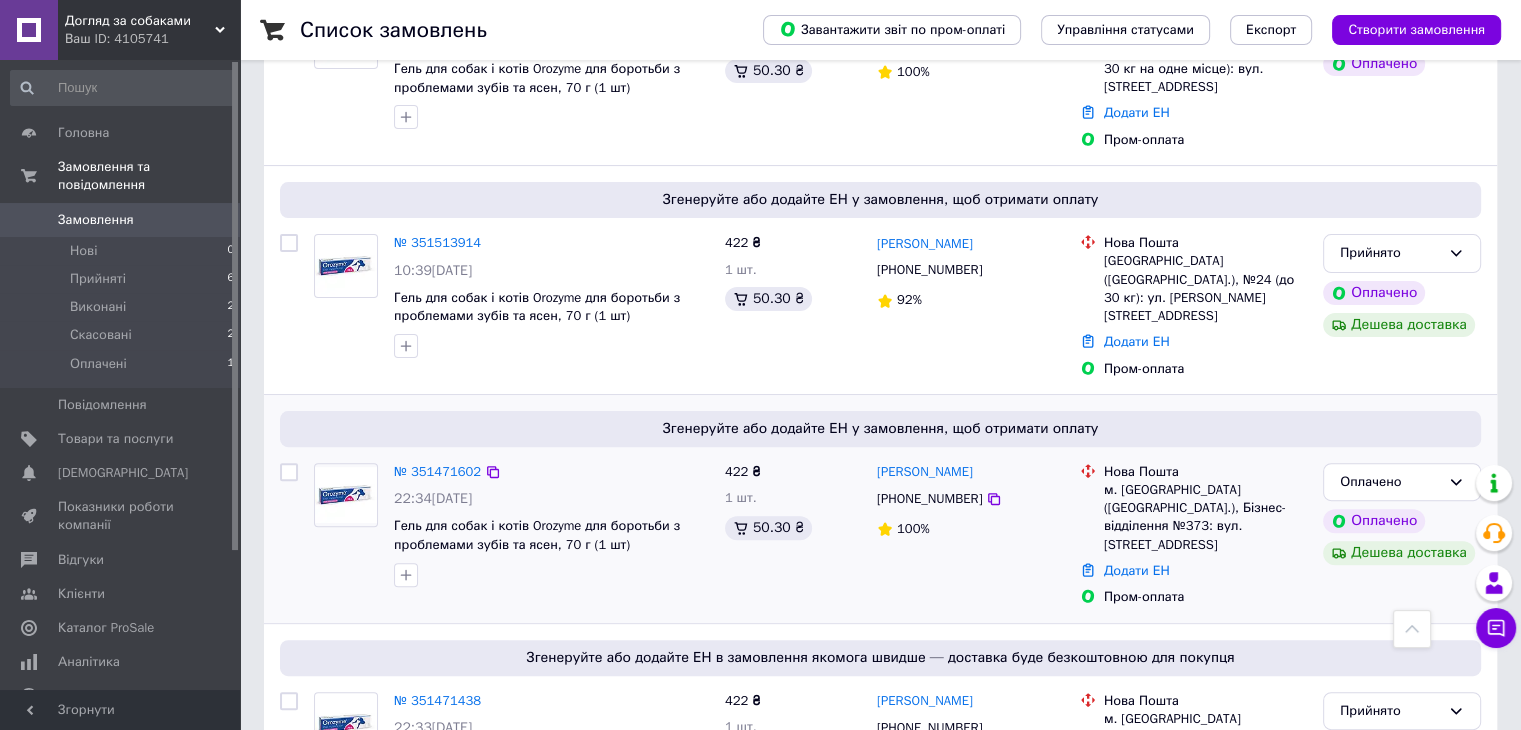 scroll, scrollTop: 600, scrollLeft: 0, axis: vertical 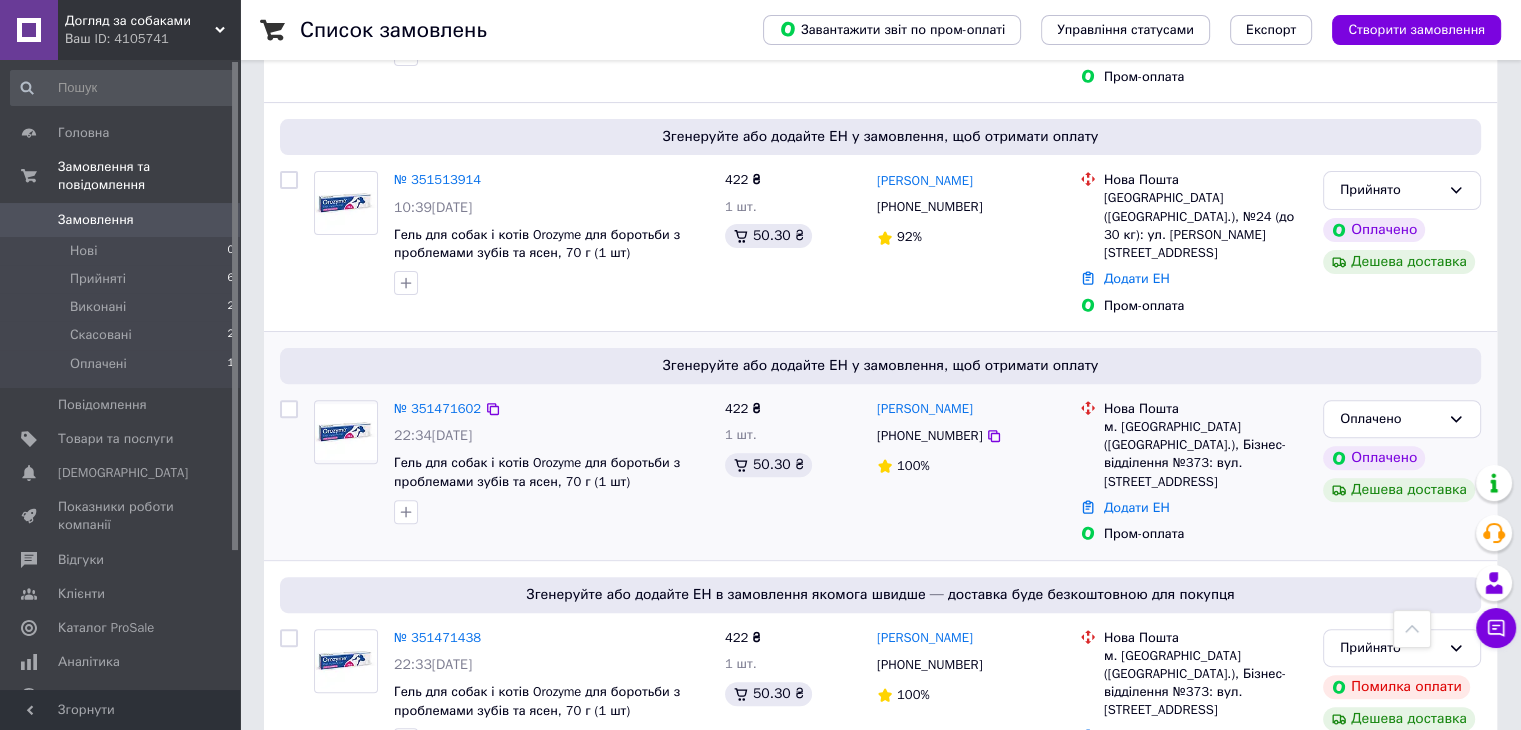 click on "[PERSON_NAME] [PHONE_NUMBER] 100%" at bounding box center [970, 472] 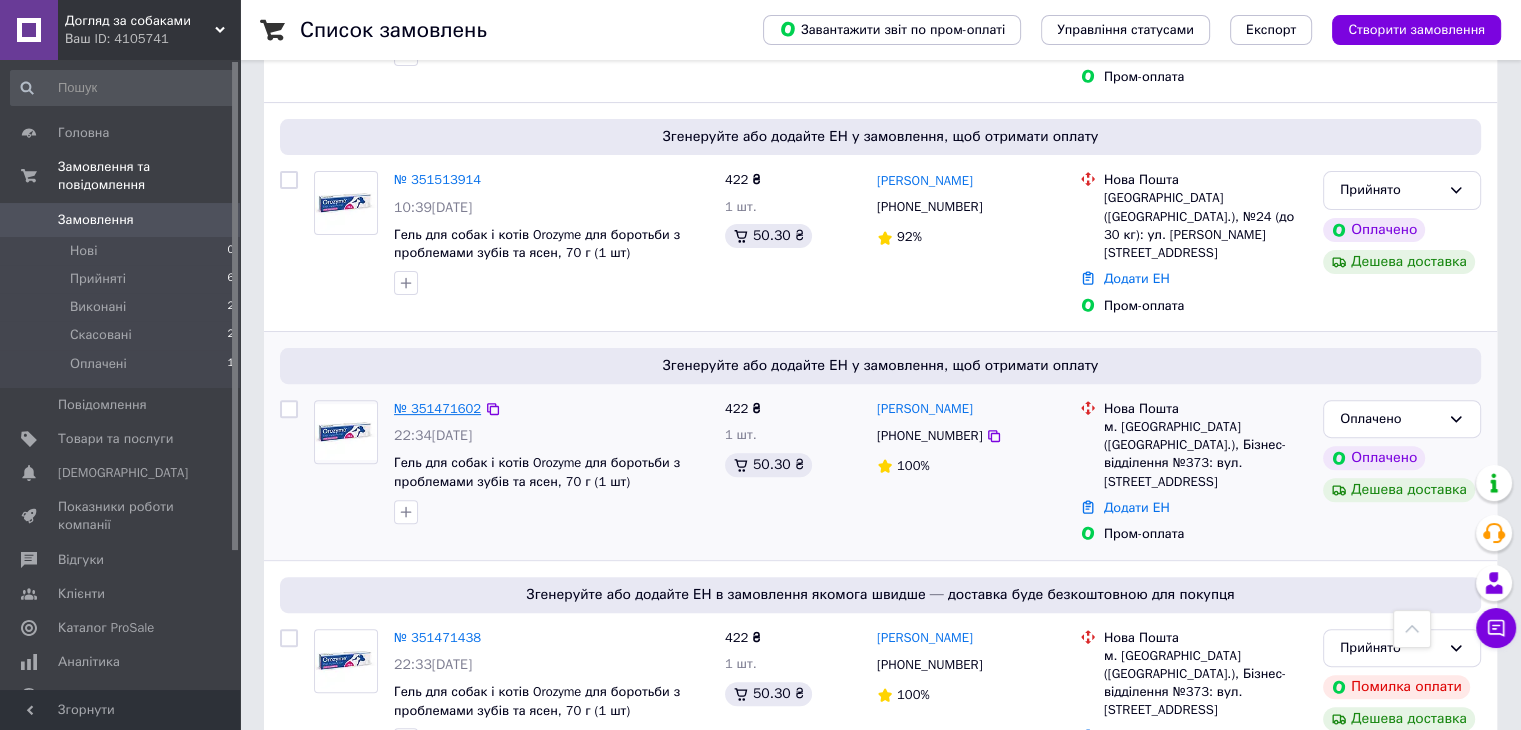 click on "№ 351471602" at bounding box center (437, 408) 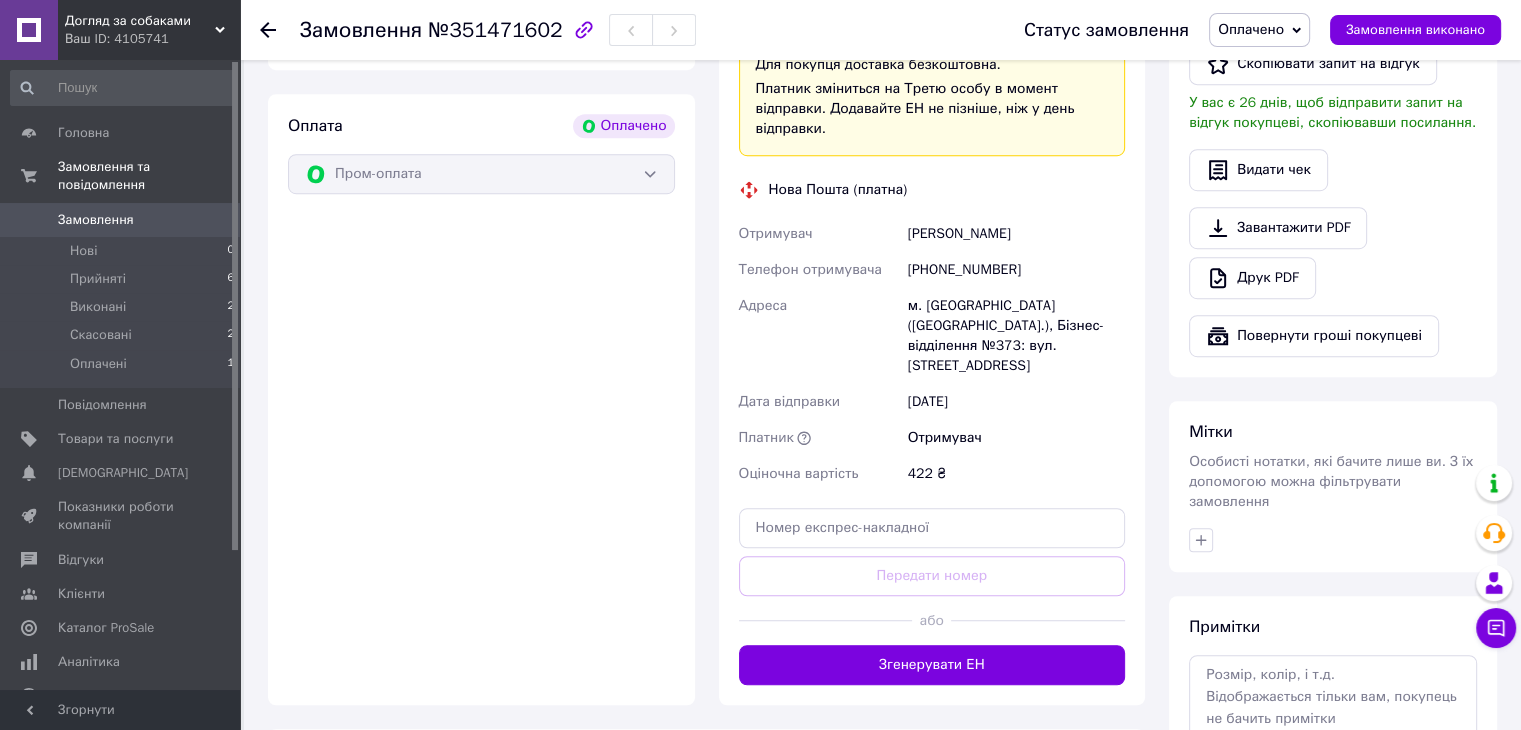 scroll, scrollTop: 1200, scrollLeft: 0, axis: vertical 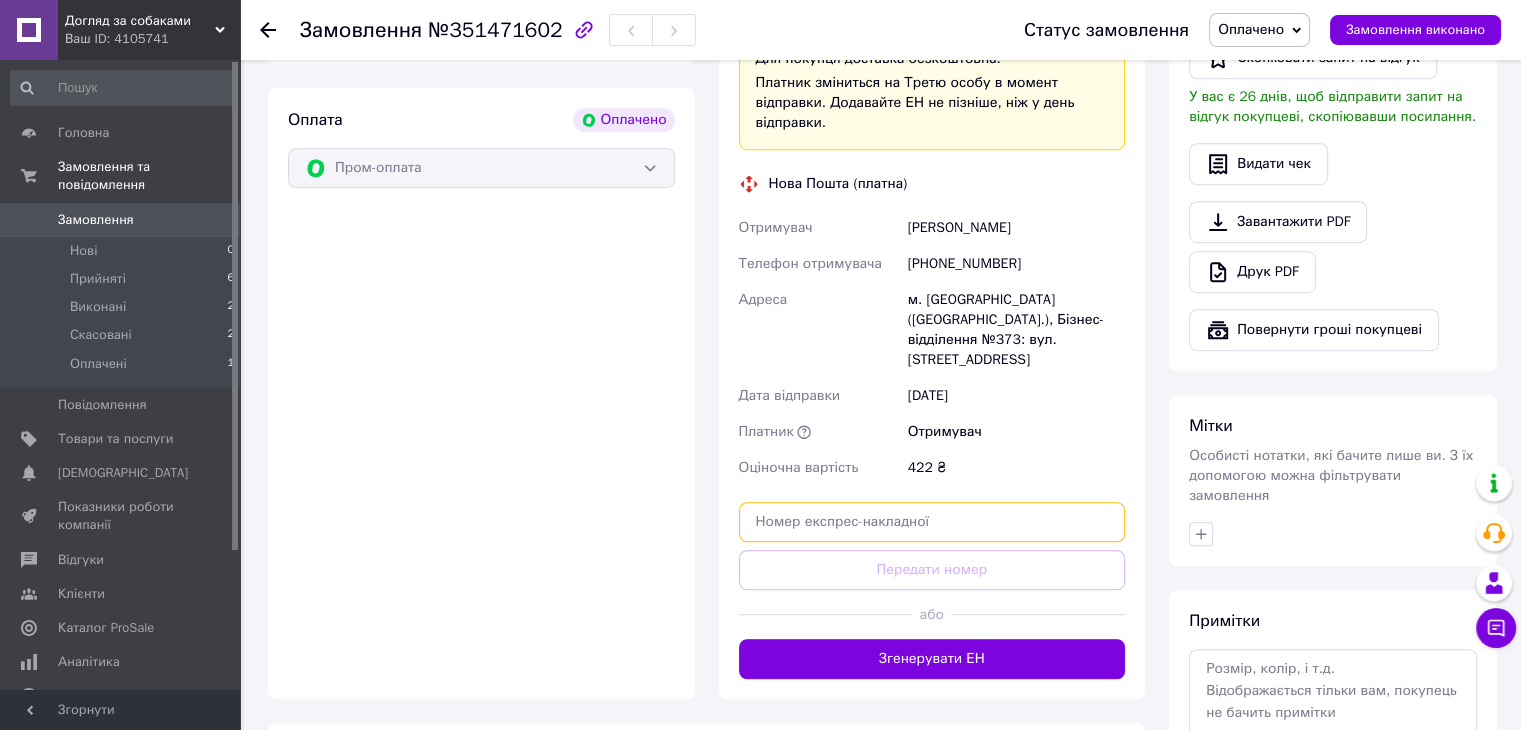 click at bounding box center (932, 522) 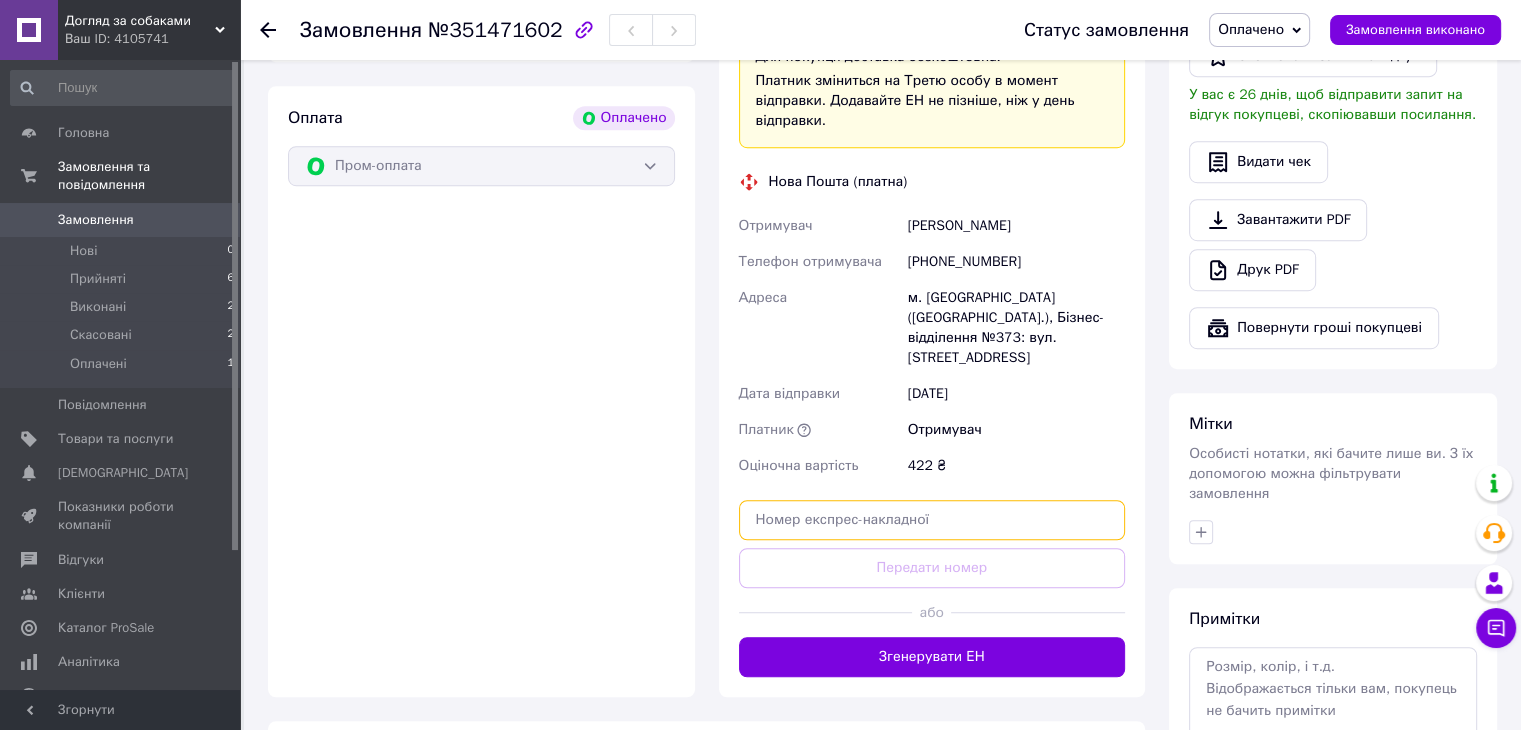 scroll, scrollTop: 1200, scrollLeft: 0, axis: vertical 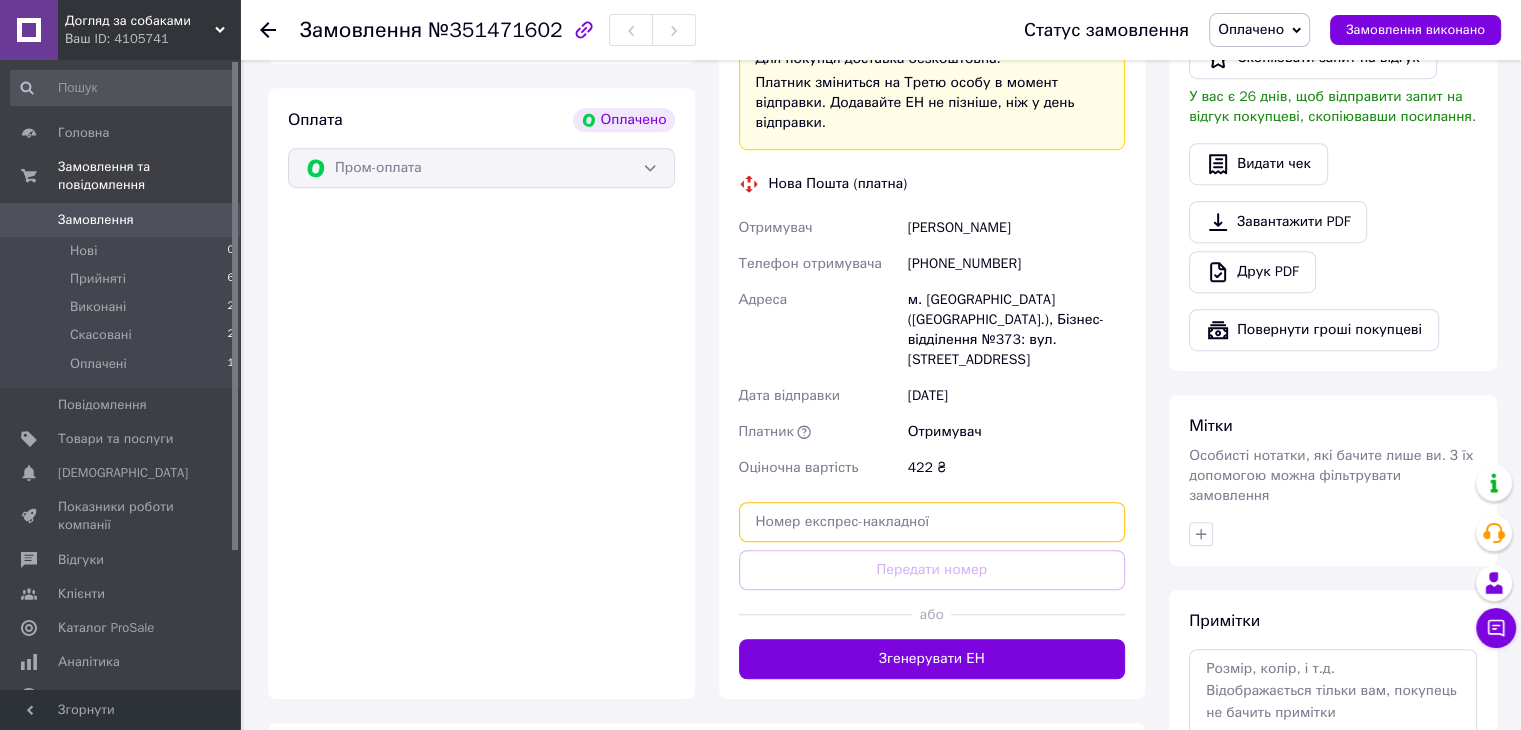 click at bounding box center (932, 522) 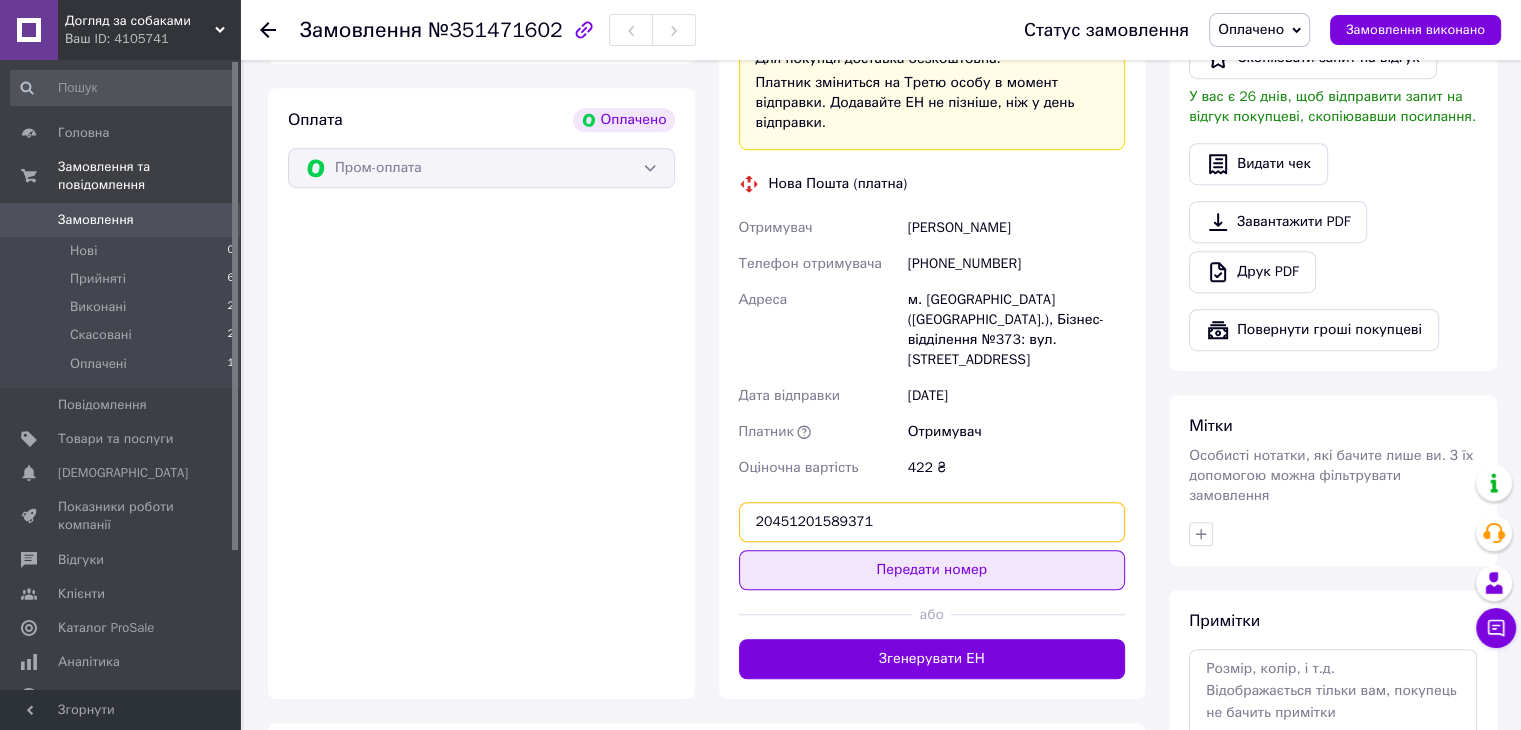 type on "20451201589371" 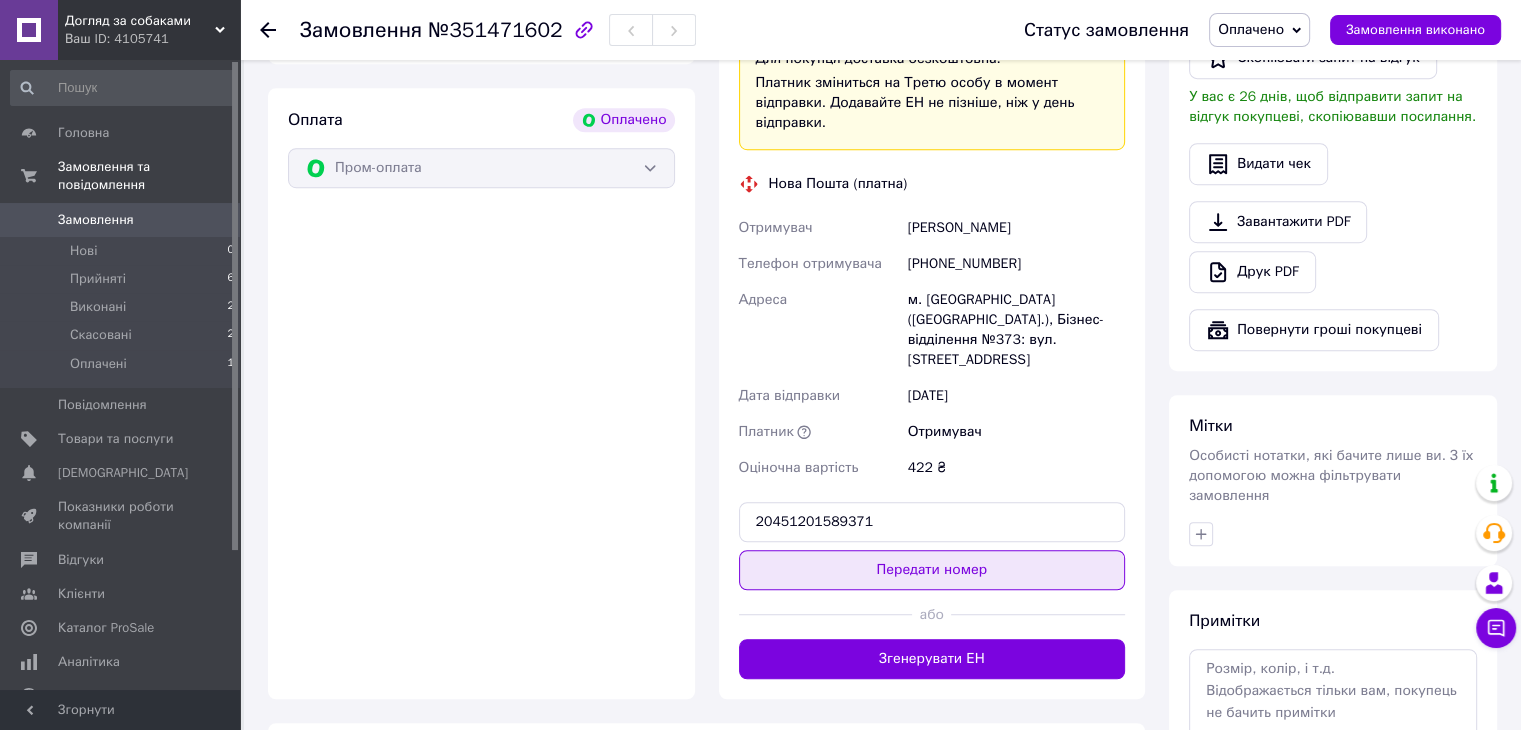click on "Передати номер" at bounding box center [932, 570] 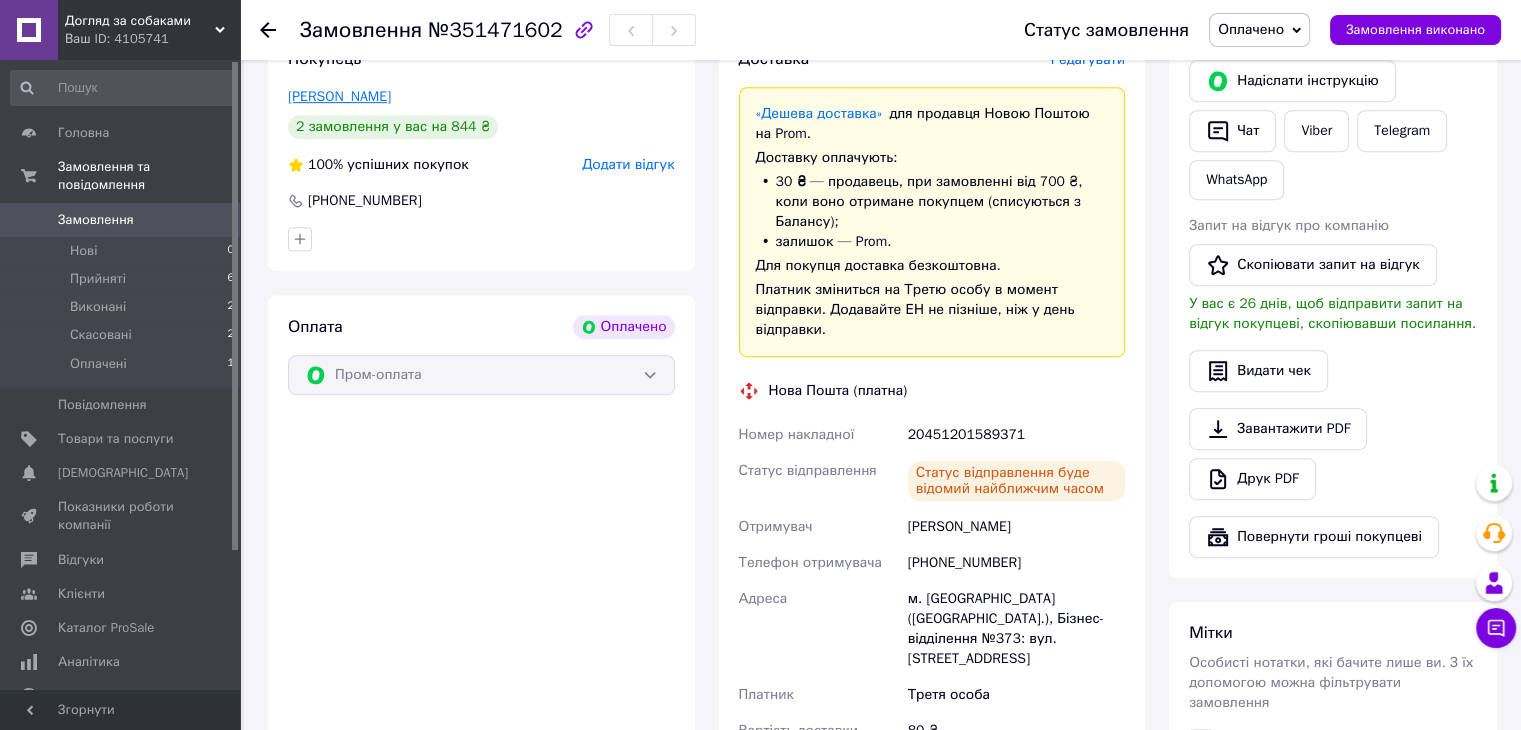 scroll, scrollTop: 968, scrollLeft: 0, axis: vertical 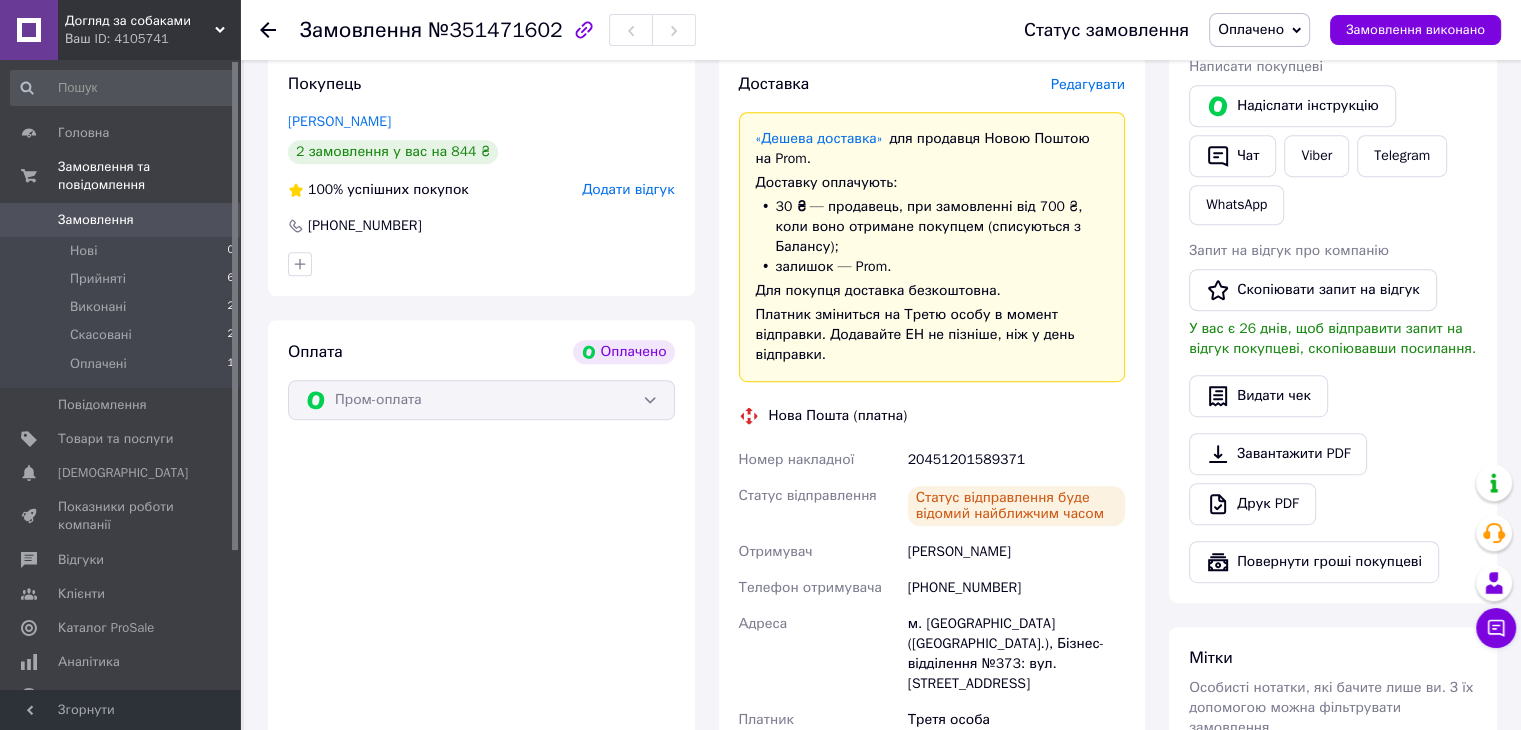 click 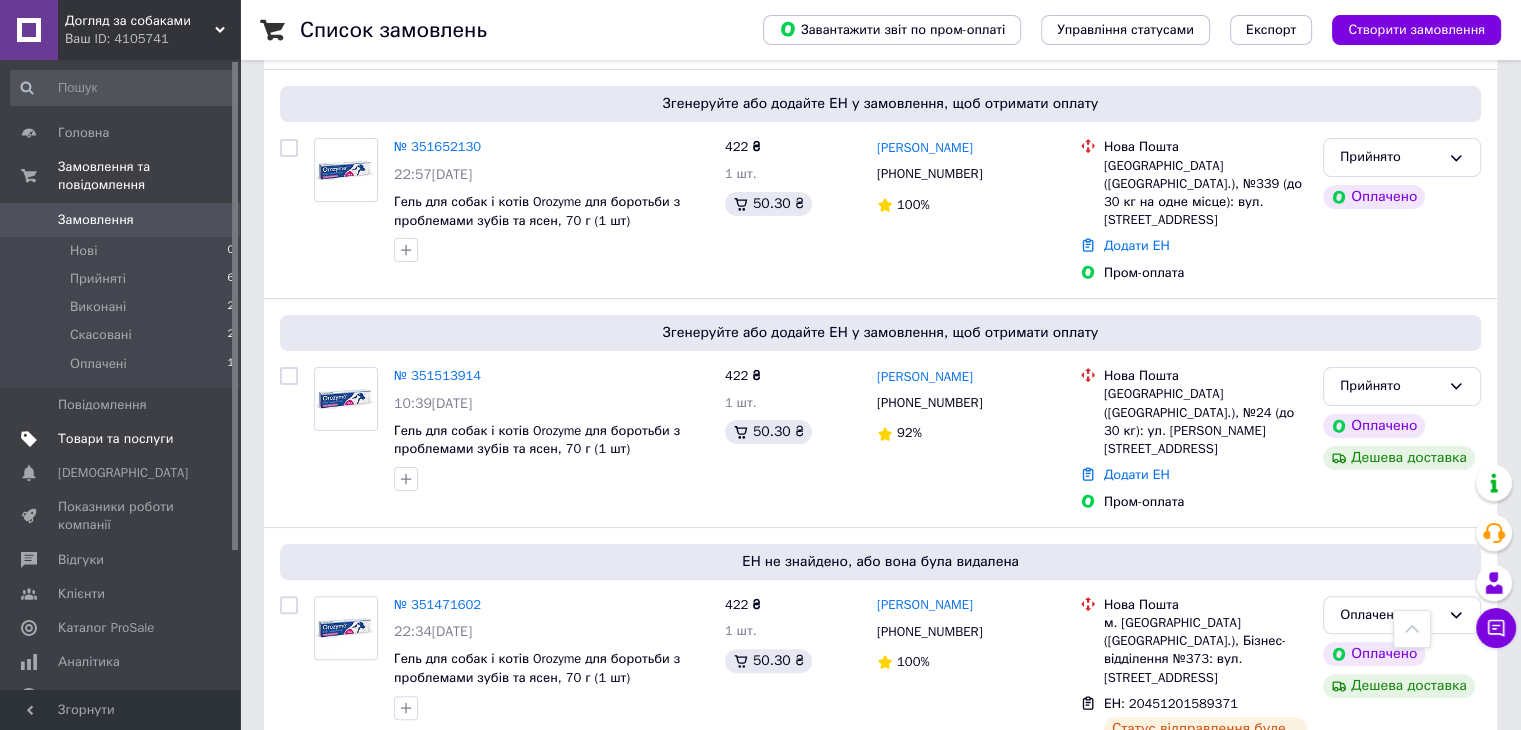 scroll, scrollTop: 400, scrollLeft: 0, axis: vertical 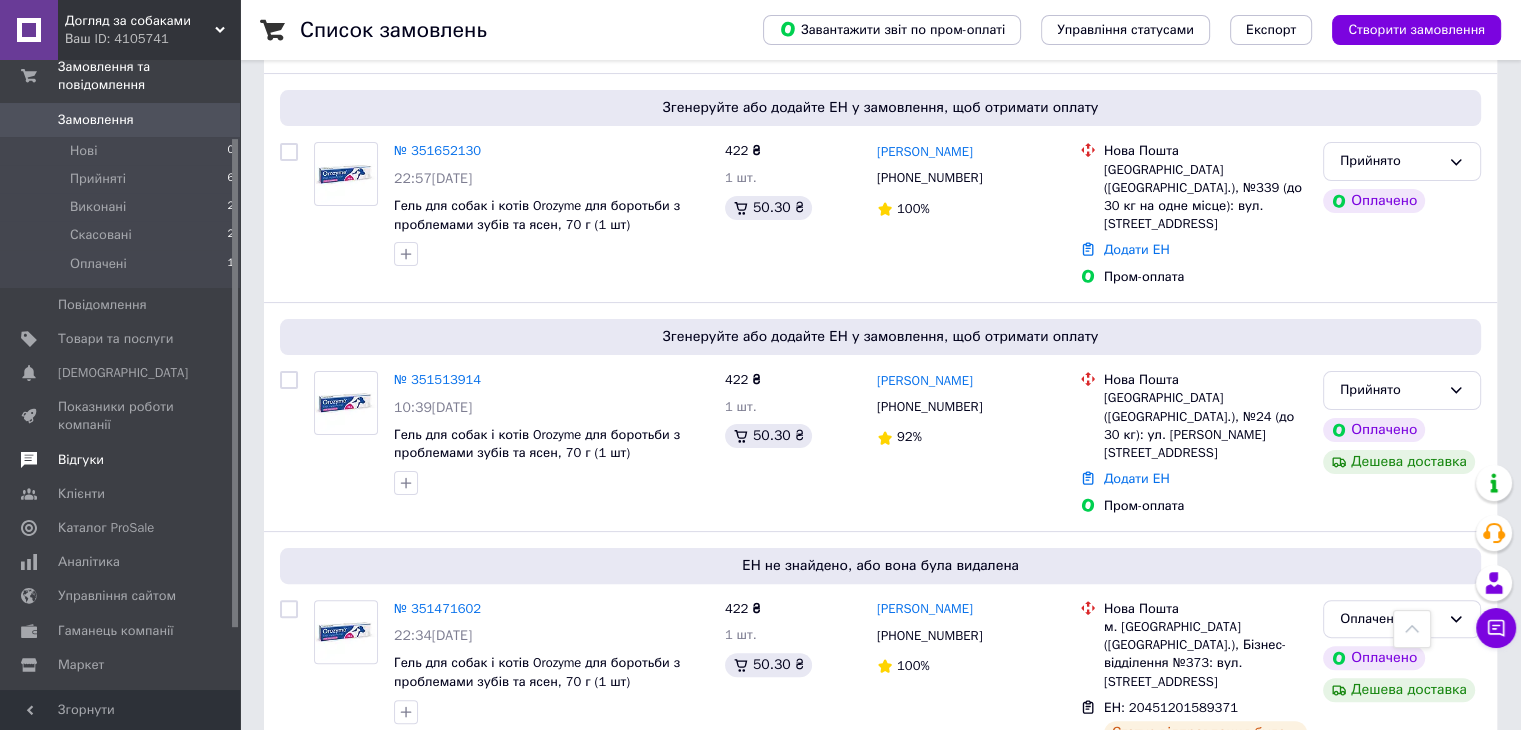 click on "Відгуки" at bounding box center (81, 460) 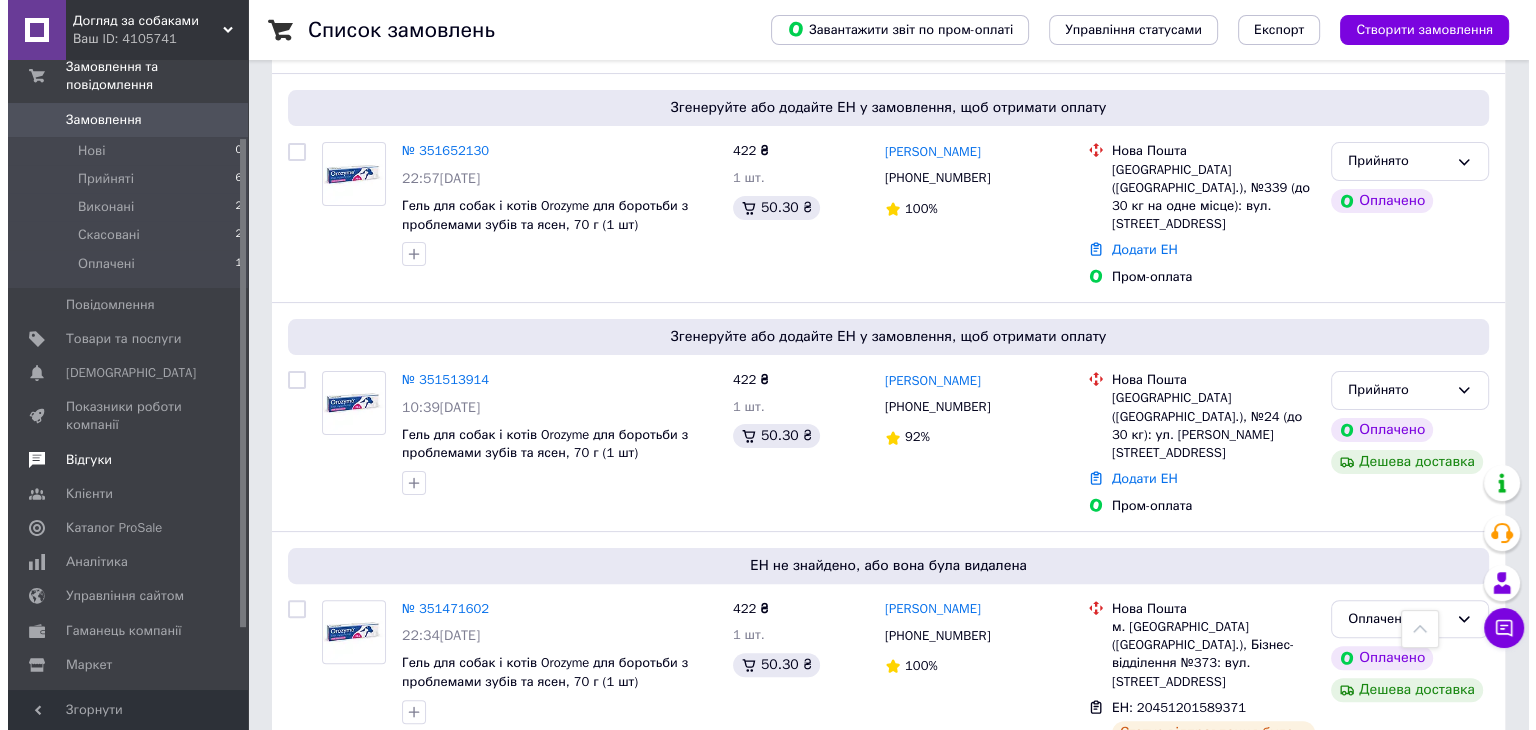 scroll, scrollTop: 0, scrollLeft: 0, axis: both 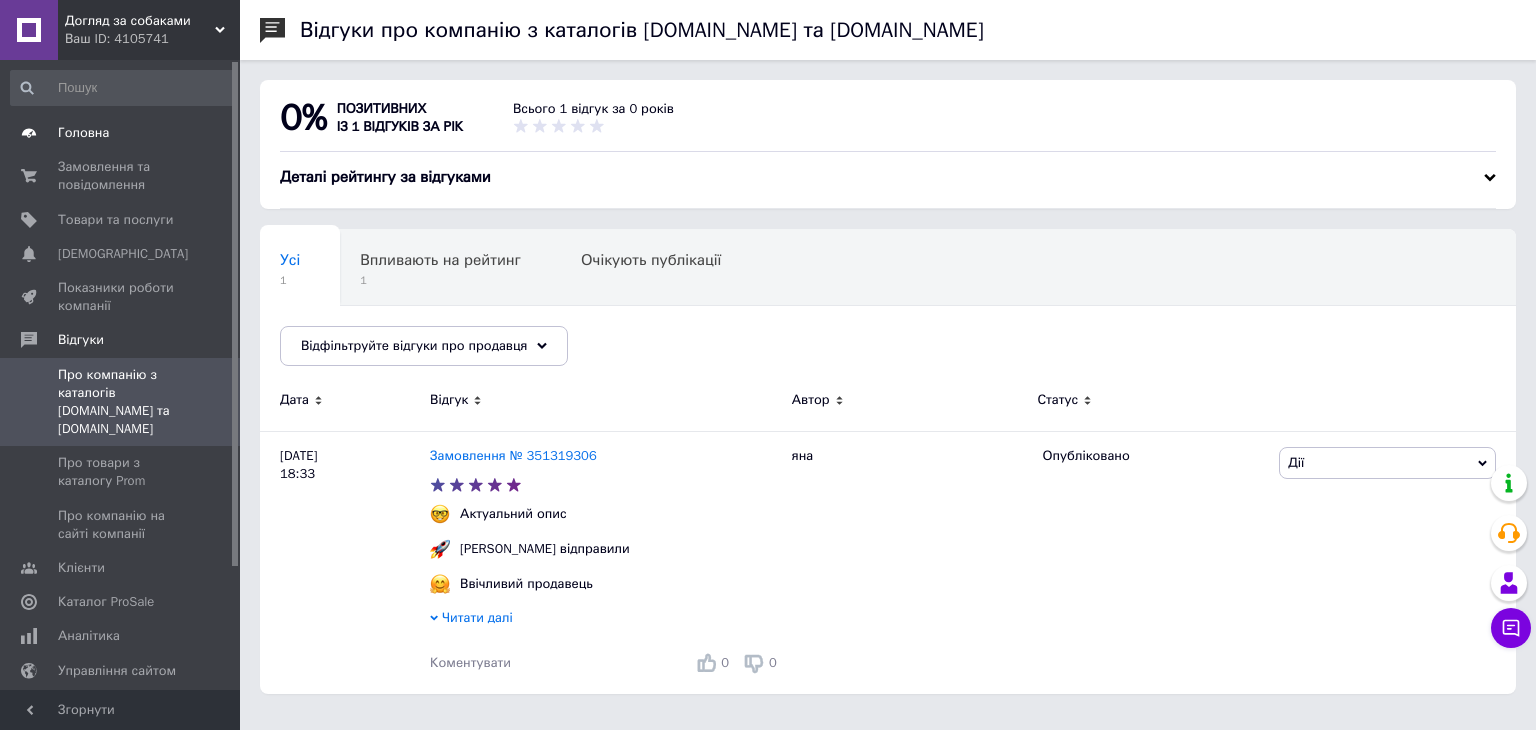 click on "Головна" at bounding box center (123, 133) 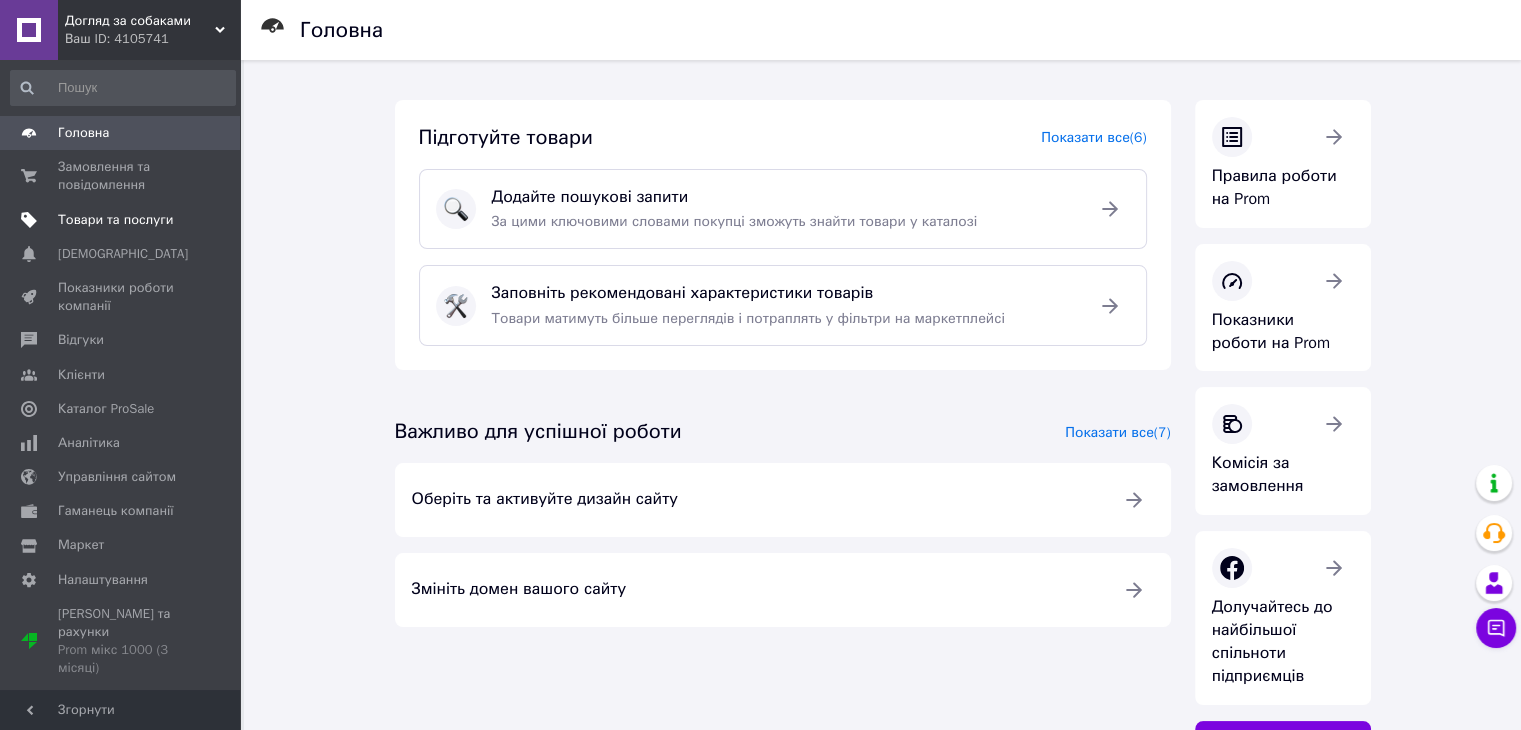 click on "Товари та послуги" at bounding box center (115, 220) 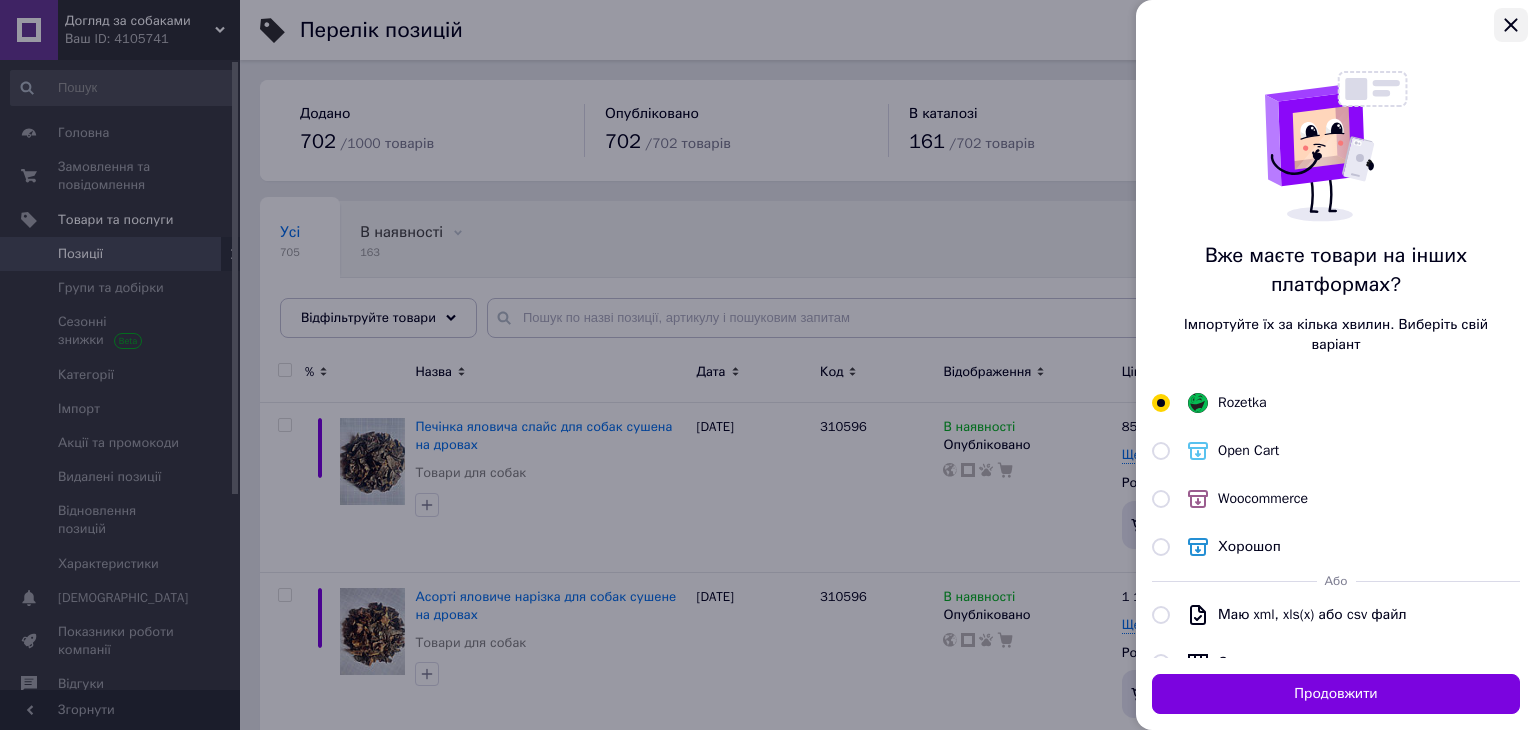 click 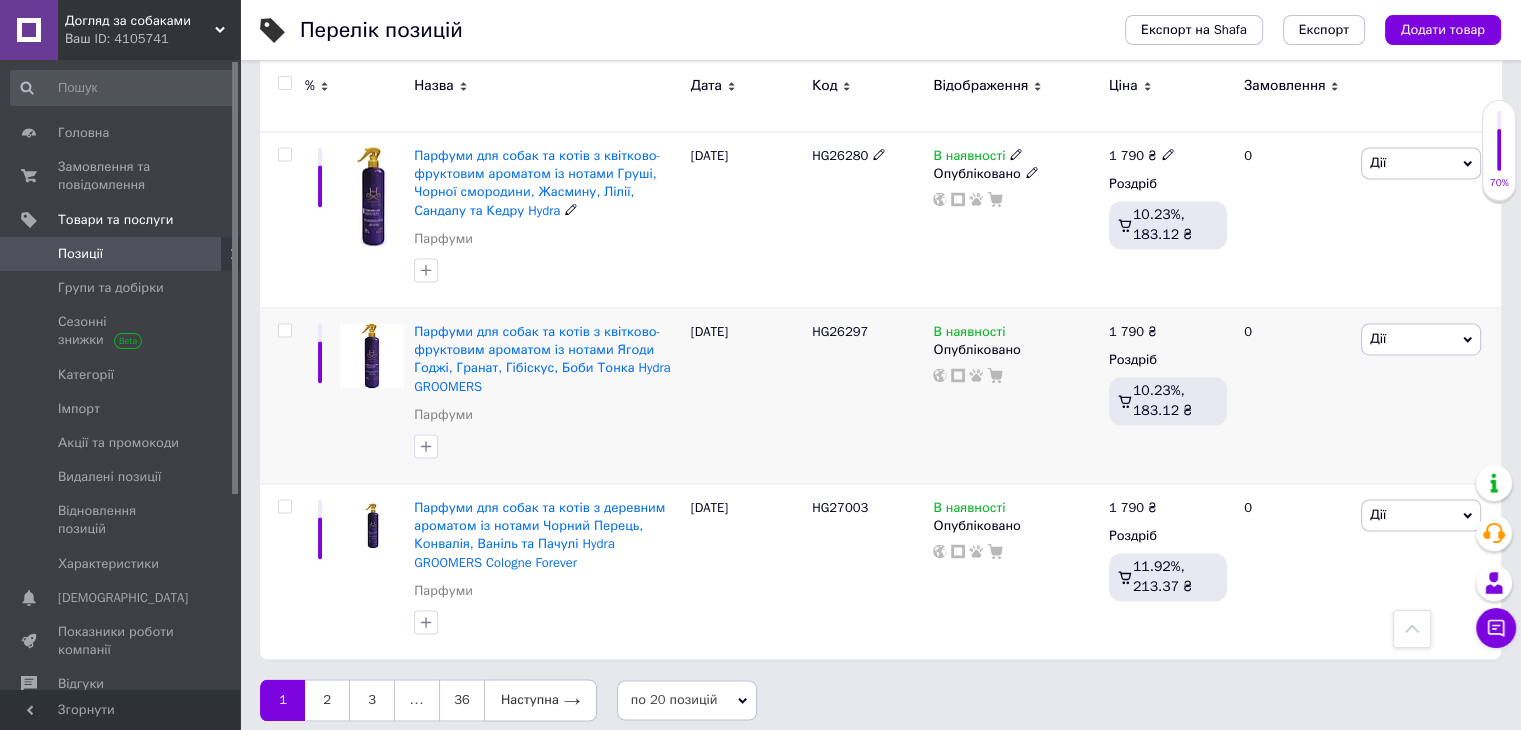 scroll, scrollTop: 3058, scrollLeft: 0, axis: vertical 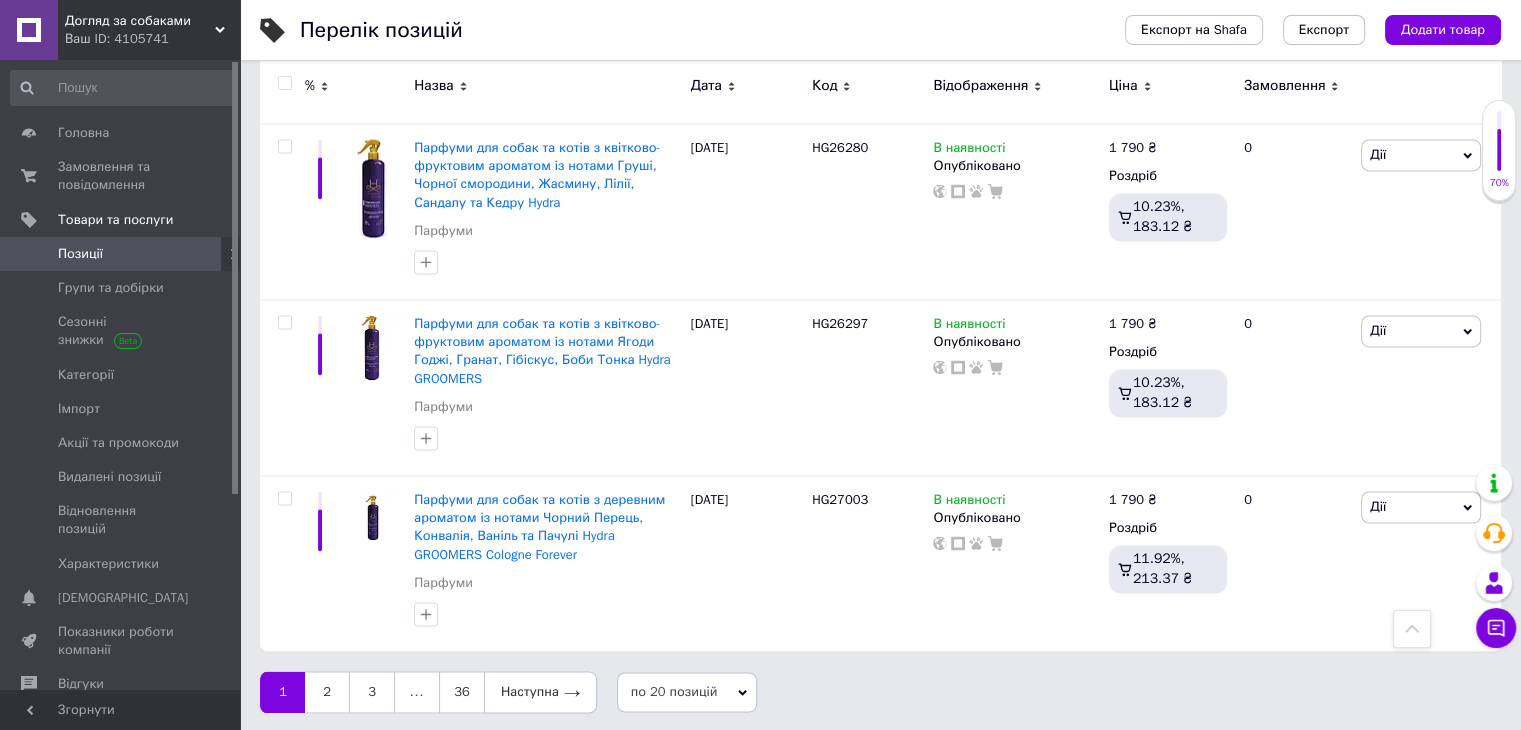 click on "по 20 позицій" at bounding box center [687, 692] 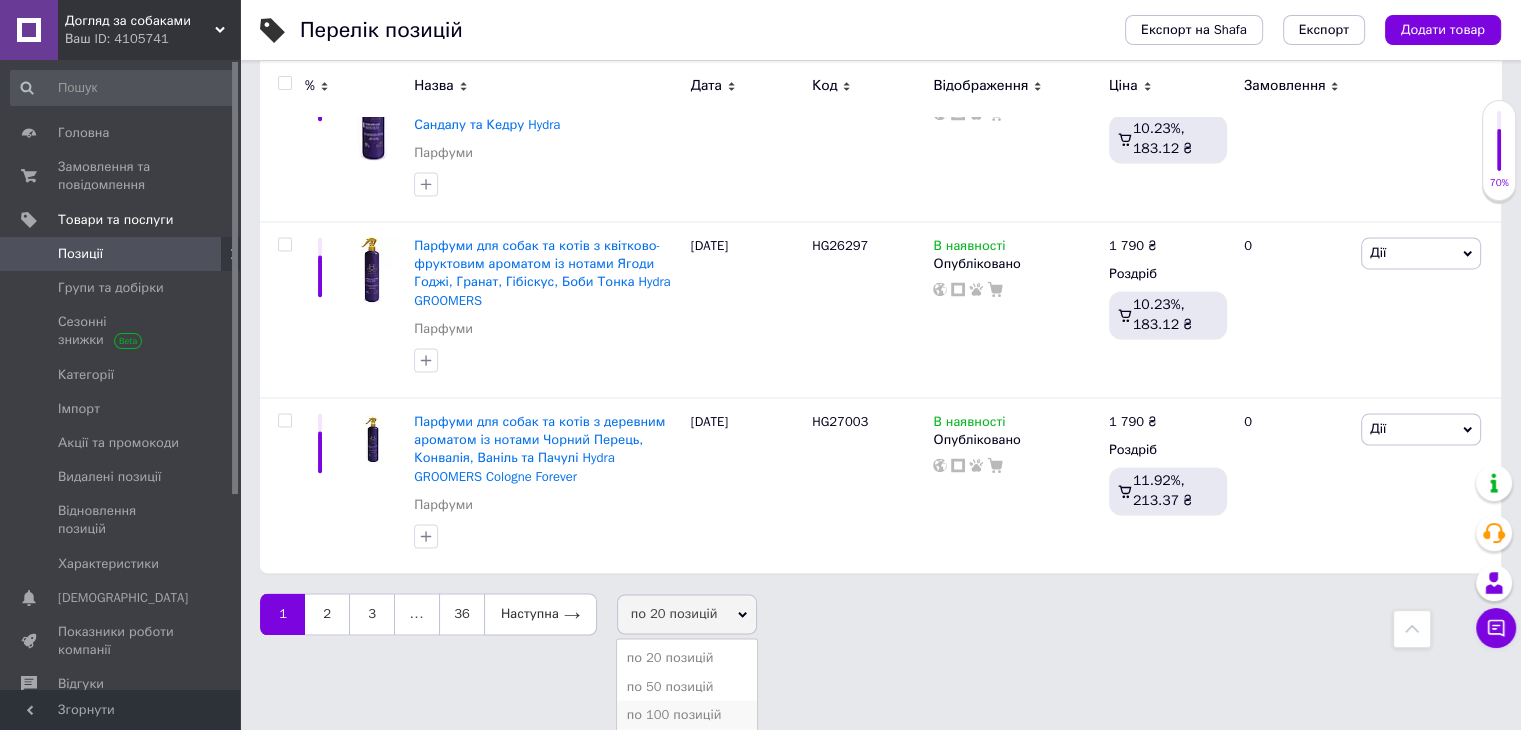 click on "по 100 позицій" at bounding box center (687, 714) 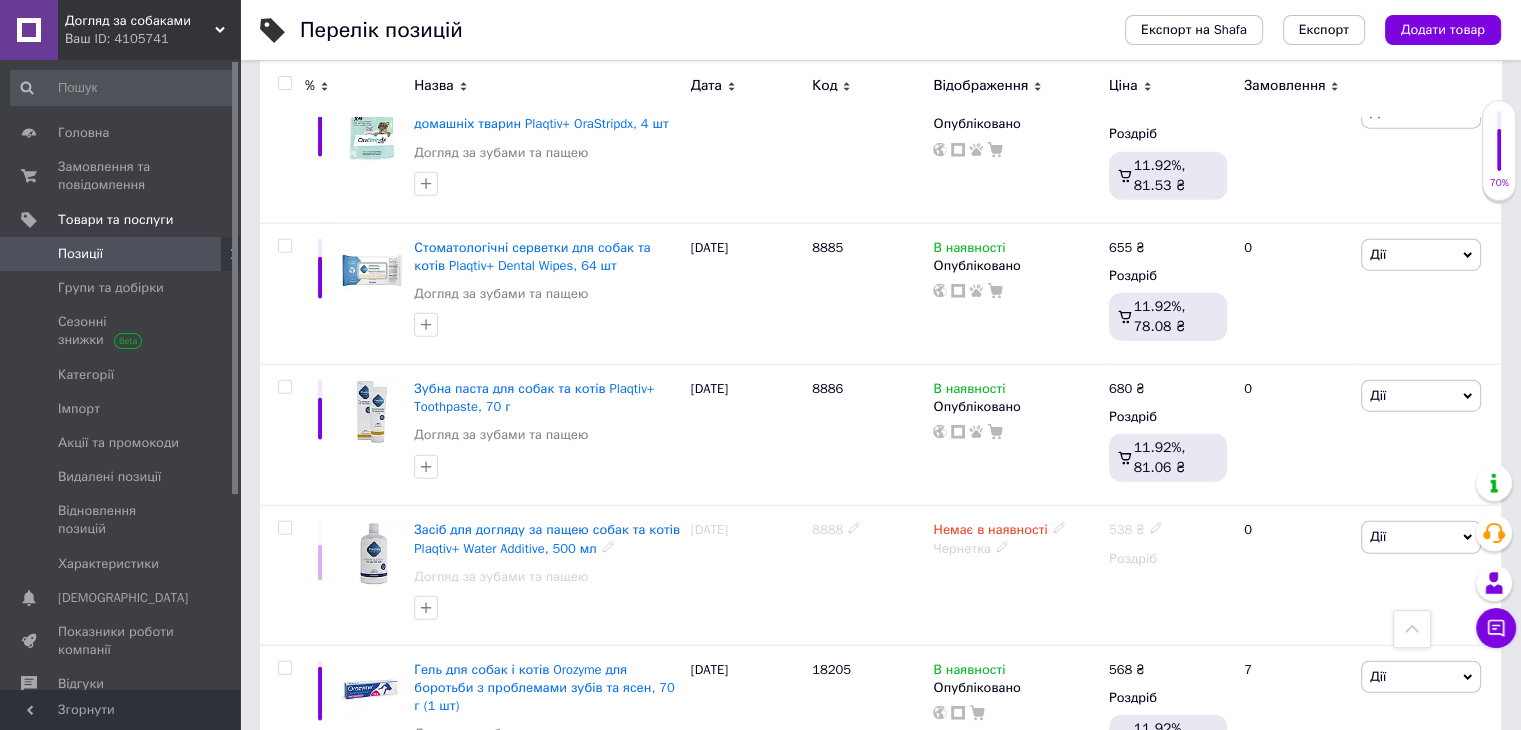 scroll, scrollTop: 12736, scrollLeft: 0, axis: vertical 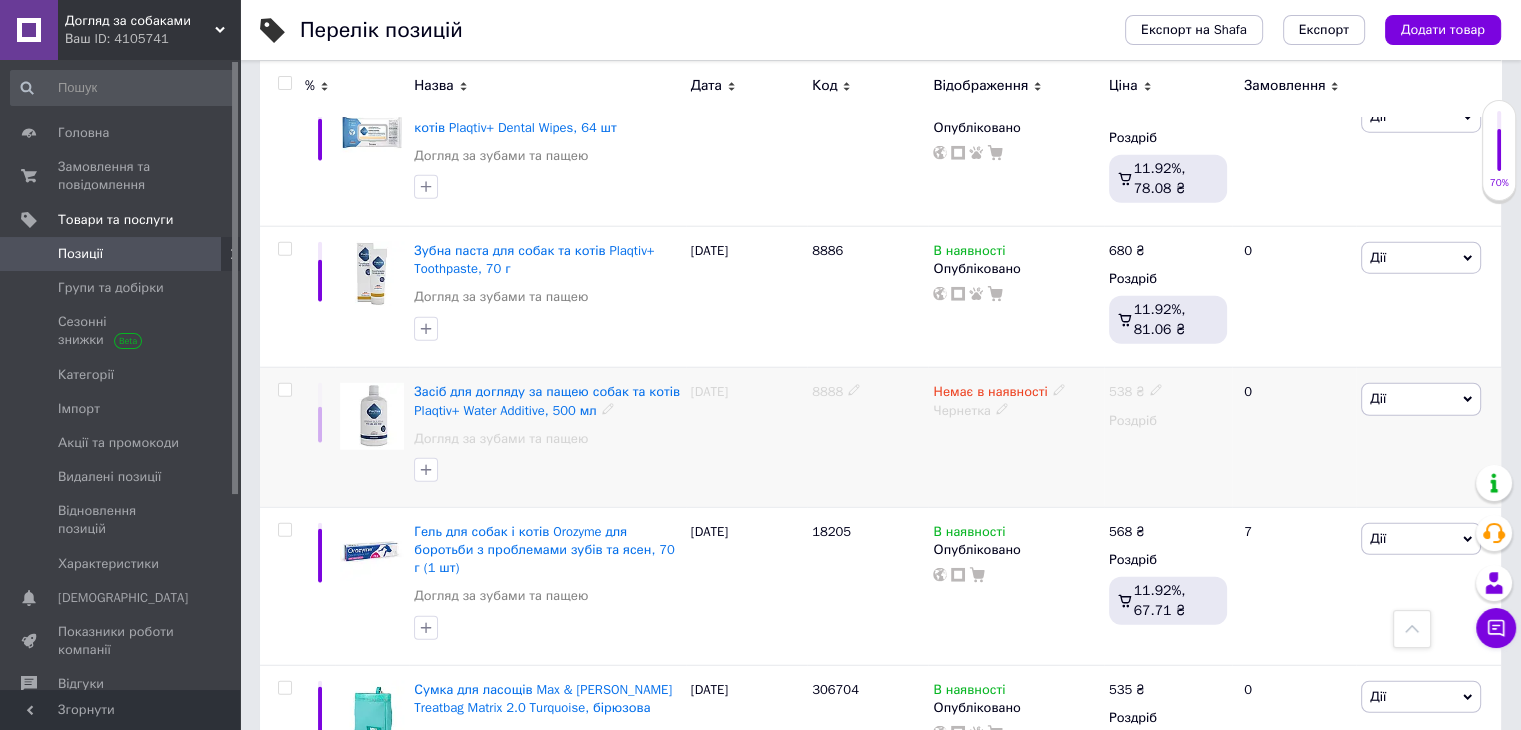 drag, startPoint x: 839, startPoint y: 353, endPoint x: 792, endPoint y: 358, distance: 47.26521 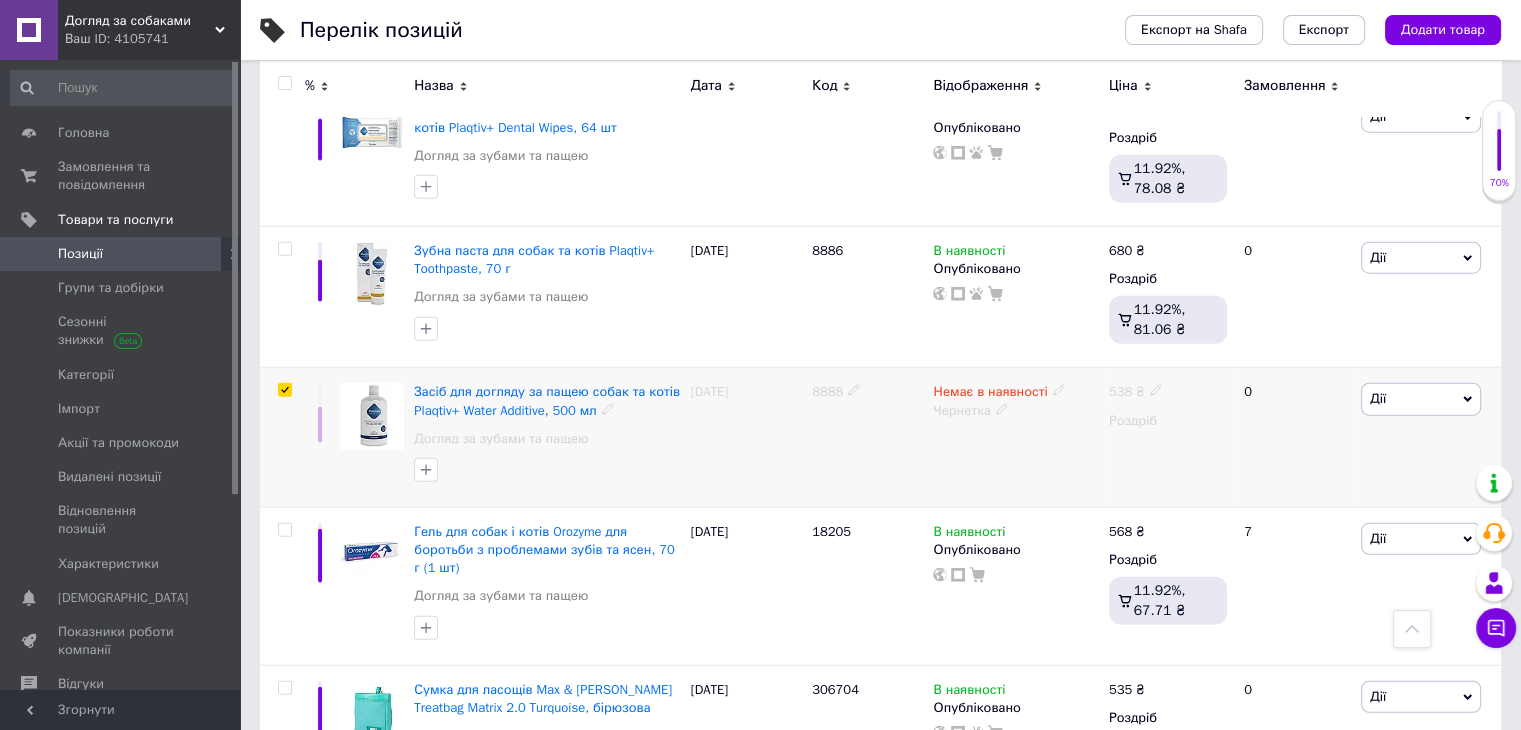 checkbox on "true" 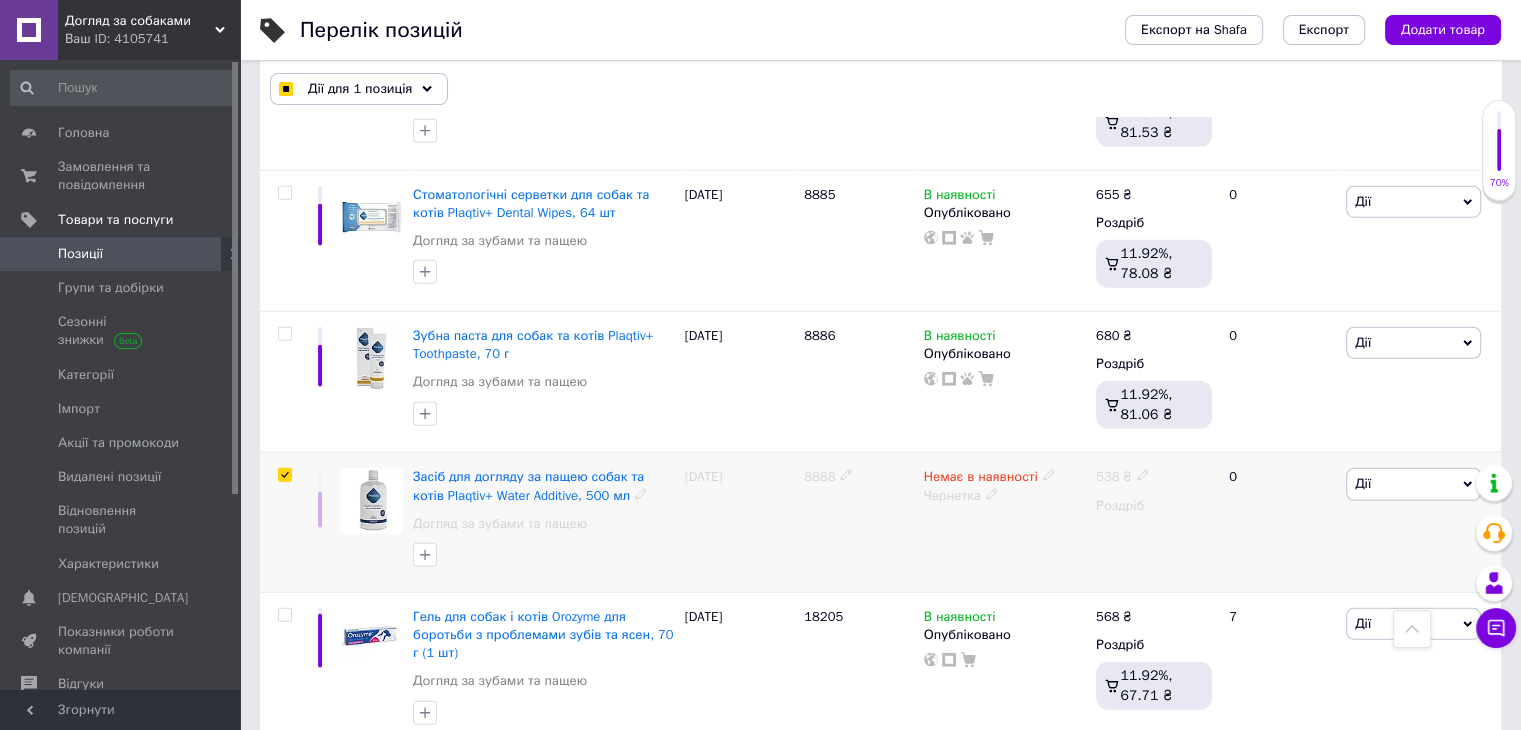 scroll, scrollTop: 12787, scrollLeft: 0, axis: vertical 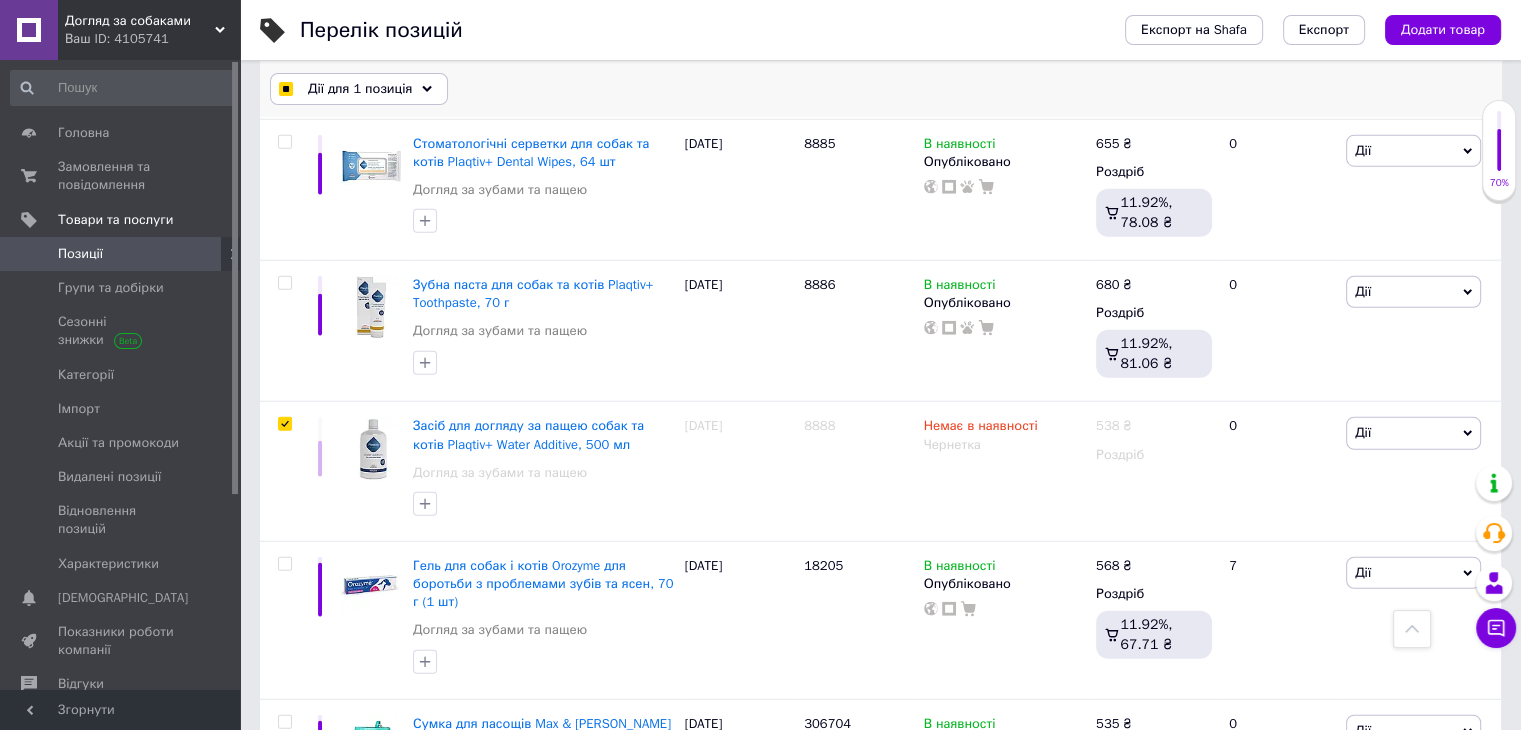 click 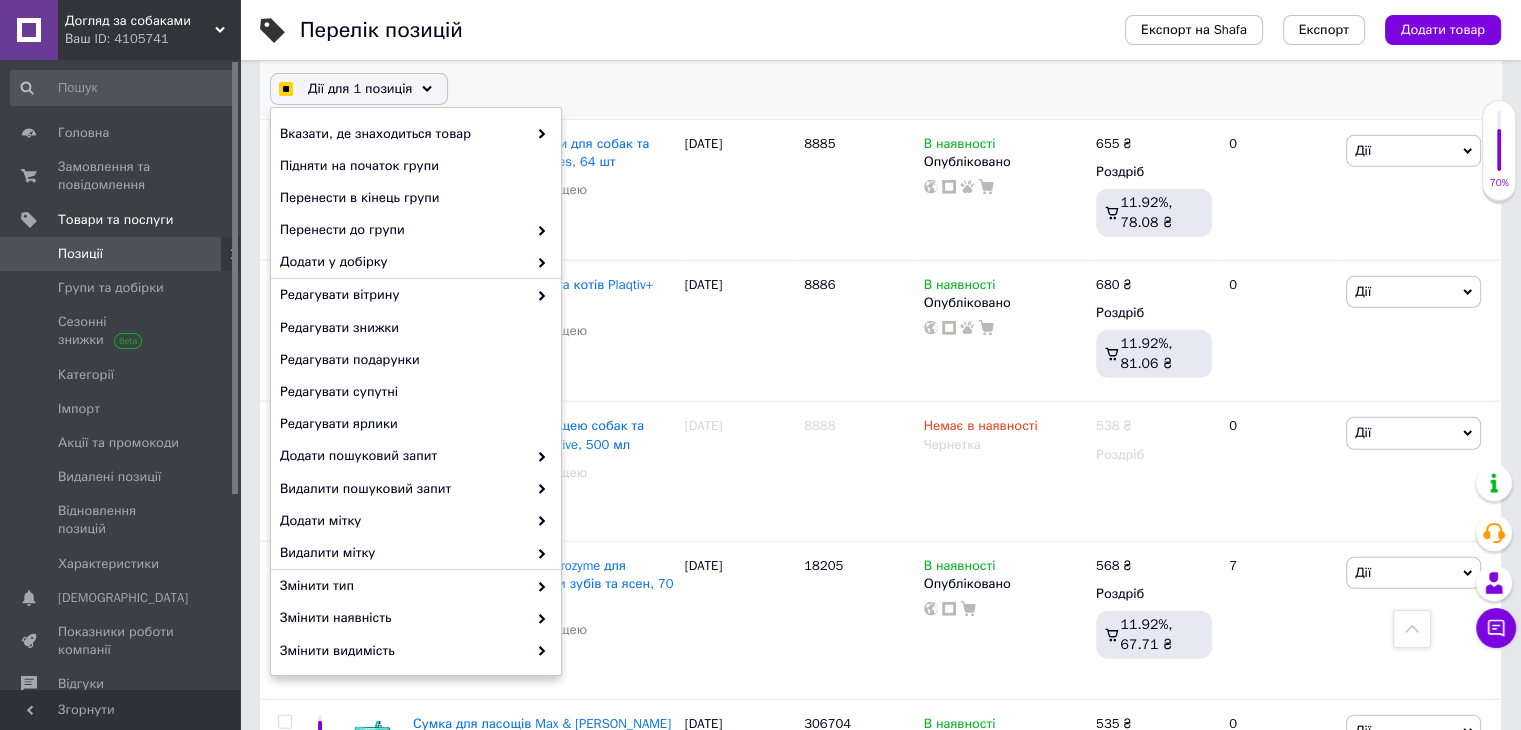 checkbox on "true" 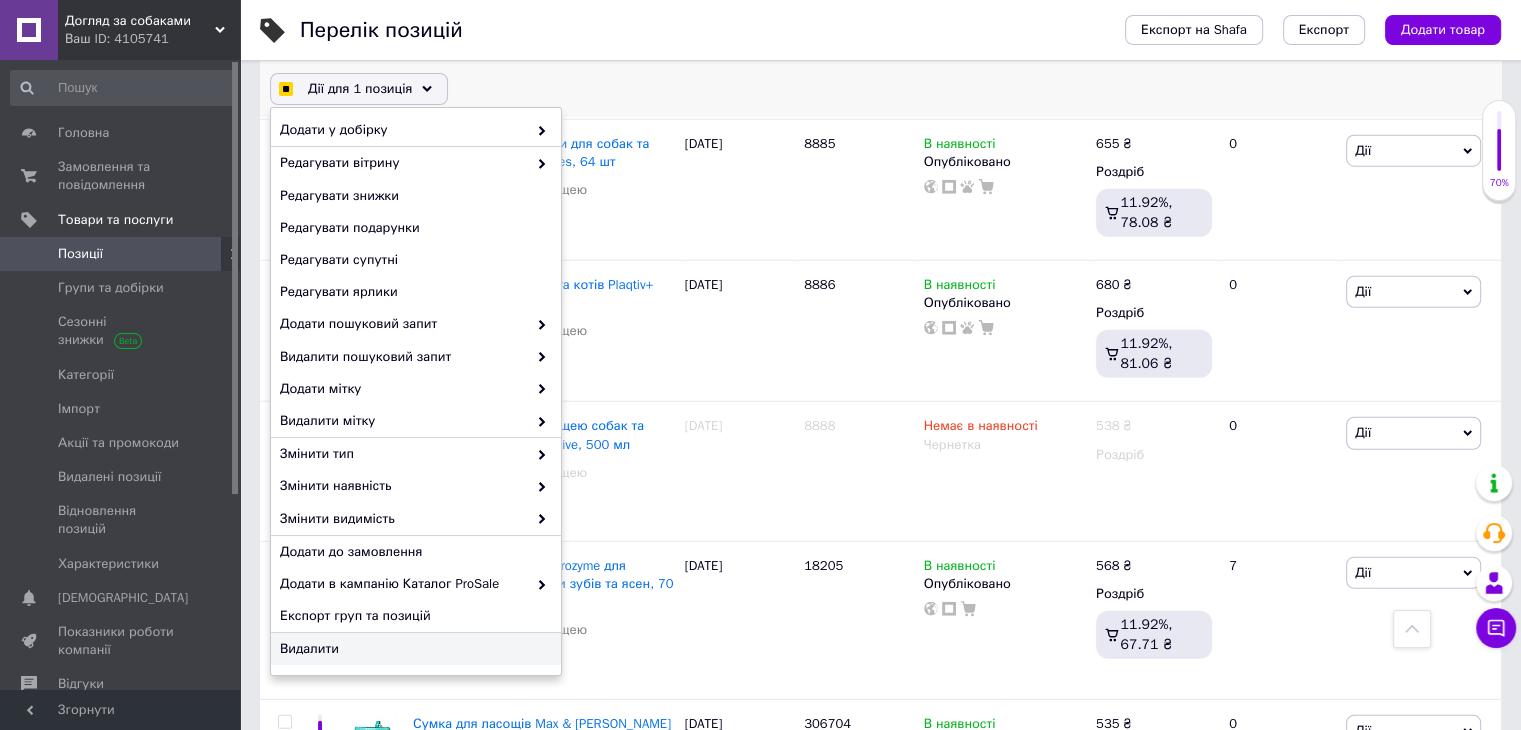 checkbox on "true" 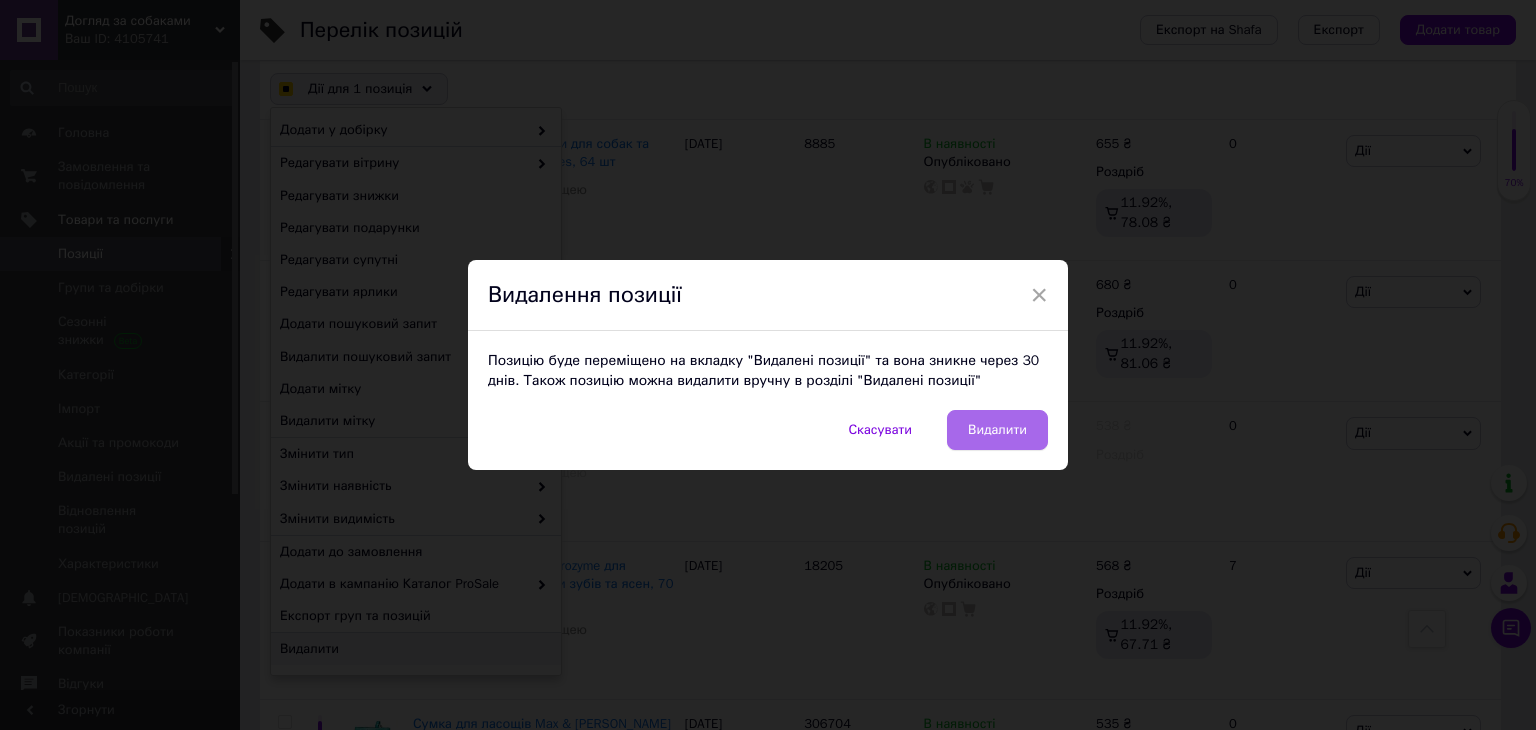 click on "Видалити" at bounding box center [997, 430] 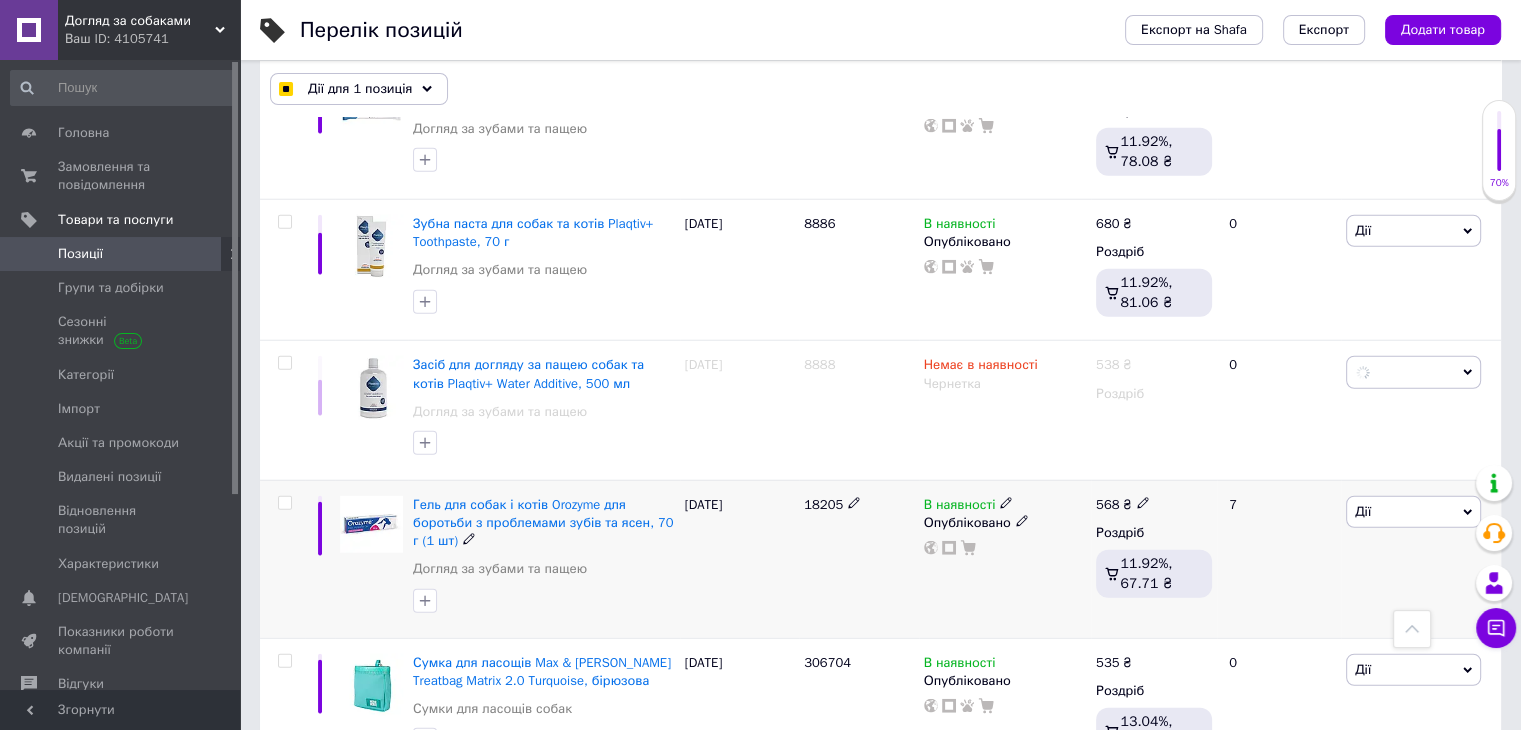 checkbox on "false" 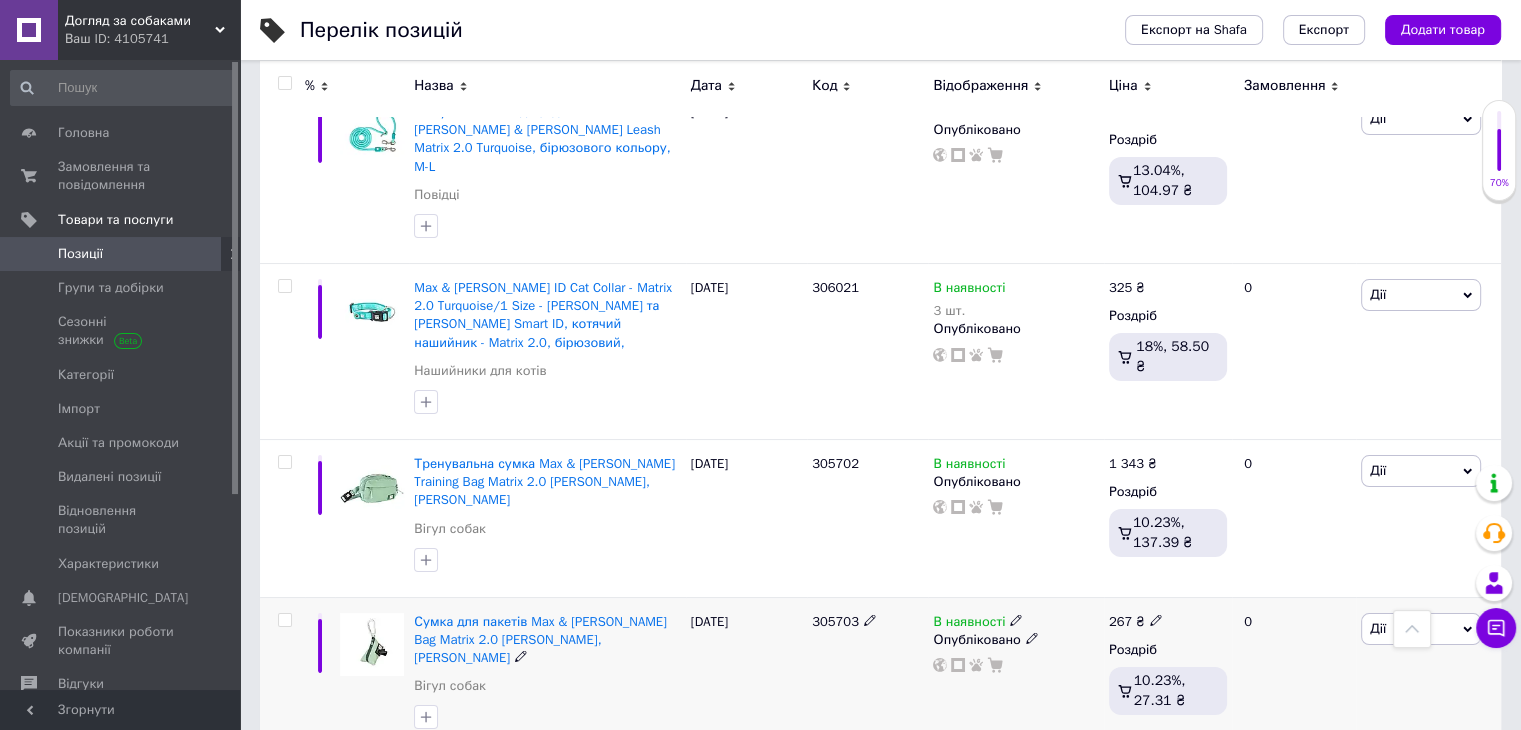 scroll, scrollTop: 15500, scrollLeft: 0, axis: vertical 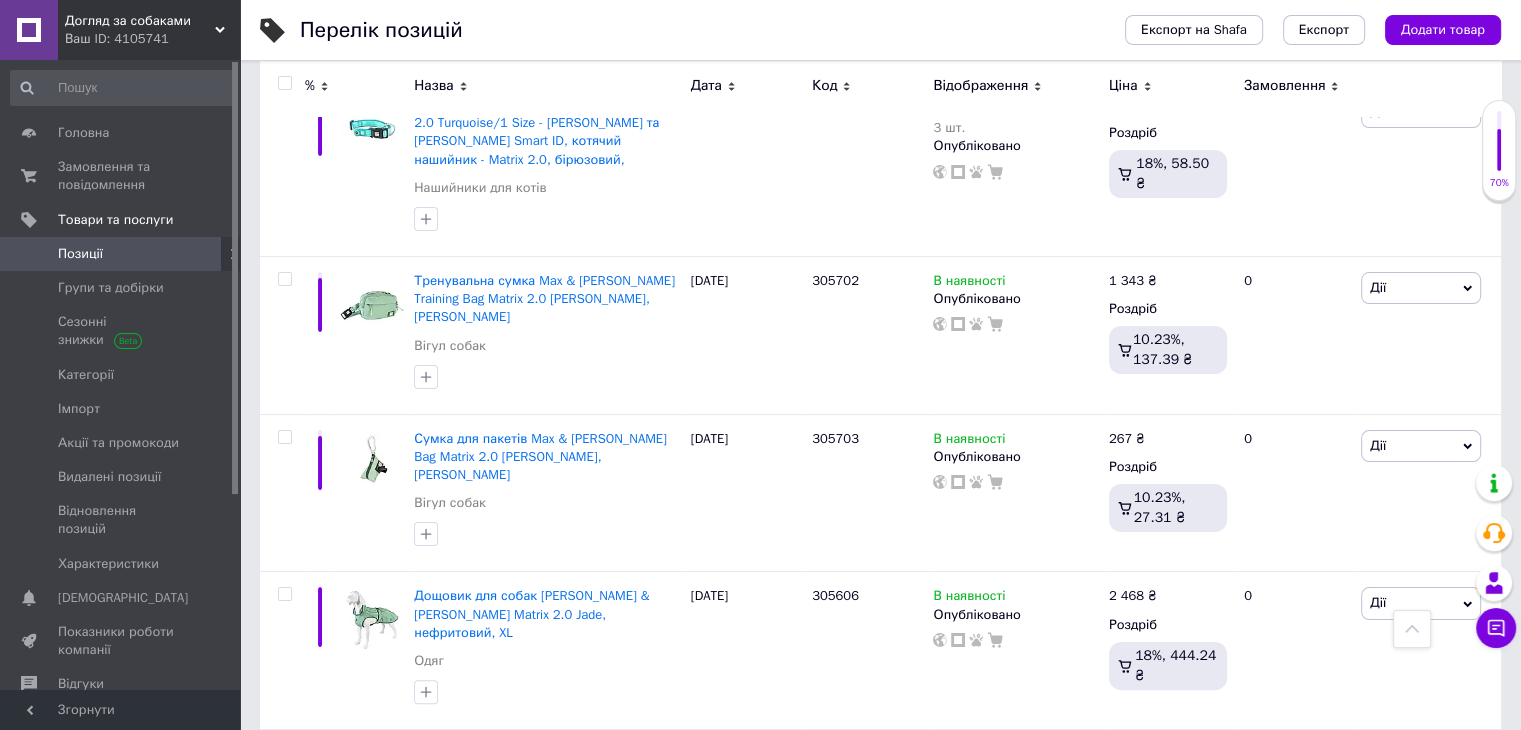 click on "2" at bounding box center [327, 928] 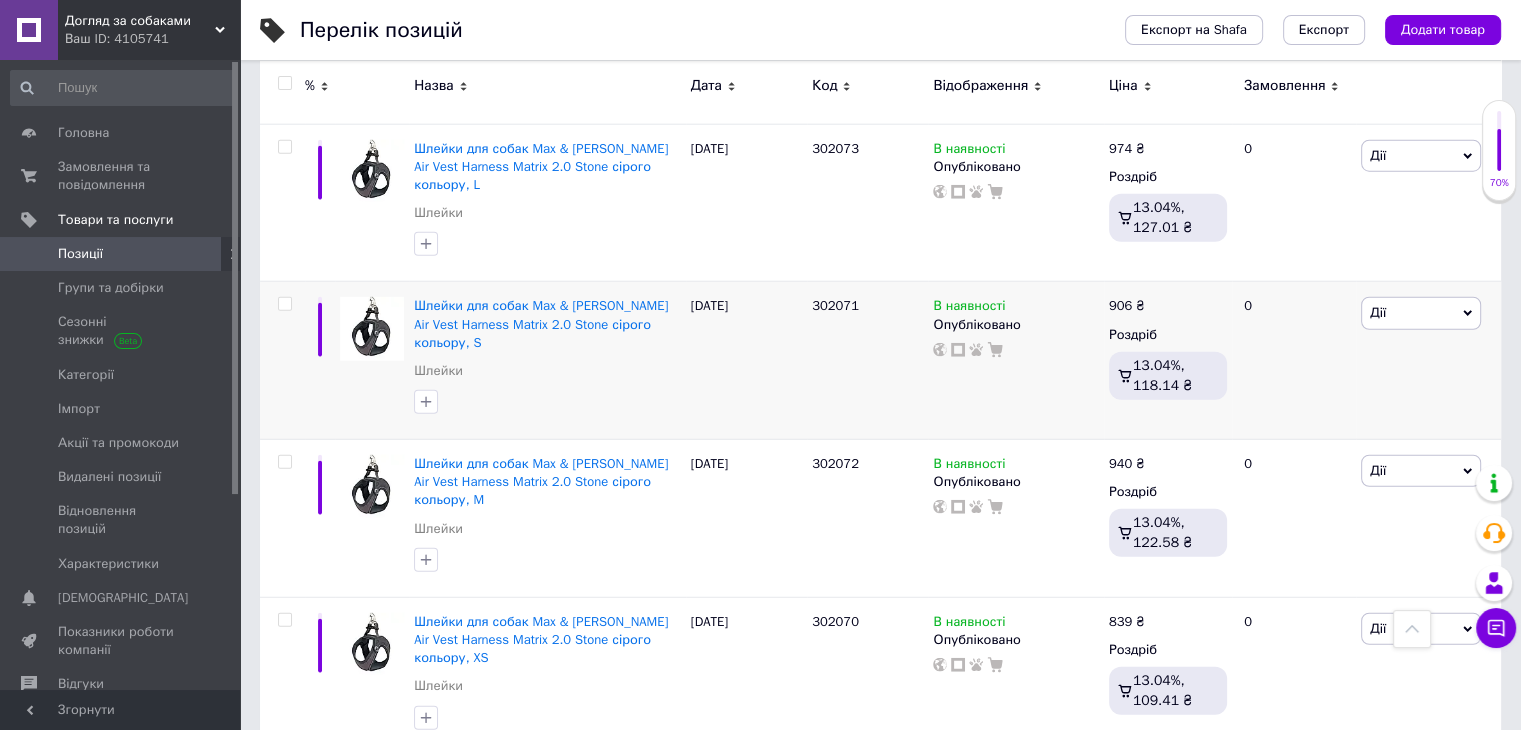 scroll, scrollTop: 5173, scrollLeft: 0, axis: vertical 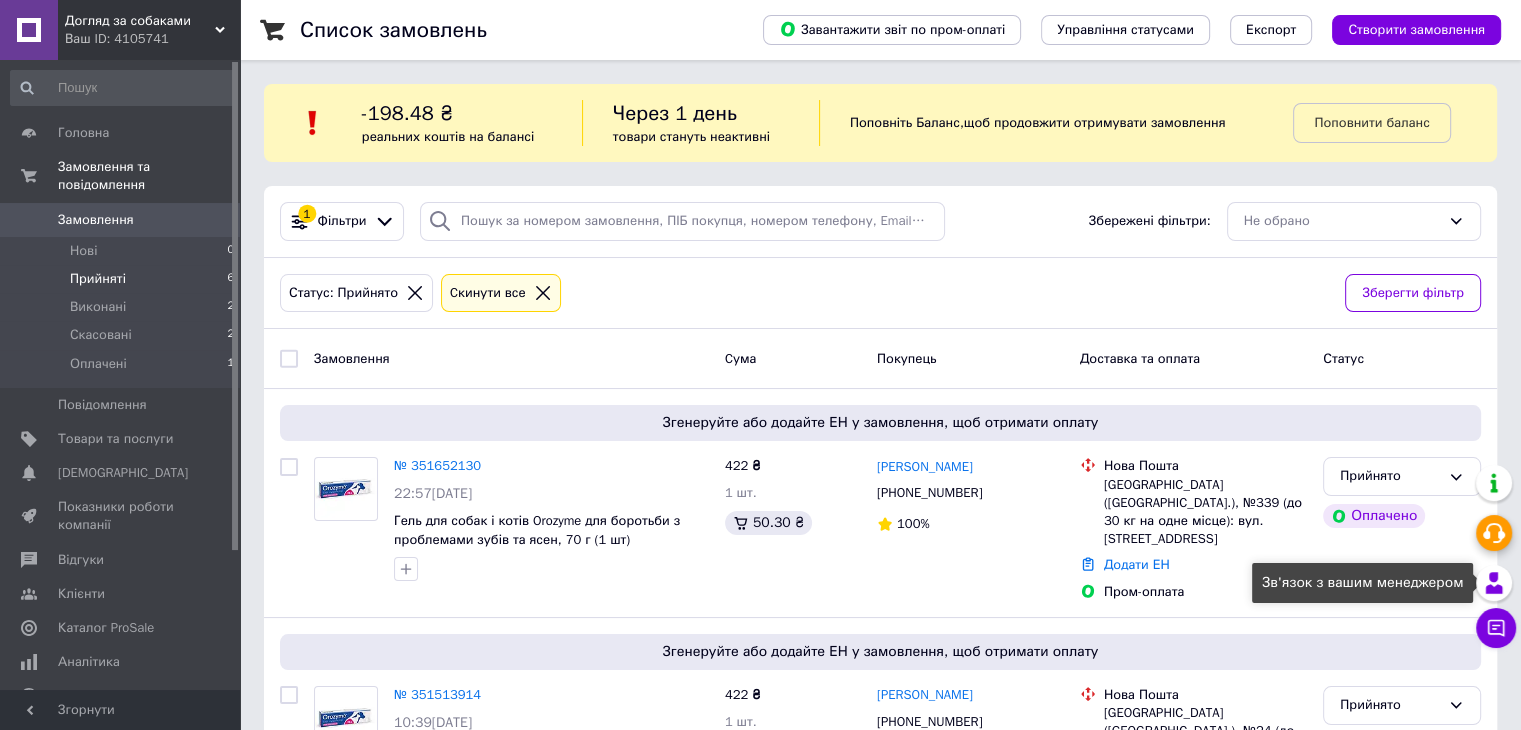 drag, startPoint x: 1492, startPoint y: 582, endPoint x: 1497, endPoint y: 570, distance: 13 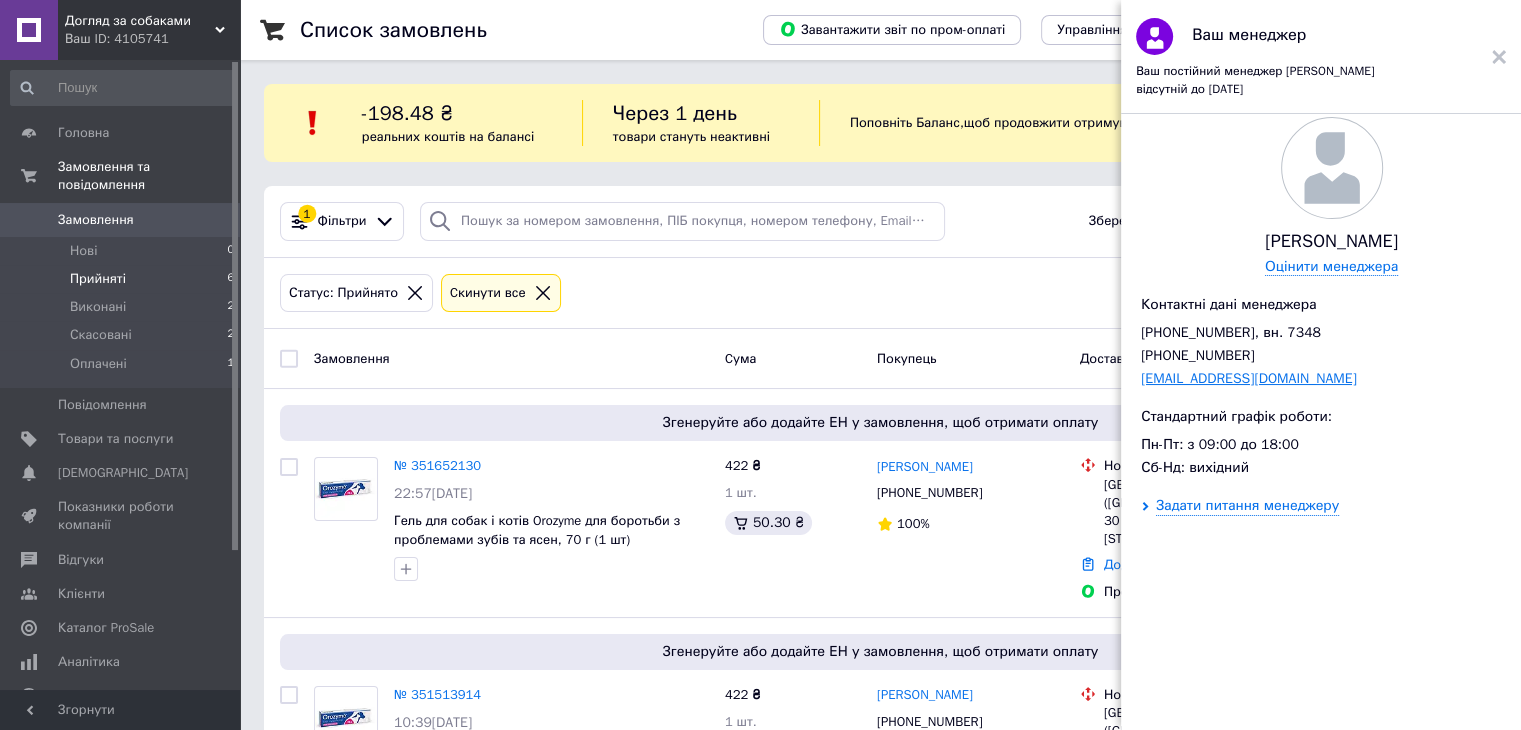click on "i.semenko@prom.ua" at bounding box center [1249, 378] 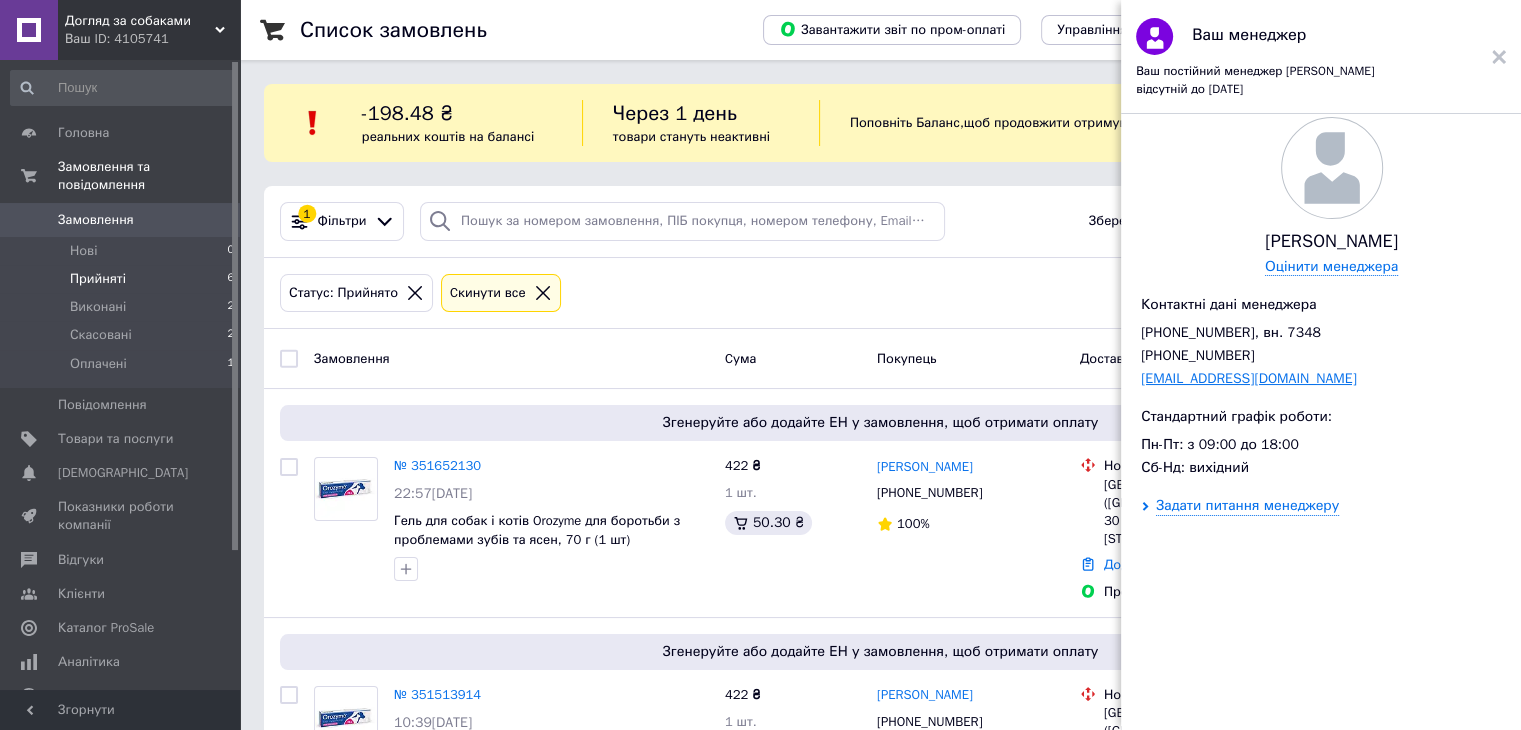 click on "i.semenko@prom.ua" at bounding box center (1249, 378) 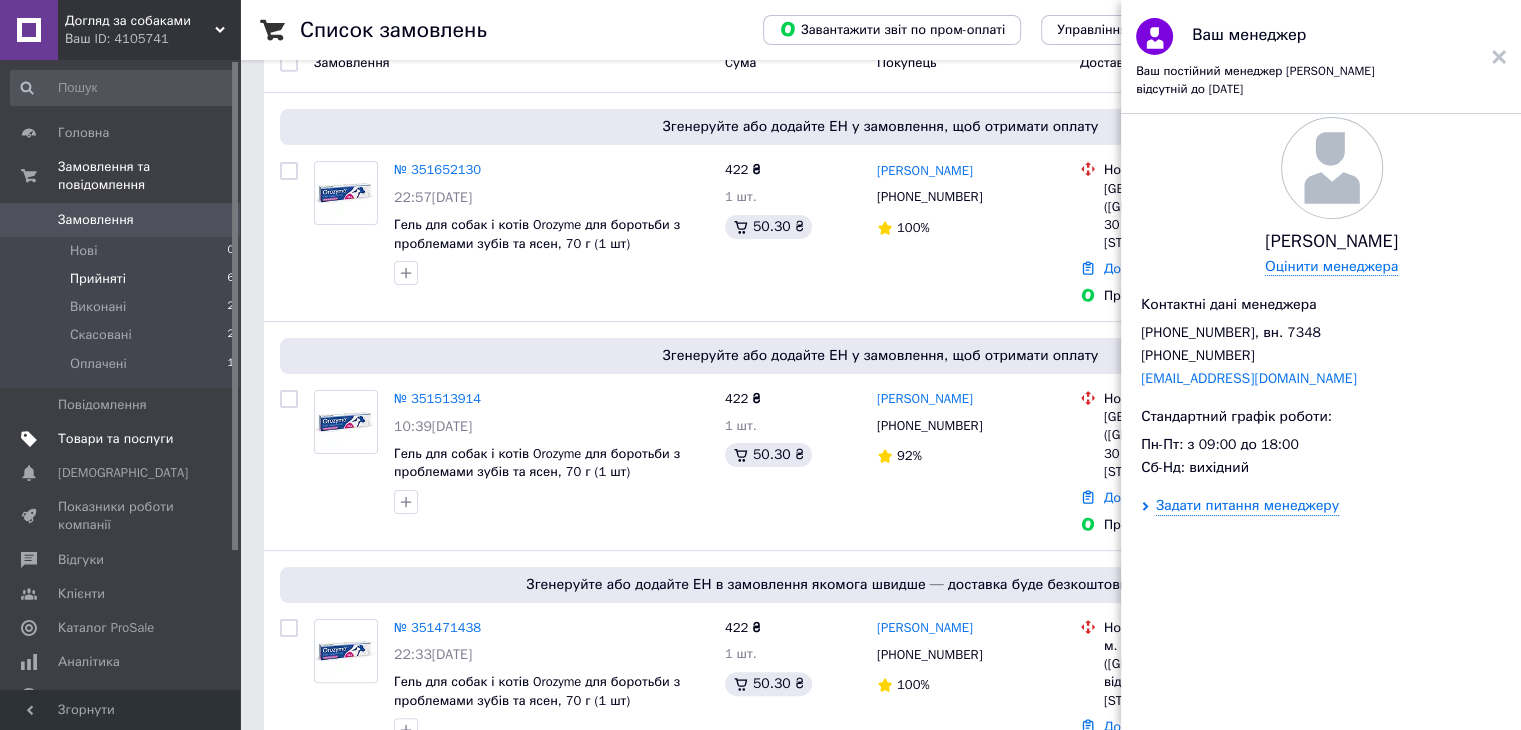 scroll, scrollTop: 300, scrollLeft: 0, axis: vertical 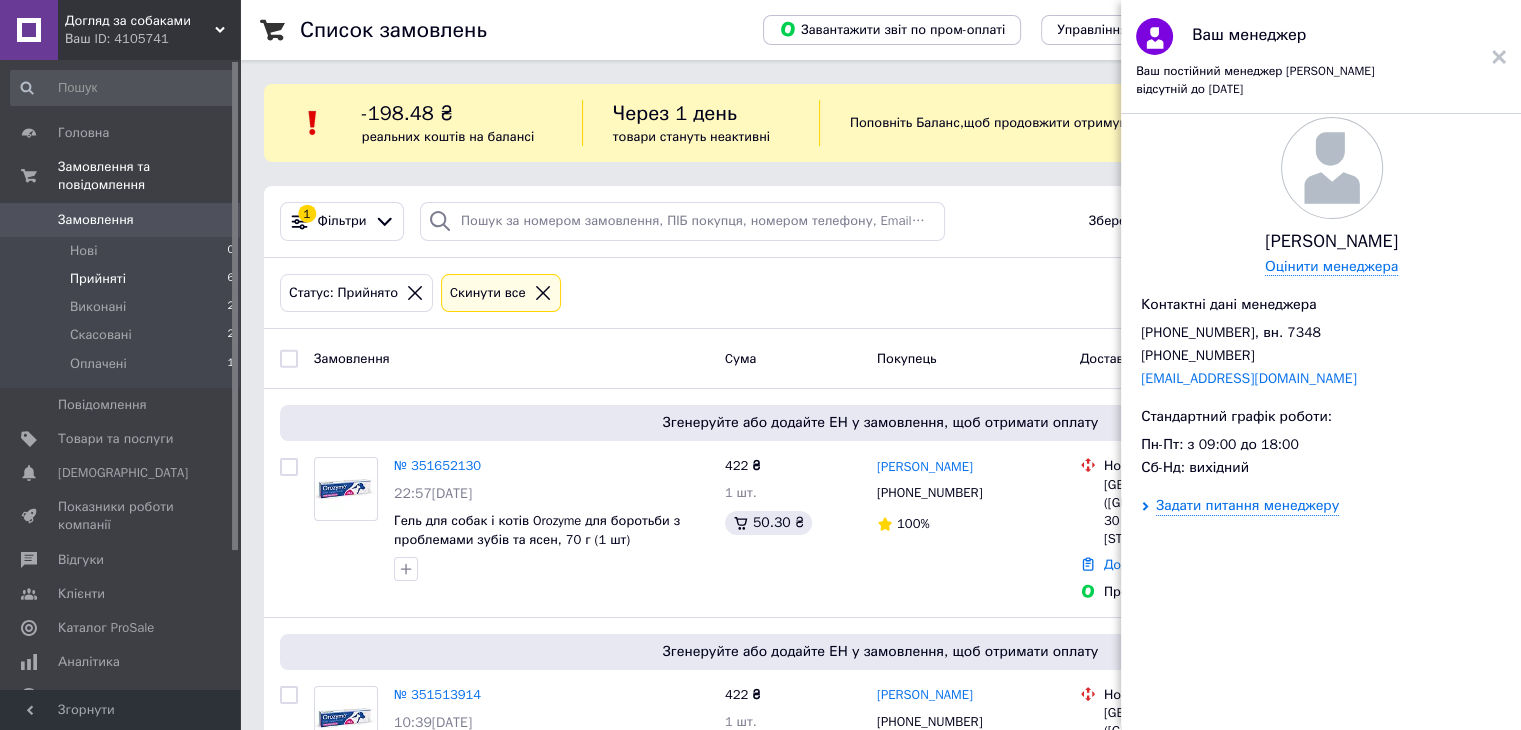 drag, startPoint x: 464, startPoint y: 127, endPoint x: 540, endPoint y: 73, distance: 93.230896 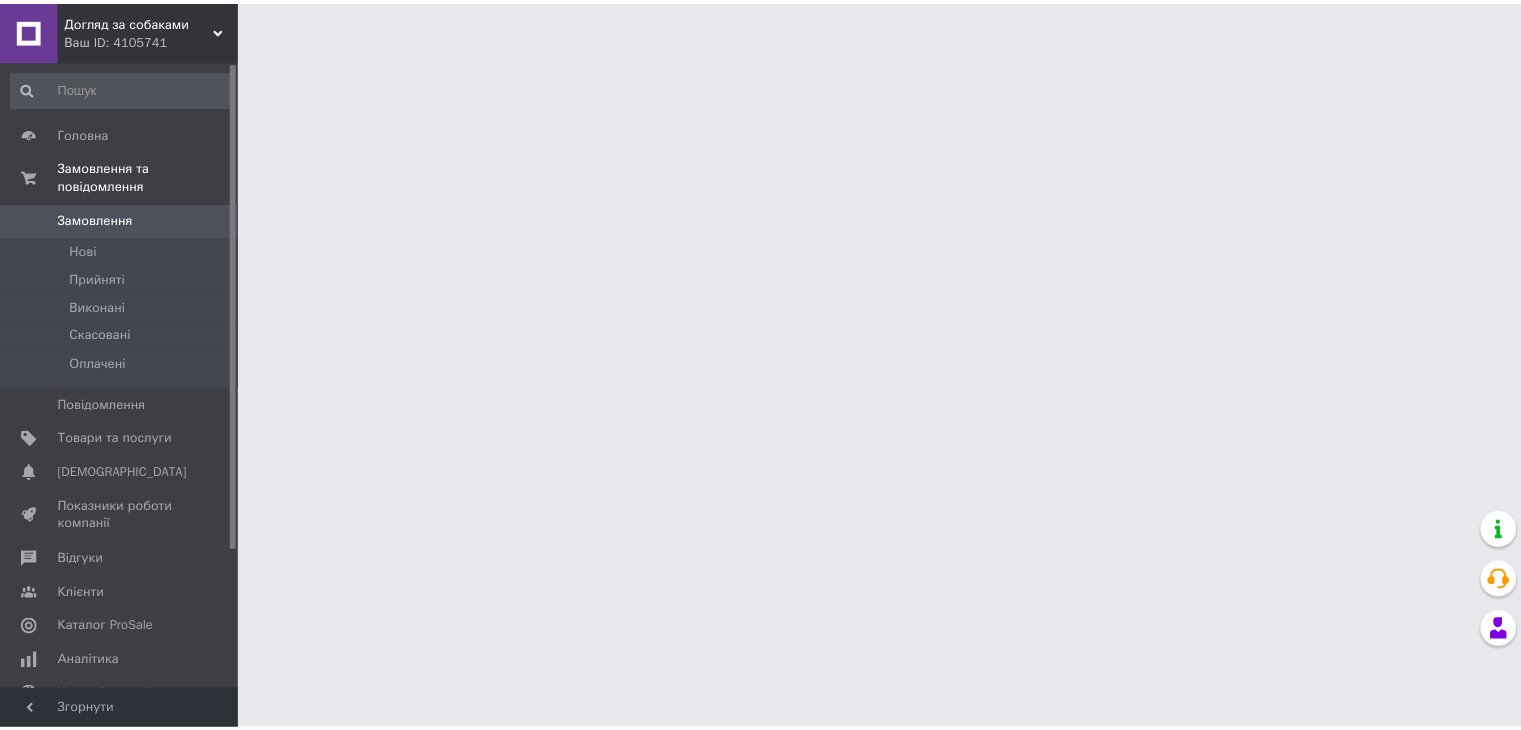scroll, scrollTop: 0, scrollLeft: 0, axis: both 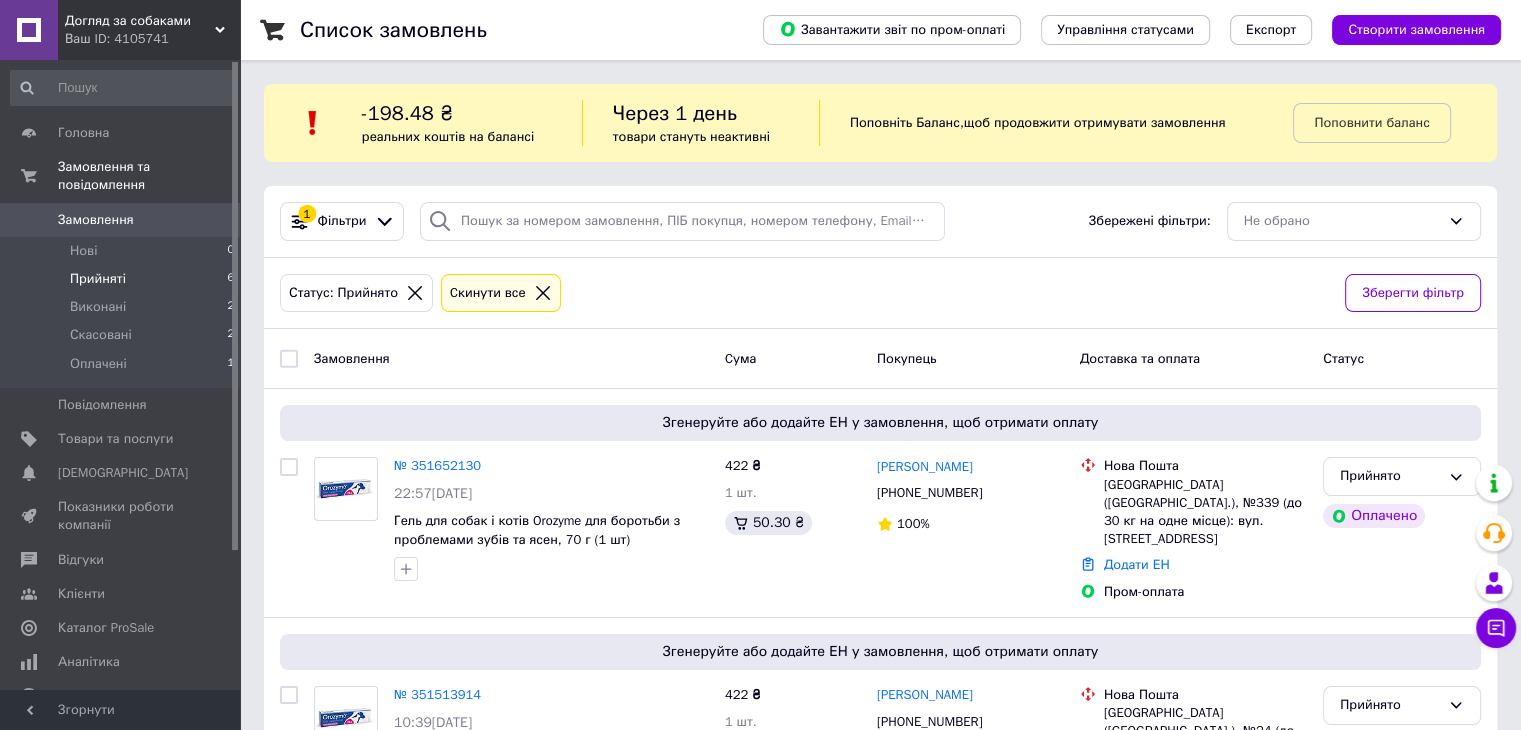 click on "Поповніть Баланс ,  щоб продовжити отримувати замовлення" at bounding box center (1056, 123) 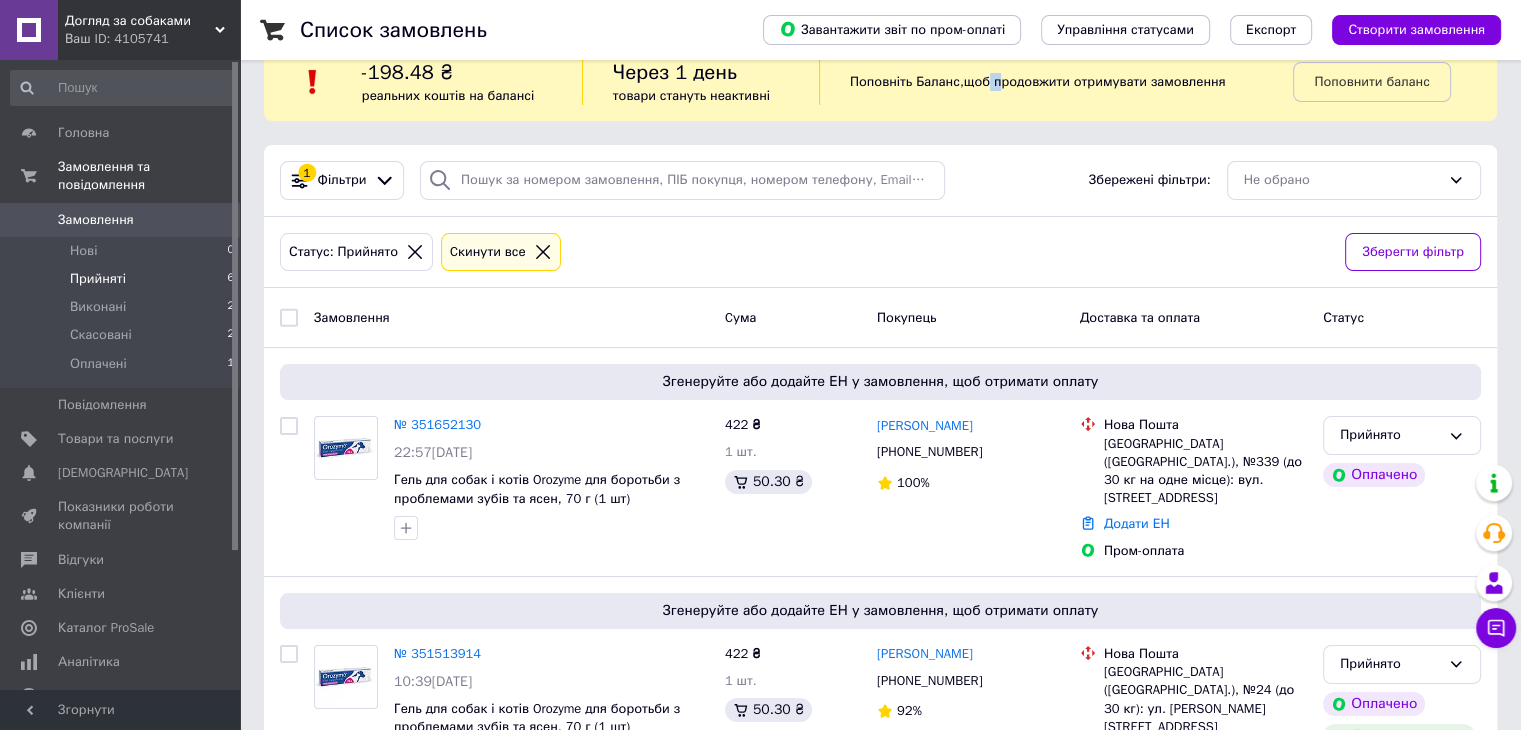 scroll, scrollTop: 0, scrollLeft: 0, axis: both 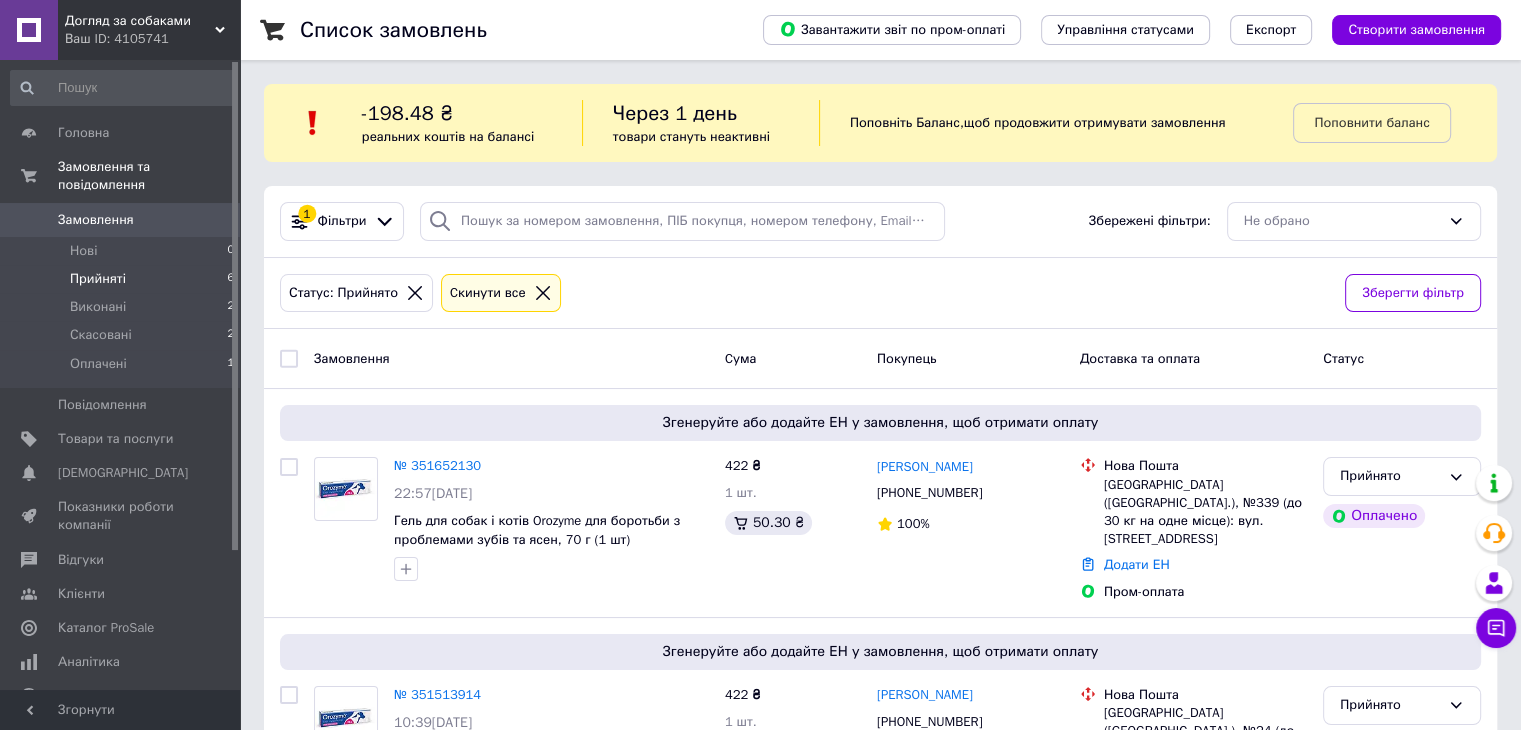 click 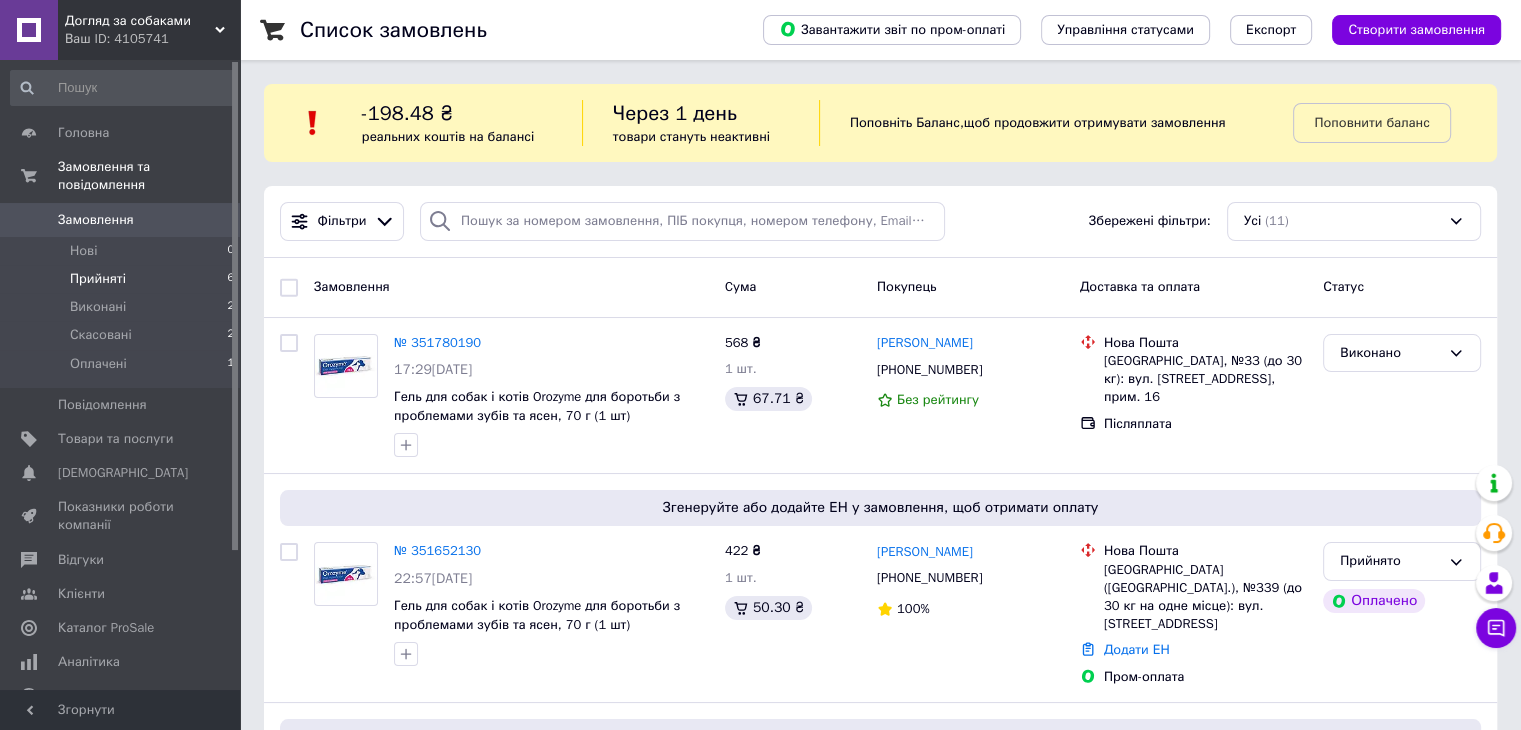 click on "Замовлення" at bounding box center [96, 220] 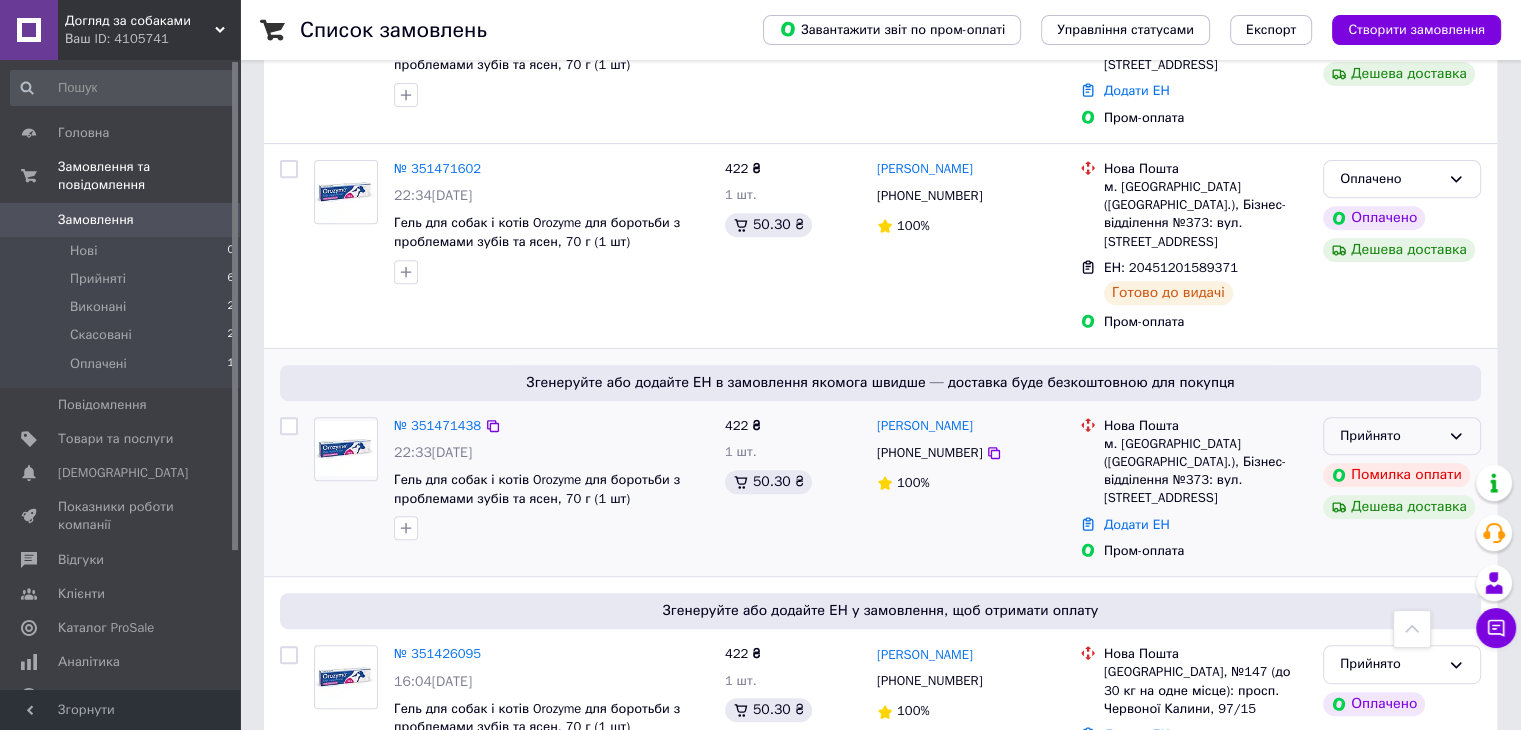 scroll, scrollTop: 800, scrollLeft: 0, axis: vertical 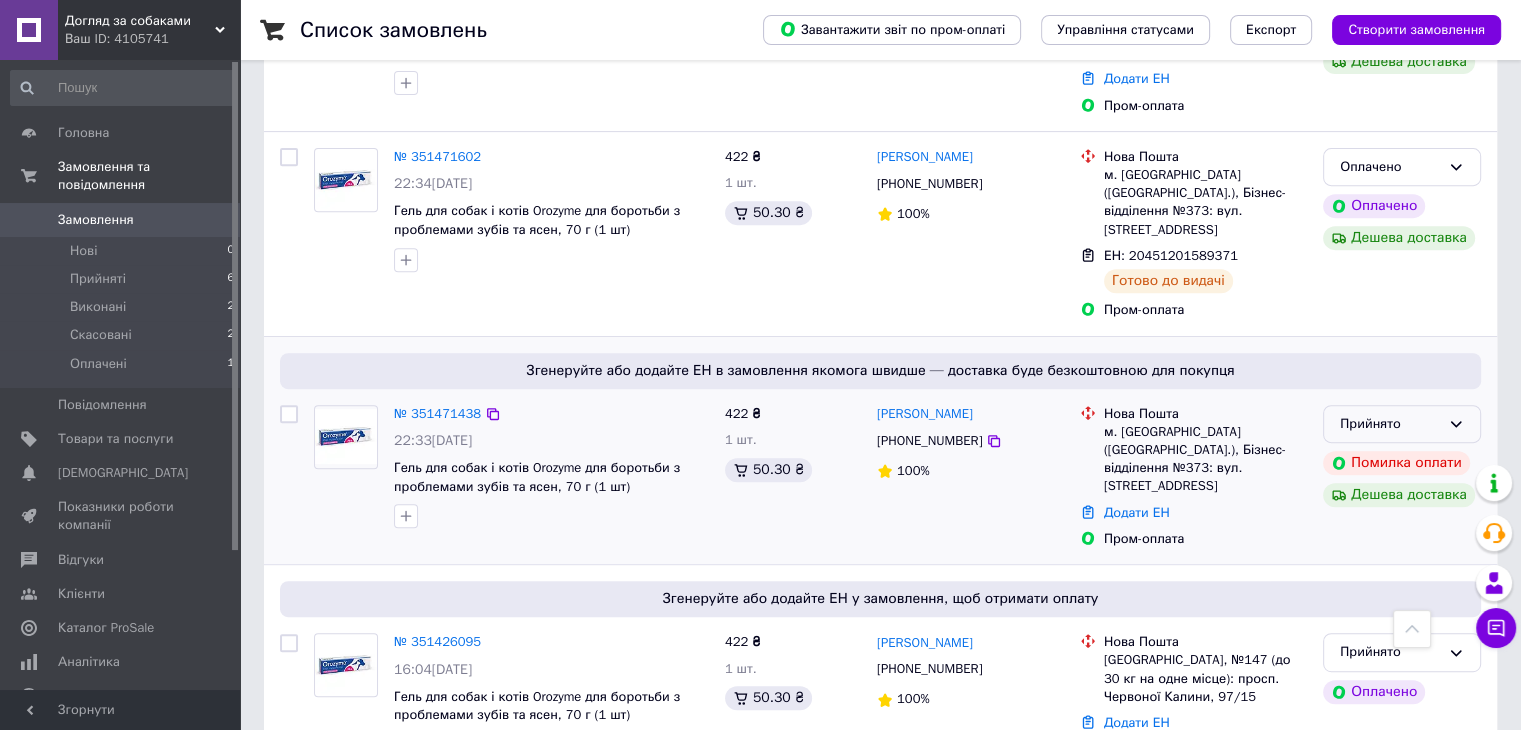 click on "Прийнято" at bounding box center [1390, 424] 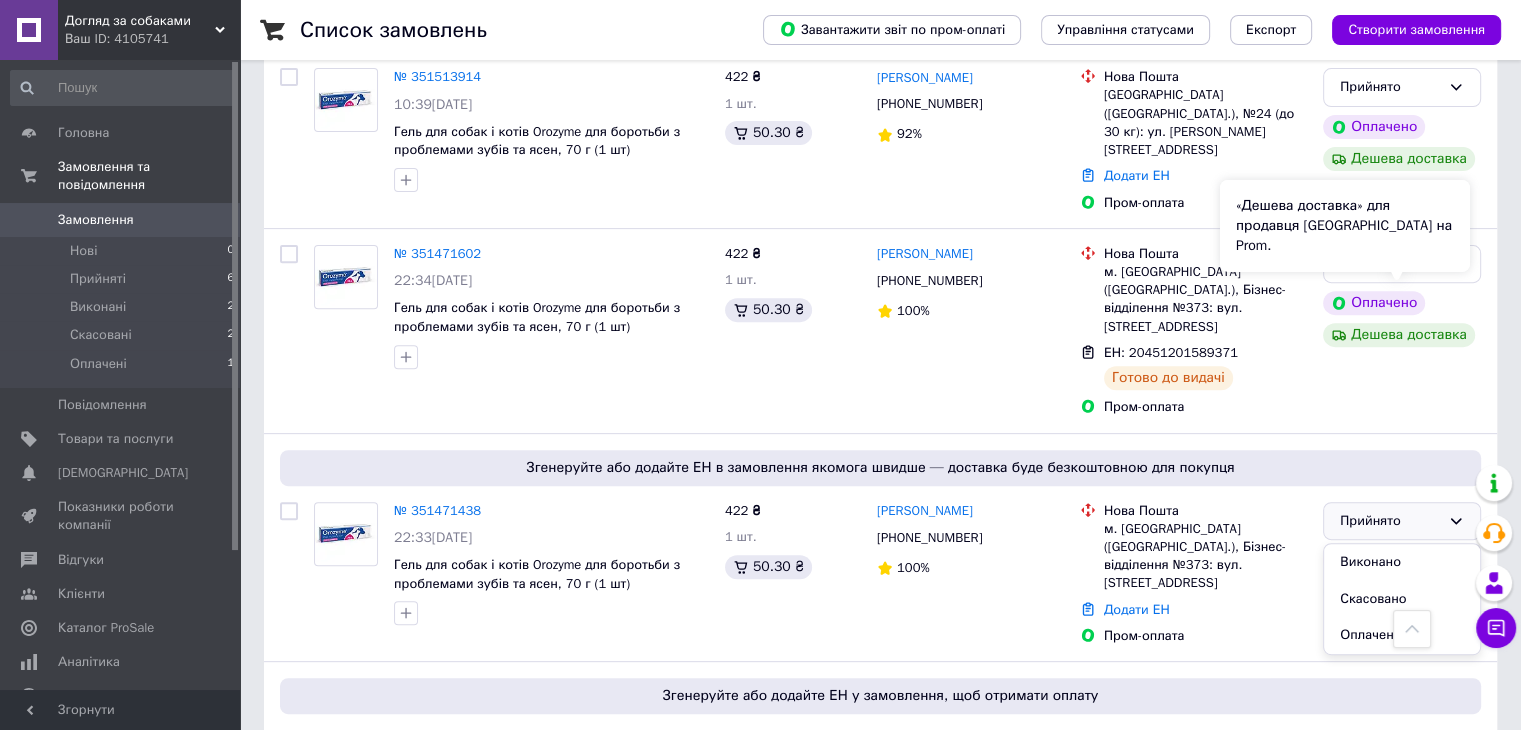 scroll, scrollTop: 700, scrollLeft: 0, axis: vertical 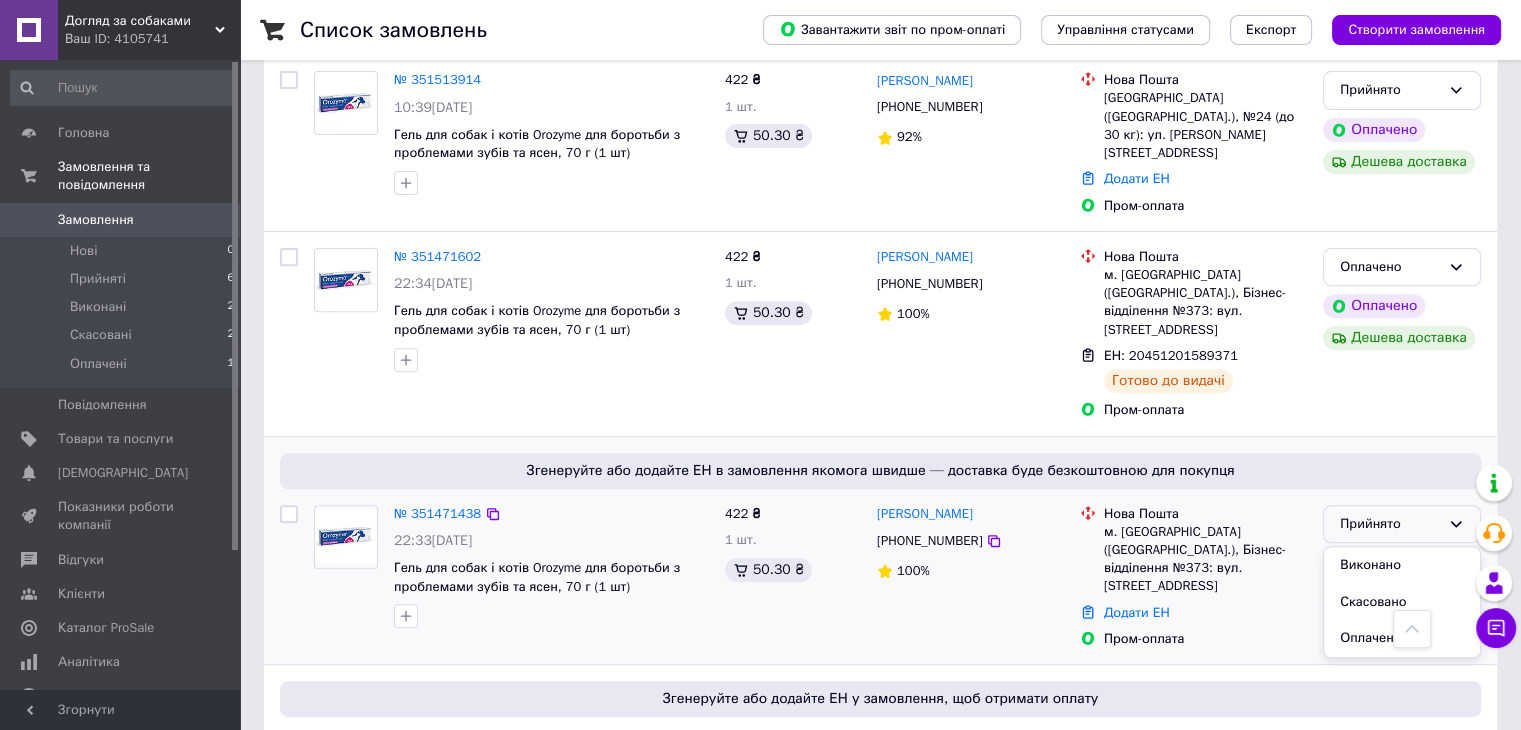 click on "Додати ЕН" at bounding box center (1205, 613) 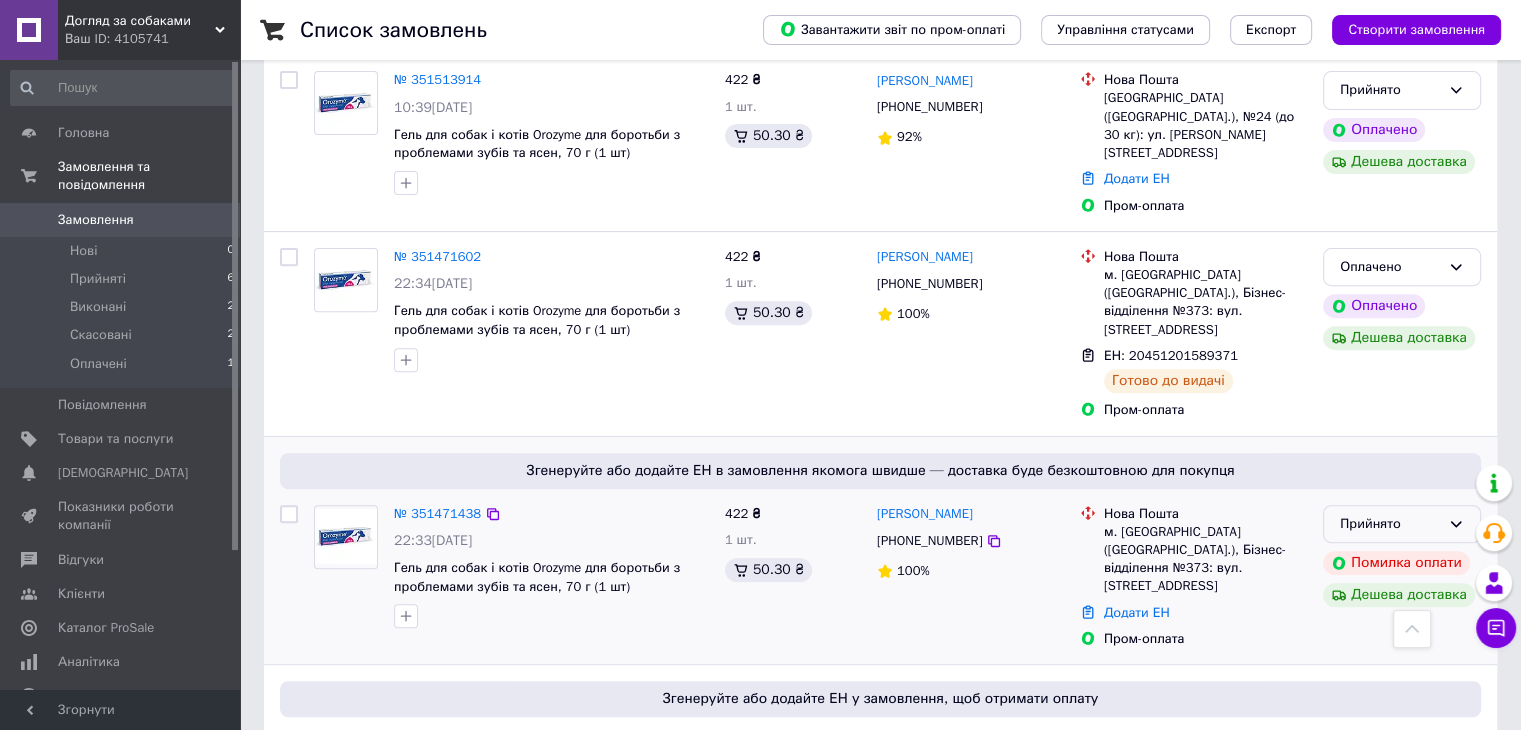 click 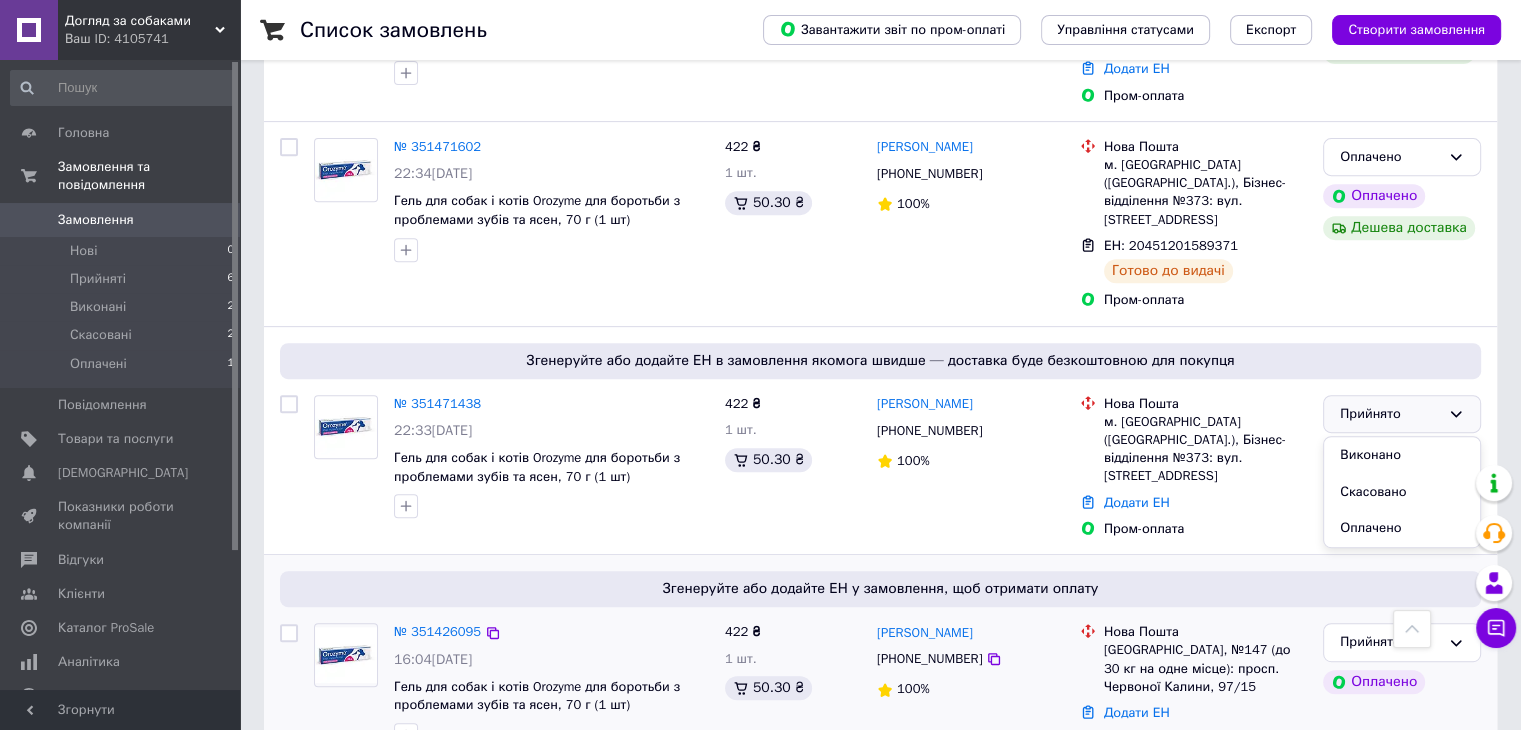 scroll, scrollTop: 900, scrollLeft: 0, axis: vertical 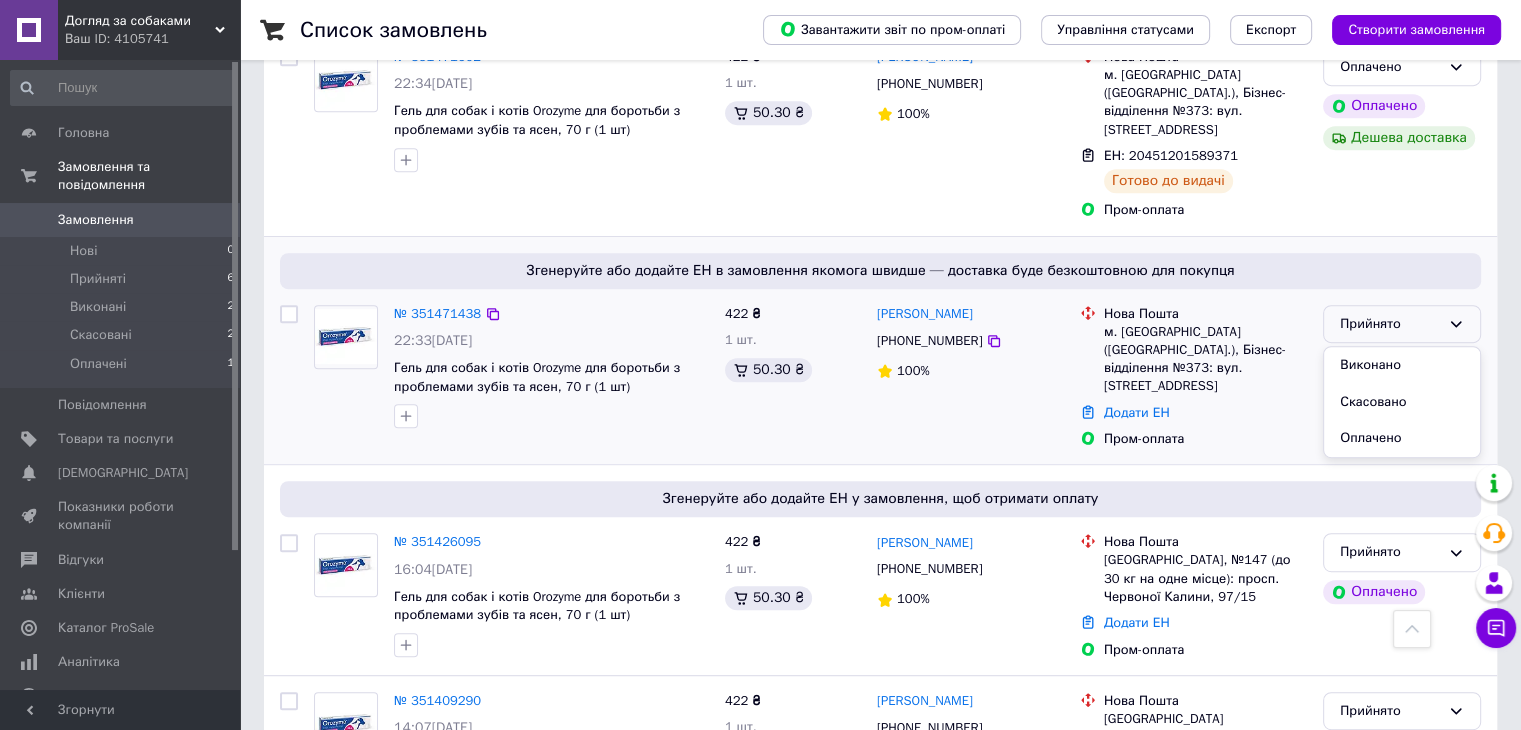 click on "Додати ЕН" at bounding box center [1205, 413] 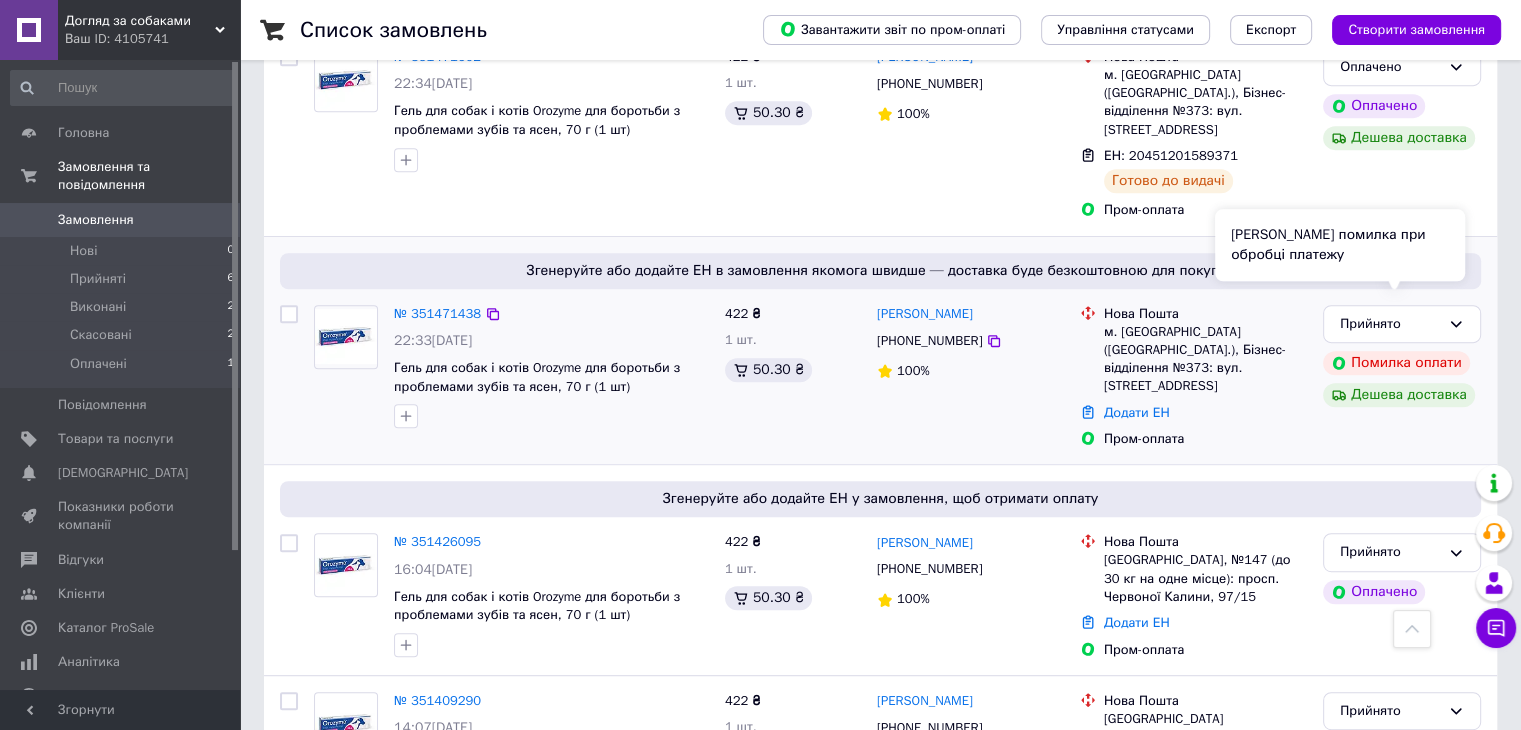 click on "Помилка оплати" at bounding box center (1396, 363) 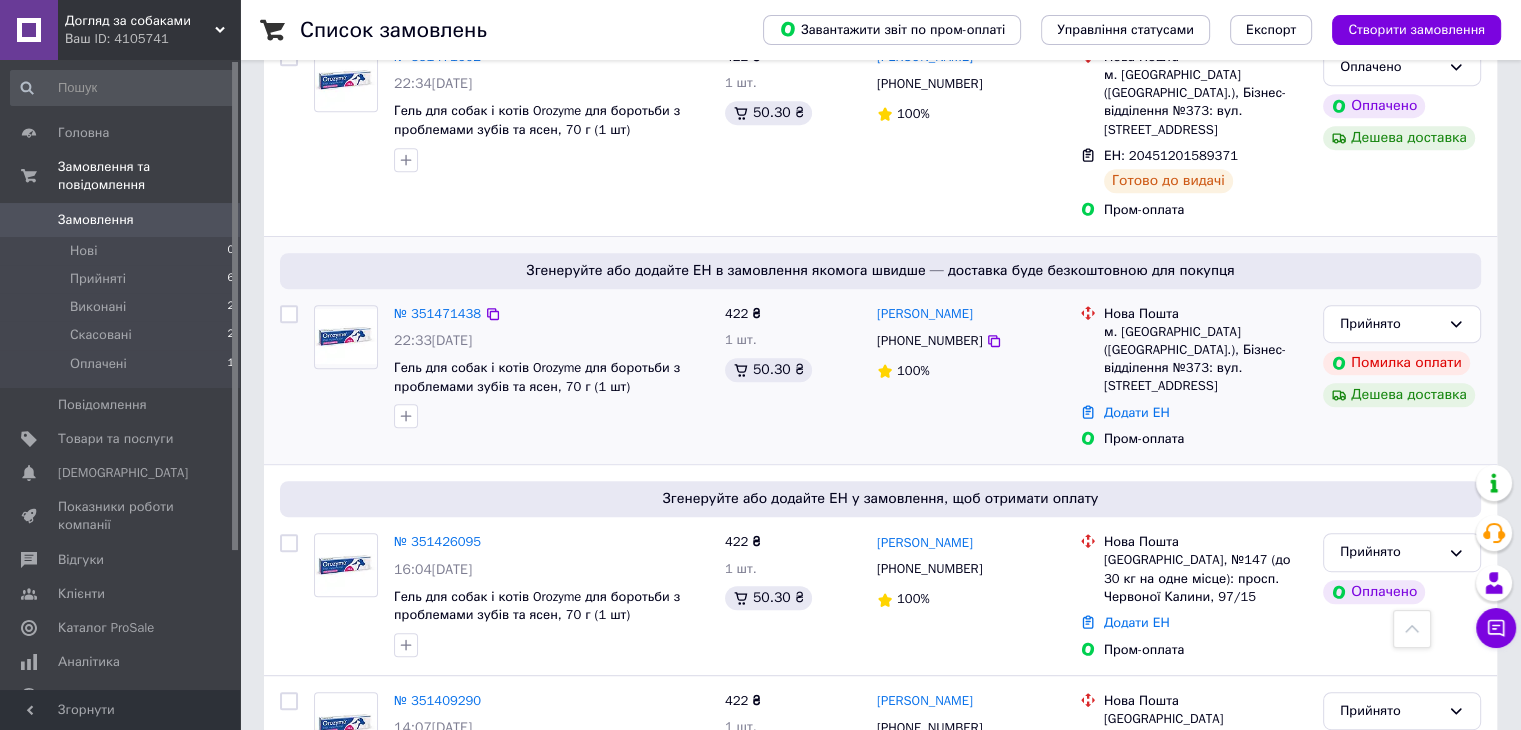 click on "Помилка оплати" at bounding box center [1396, 363] 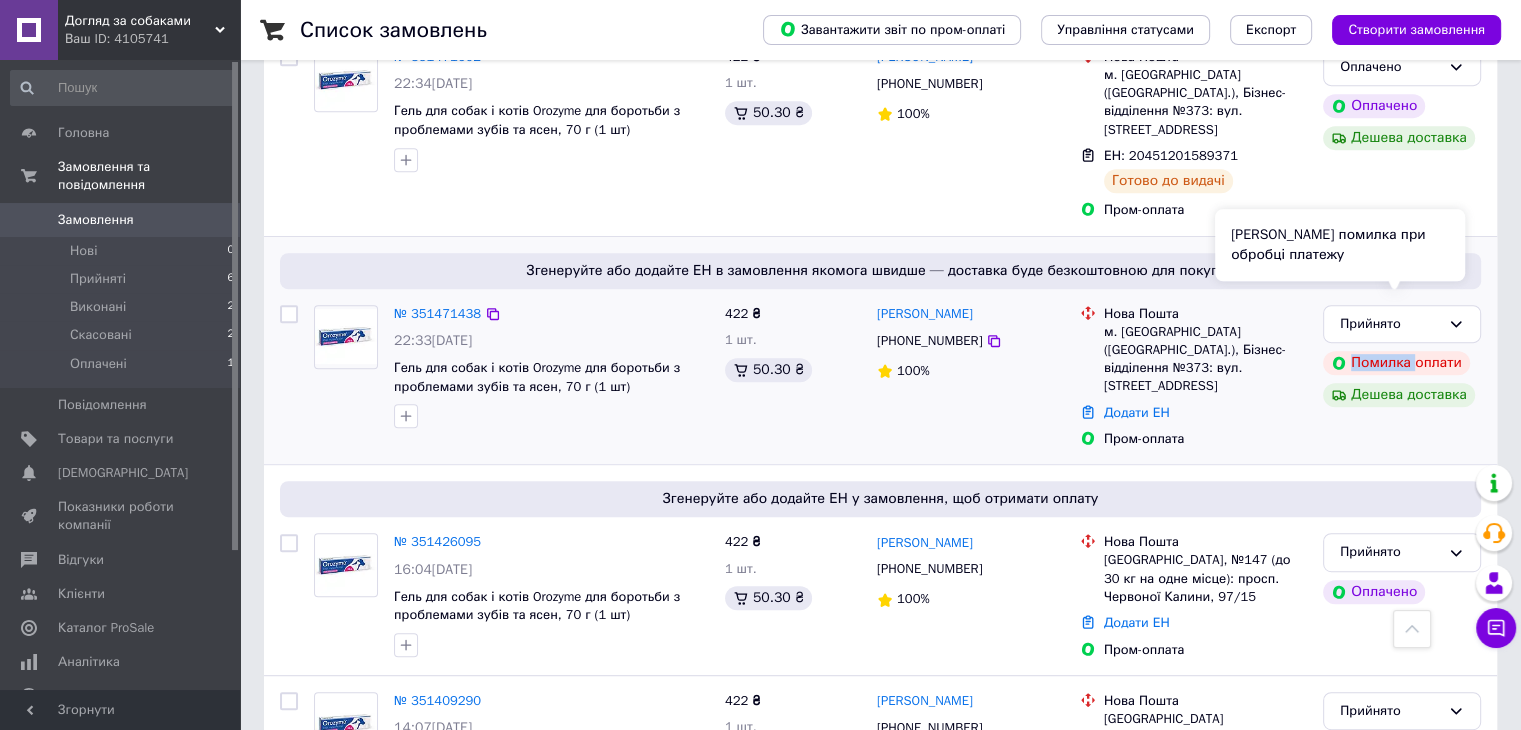 click on "Помилка оплати" at bounding box center [1396, 363] 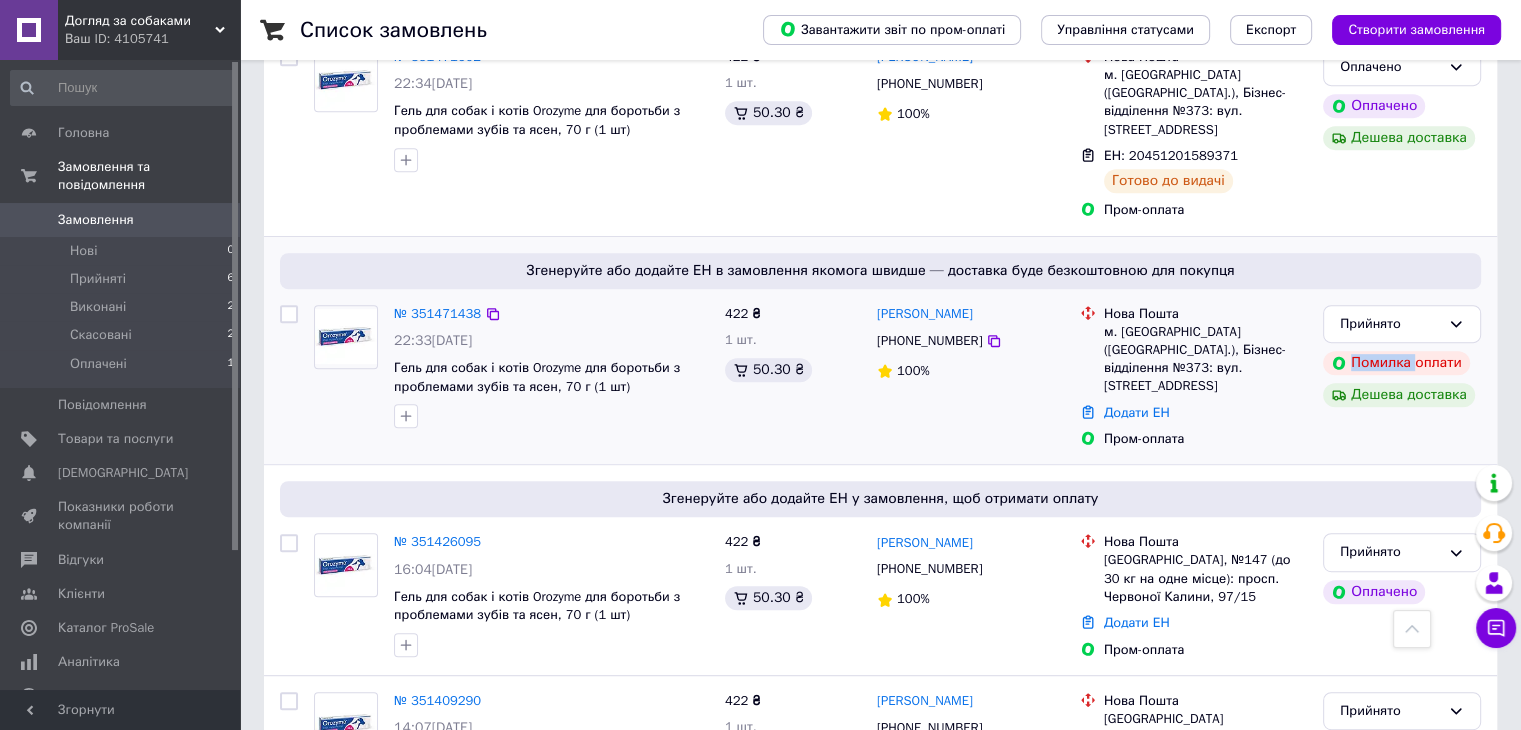 click on "Помилка оплати" at bounding box center (1396, 363) 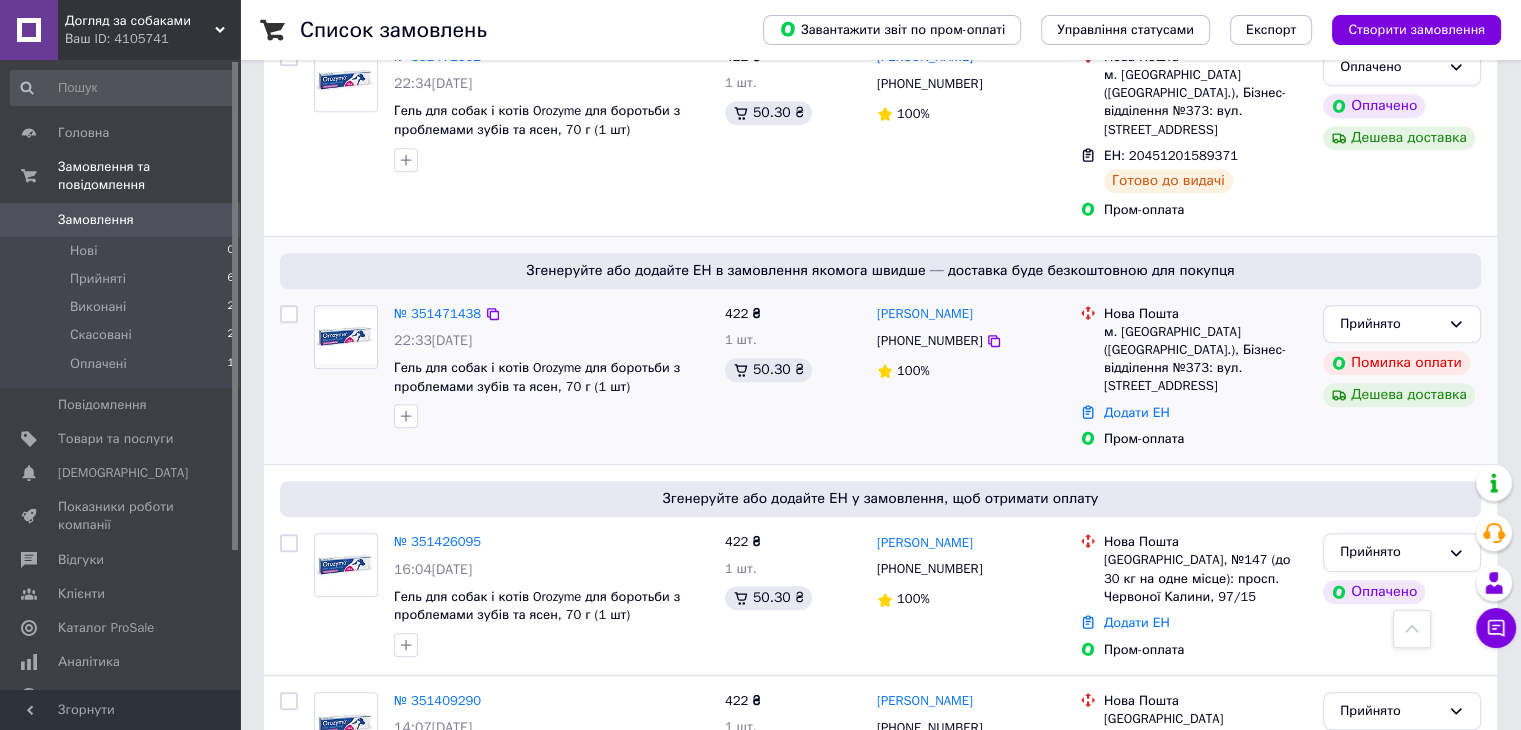 click on "Додати ЕН" at bounding box center [1205, 413] 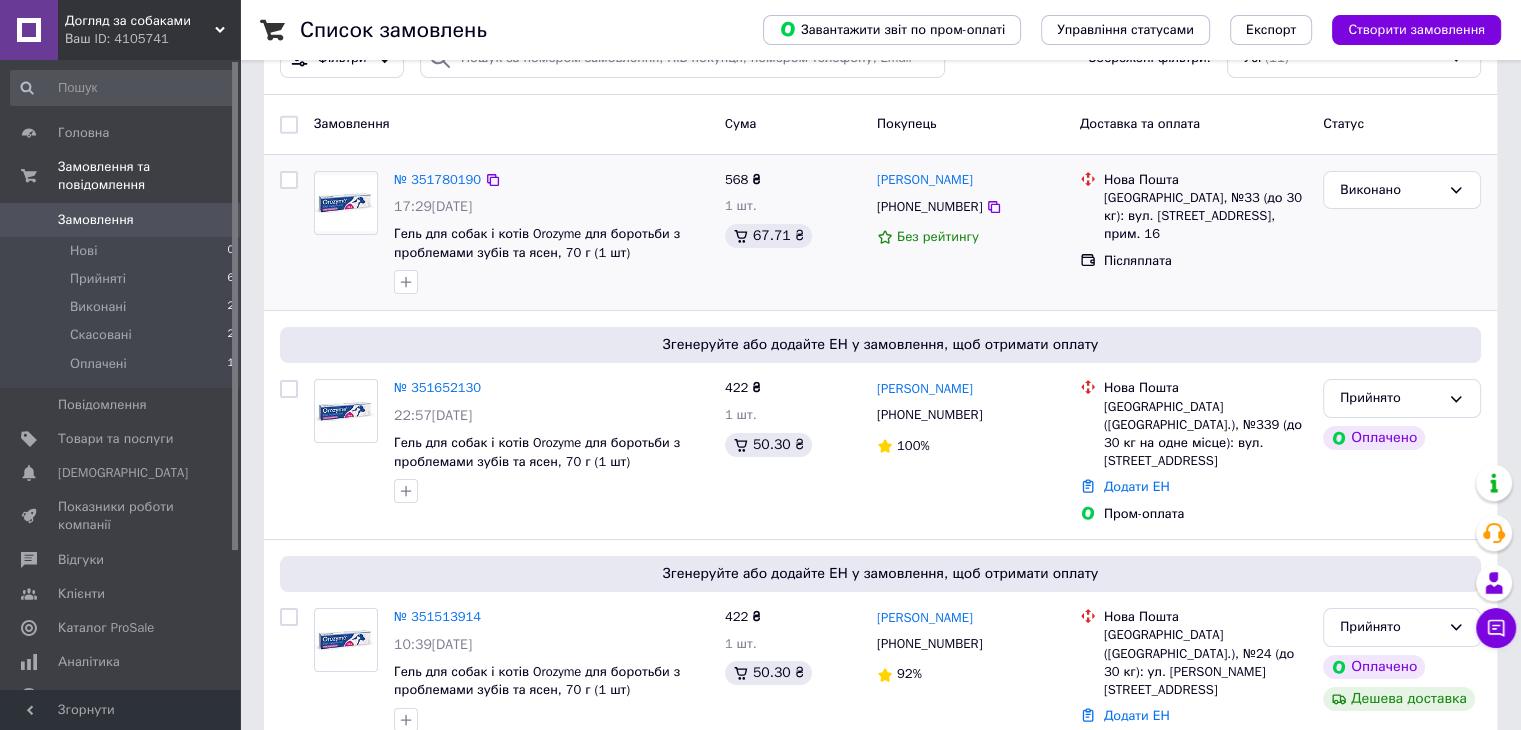 scroll, scrollTop: 0, scrollLeft: 0, axis: both 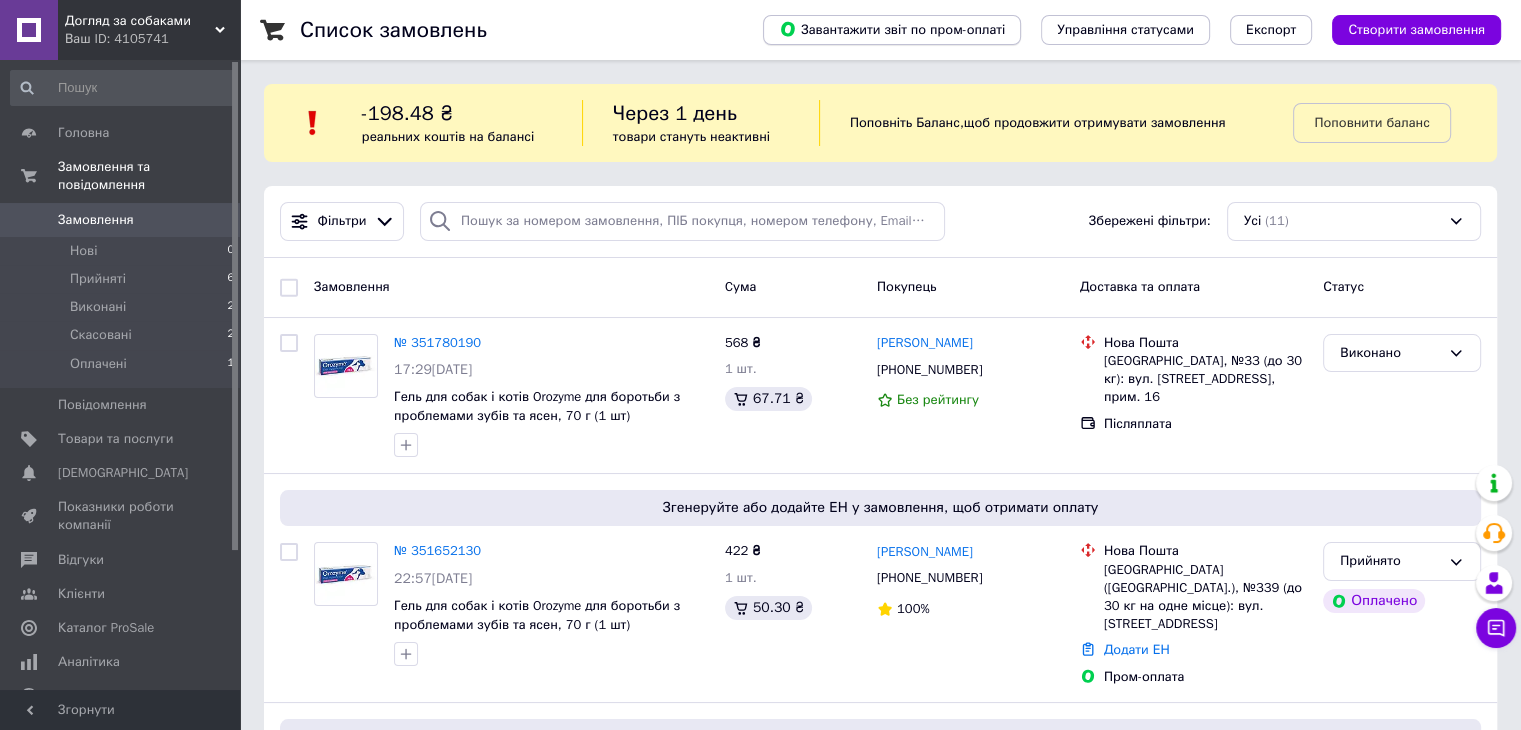 click on "Завантажити звіт по пром-оплаті" at bounding box center [892, 29] 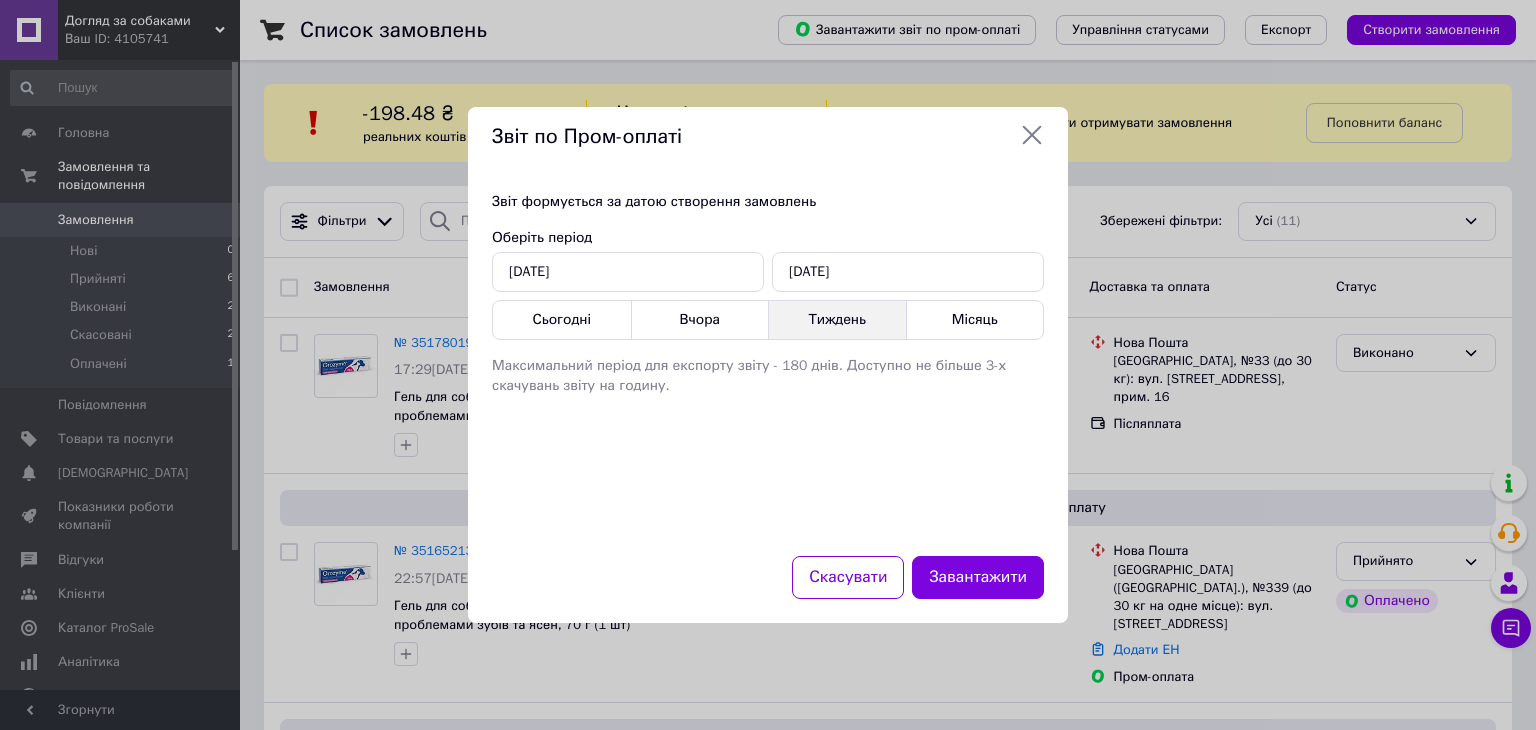 click on "Тиждень" at bounding box center (837, 320) 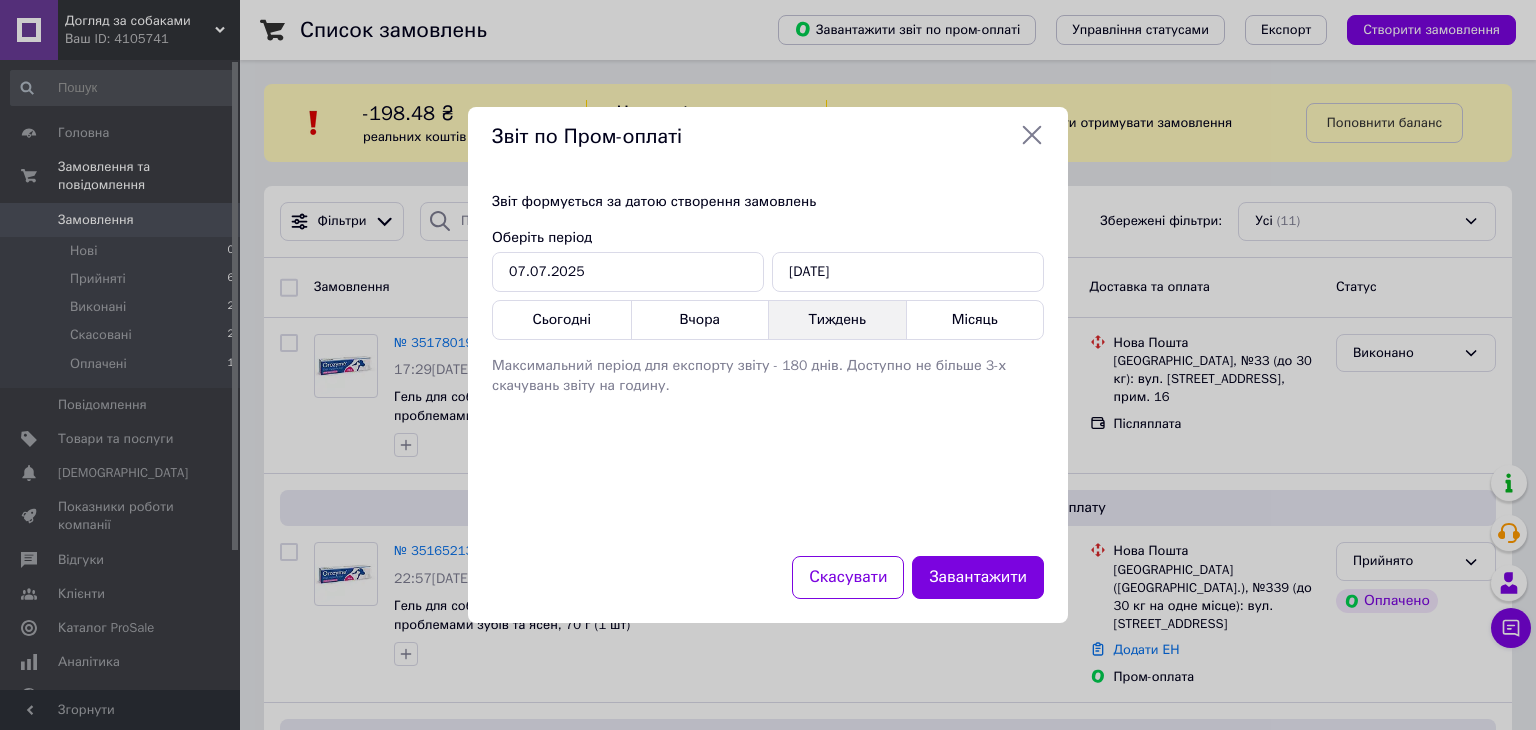 click on "Тиждень" at bounding box center (837, 320) 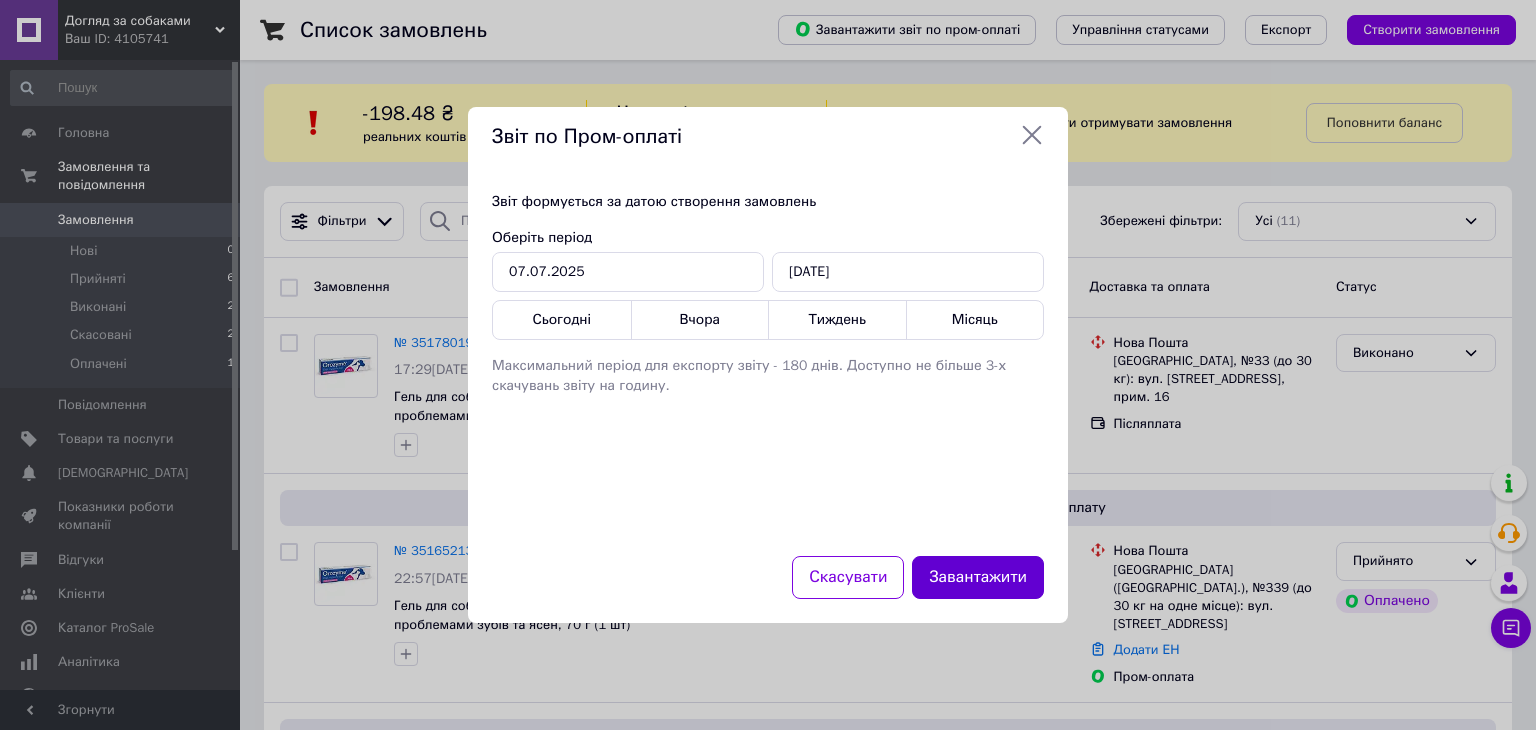 click on "Завантажити" at bounding box center (978, 577) 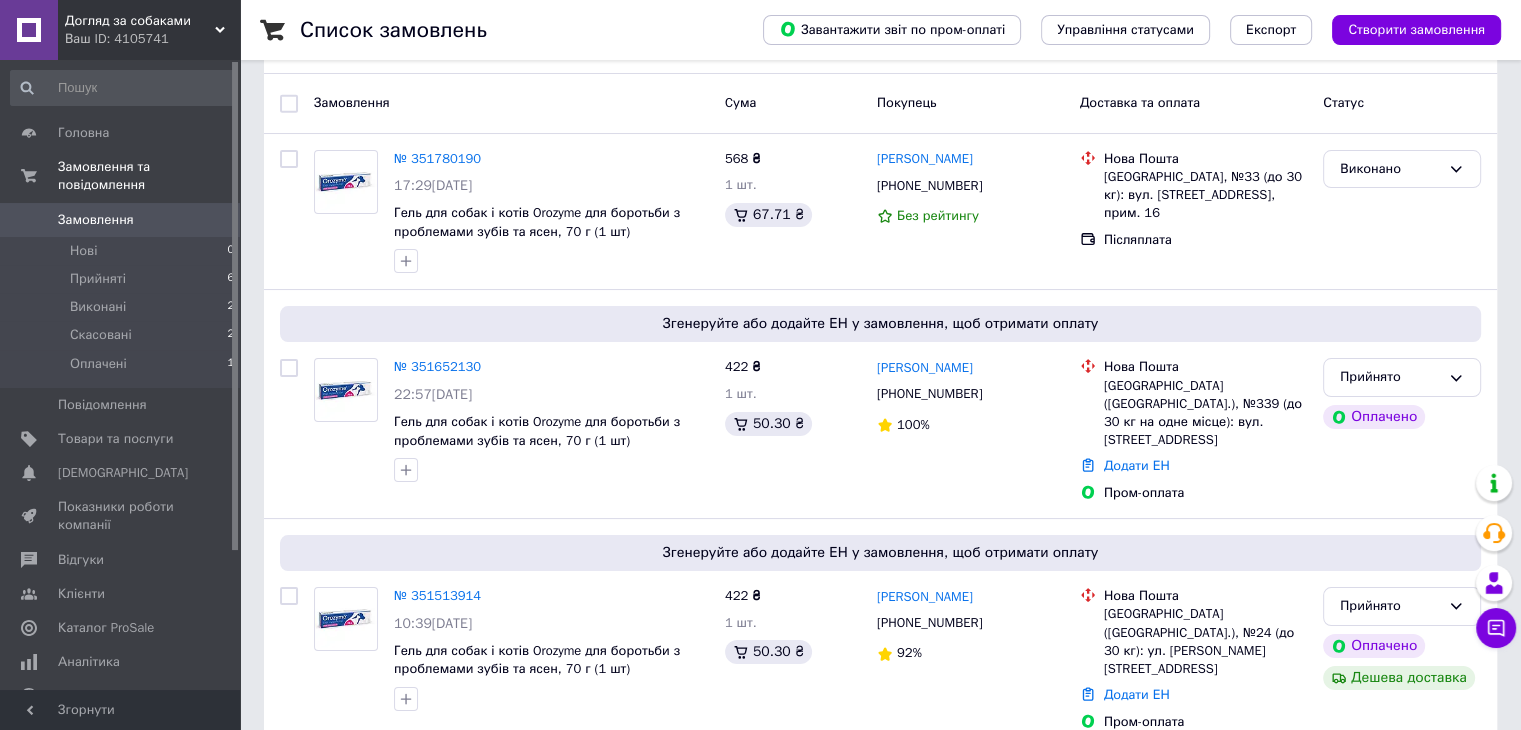 scroll, scrollTop: 0, scrollLeft: 0, axis: both 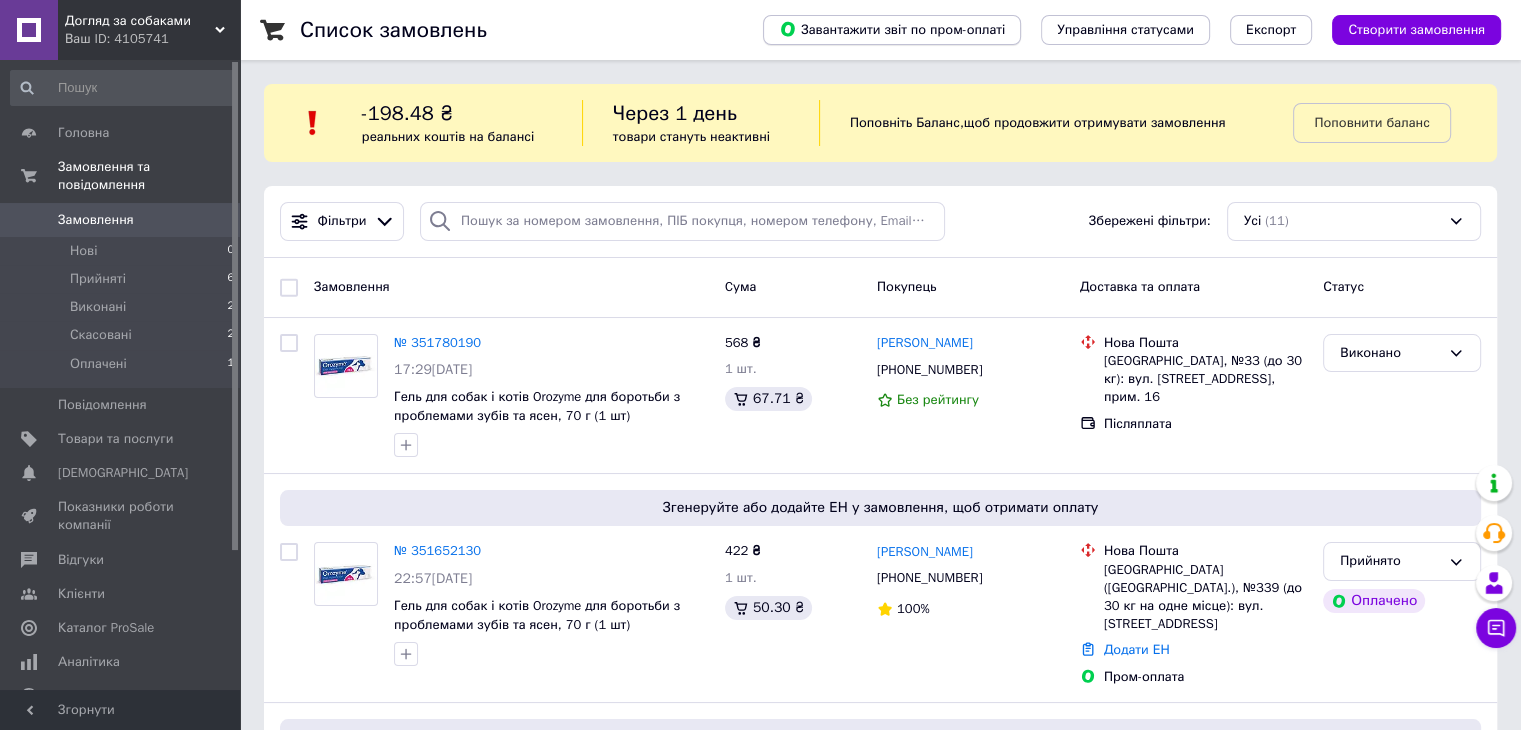 click on "Завантажити звіт по пром-оплаті" at bounding box center (892, 30) 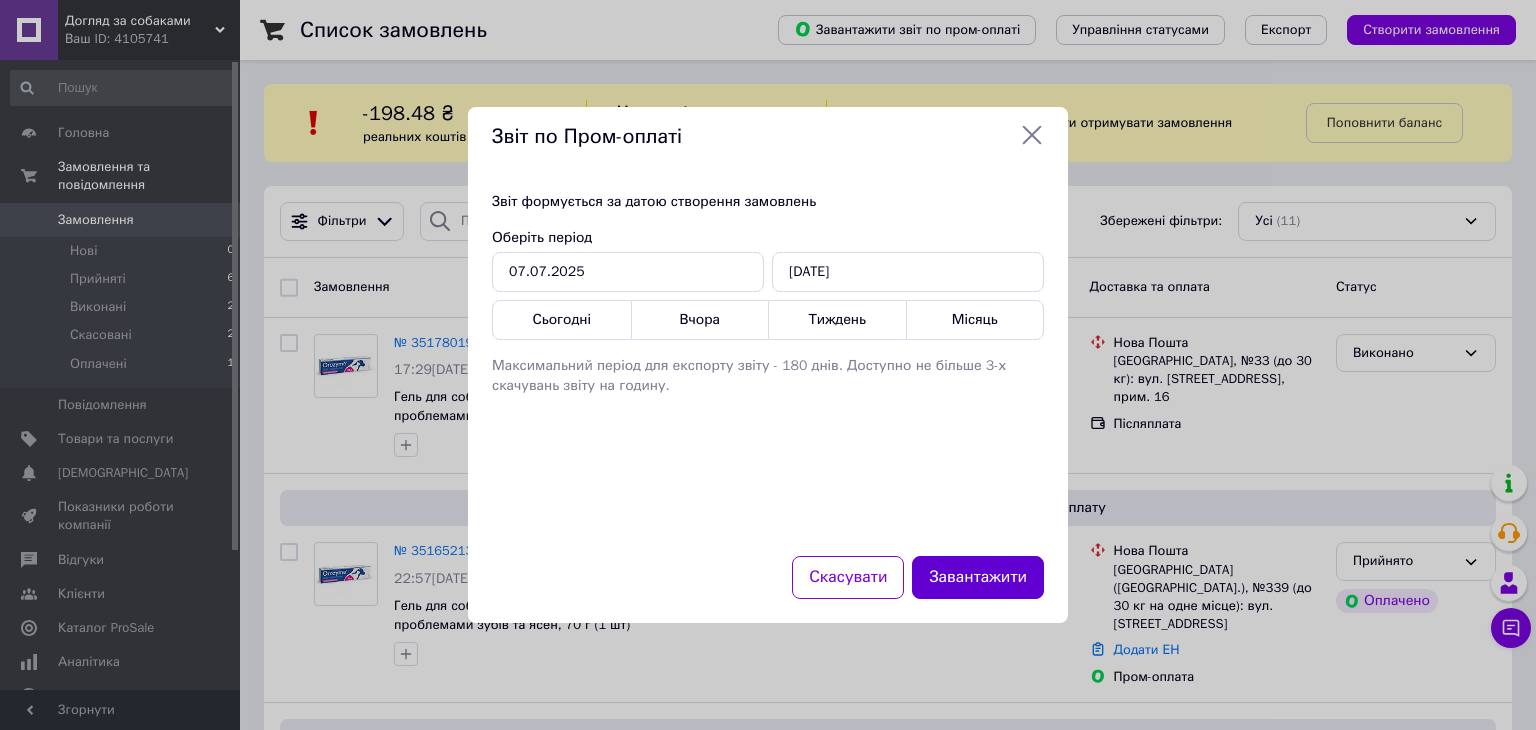 click on "Завантажити" at bounding box center [978, 577] 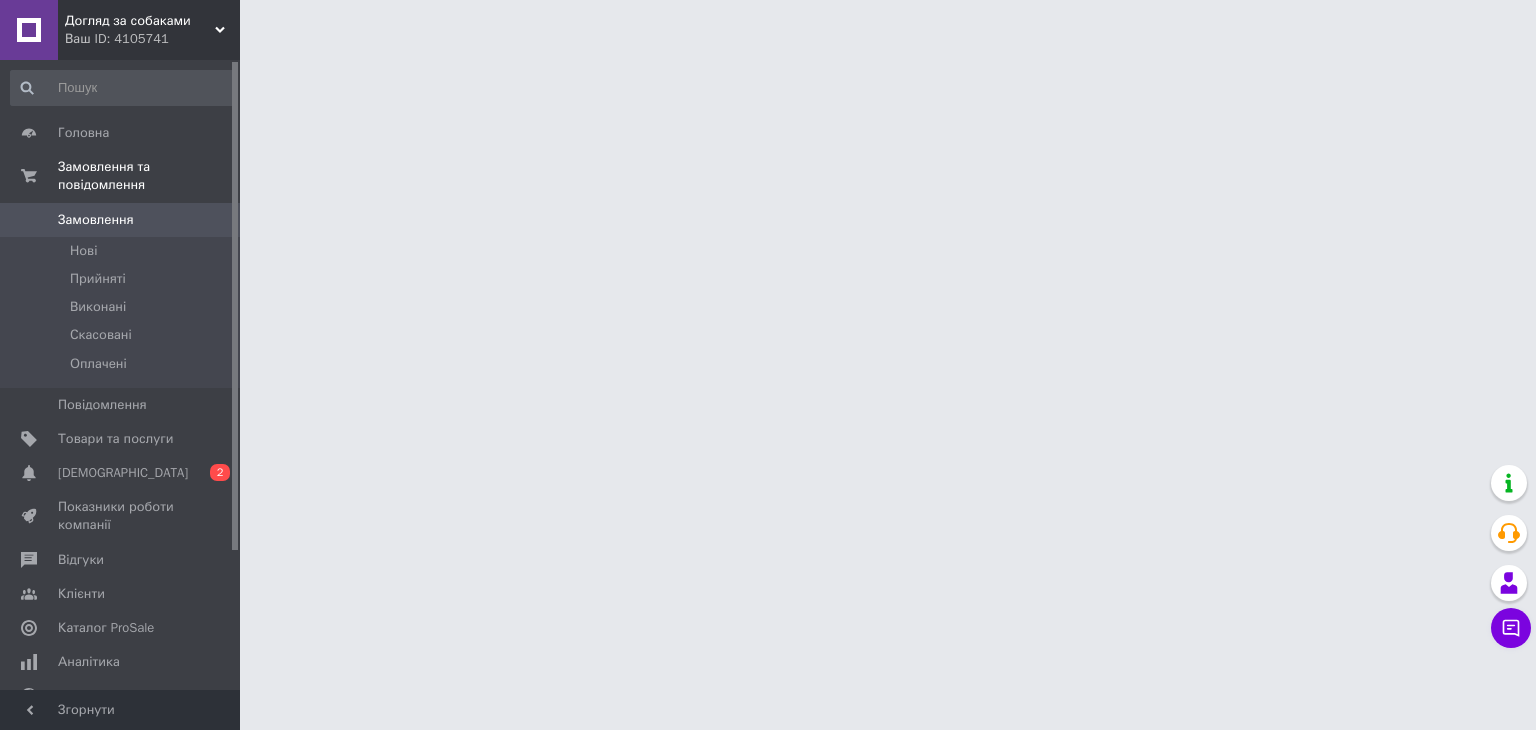 scroll, scrollTop: 0, scrollLeft: 0, axis: both 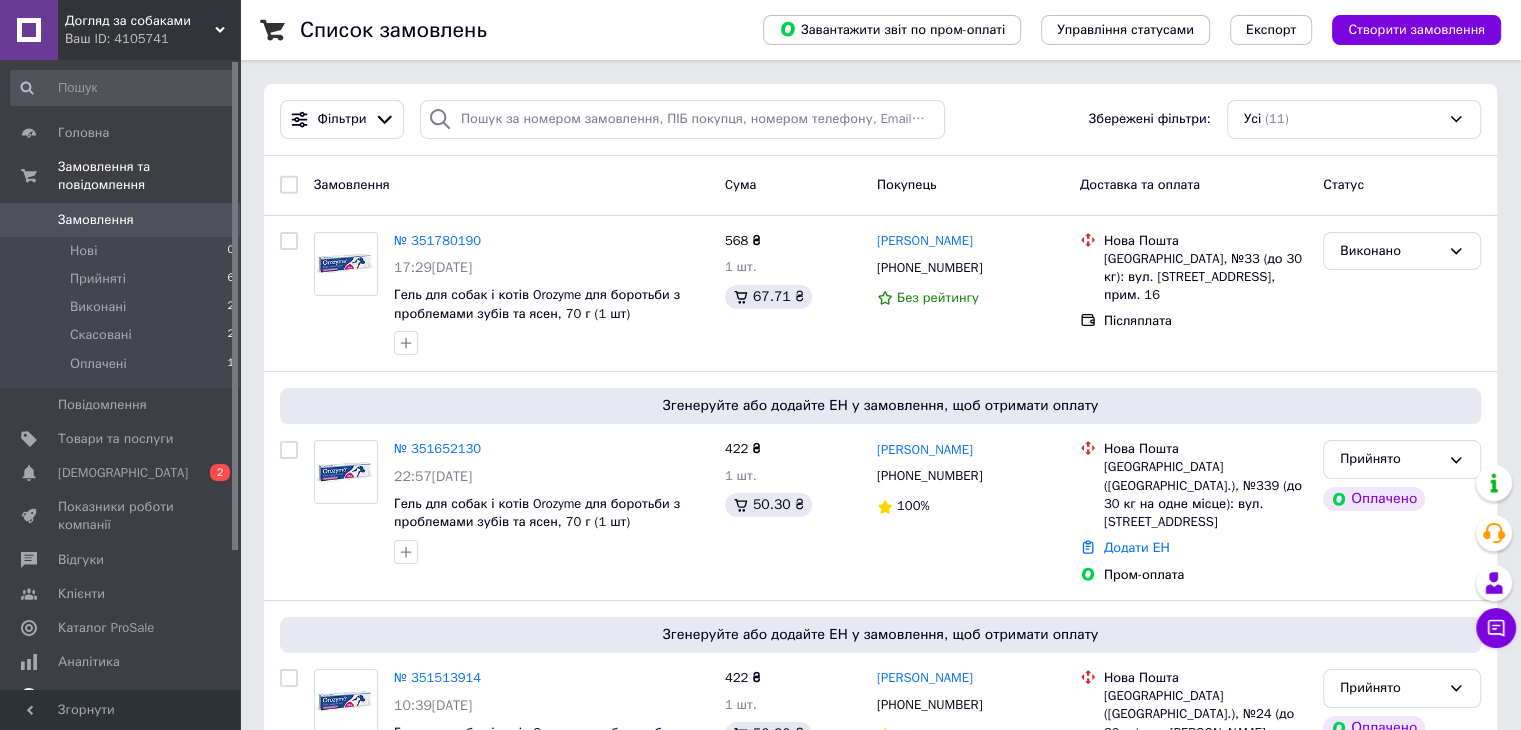 click on "[DEMOGRAPHIC_DATA]" at bounding box center [123, 473] 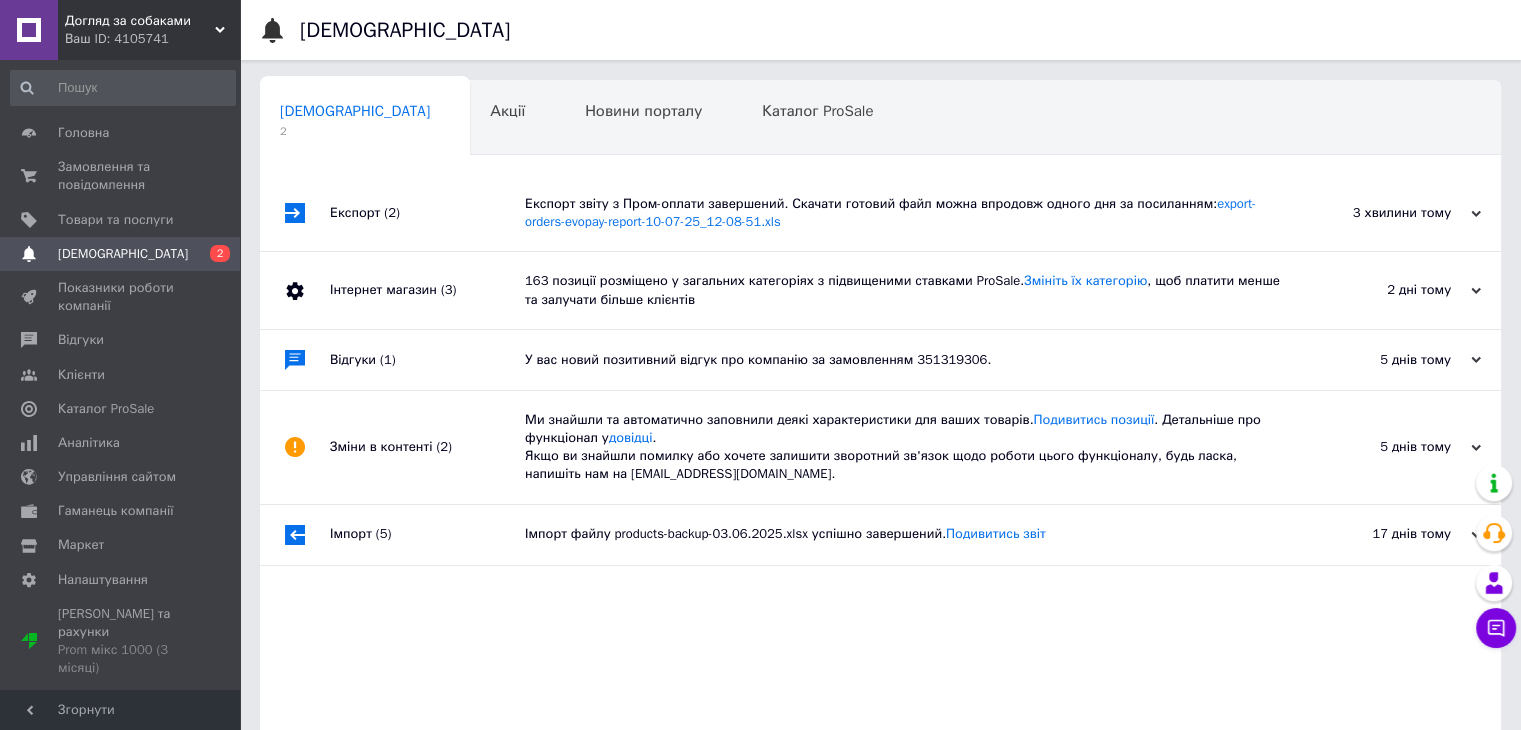 click on "Експорт звіту з Пром-оплати завершений. Скачати готовий файл можна впродовж одного дня за посиланням:  export-orders-evopay-report-10-07-25_12-08-51.xls" at bounding box center (903, 213) 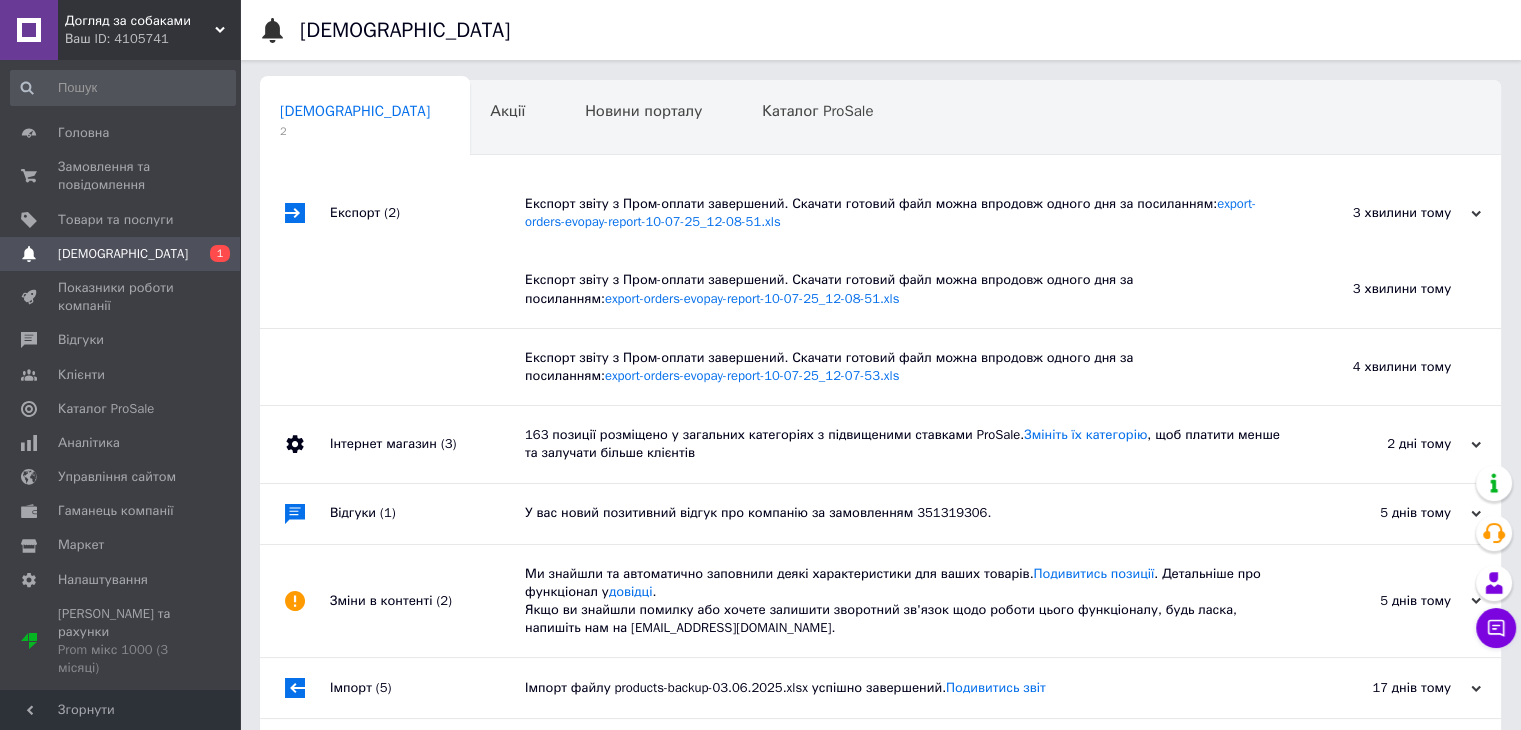 click on "3 хвилини тому" at bounding box center (1381, 213) 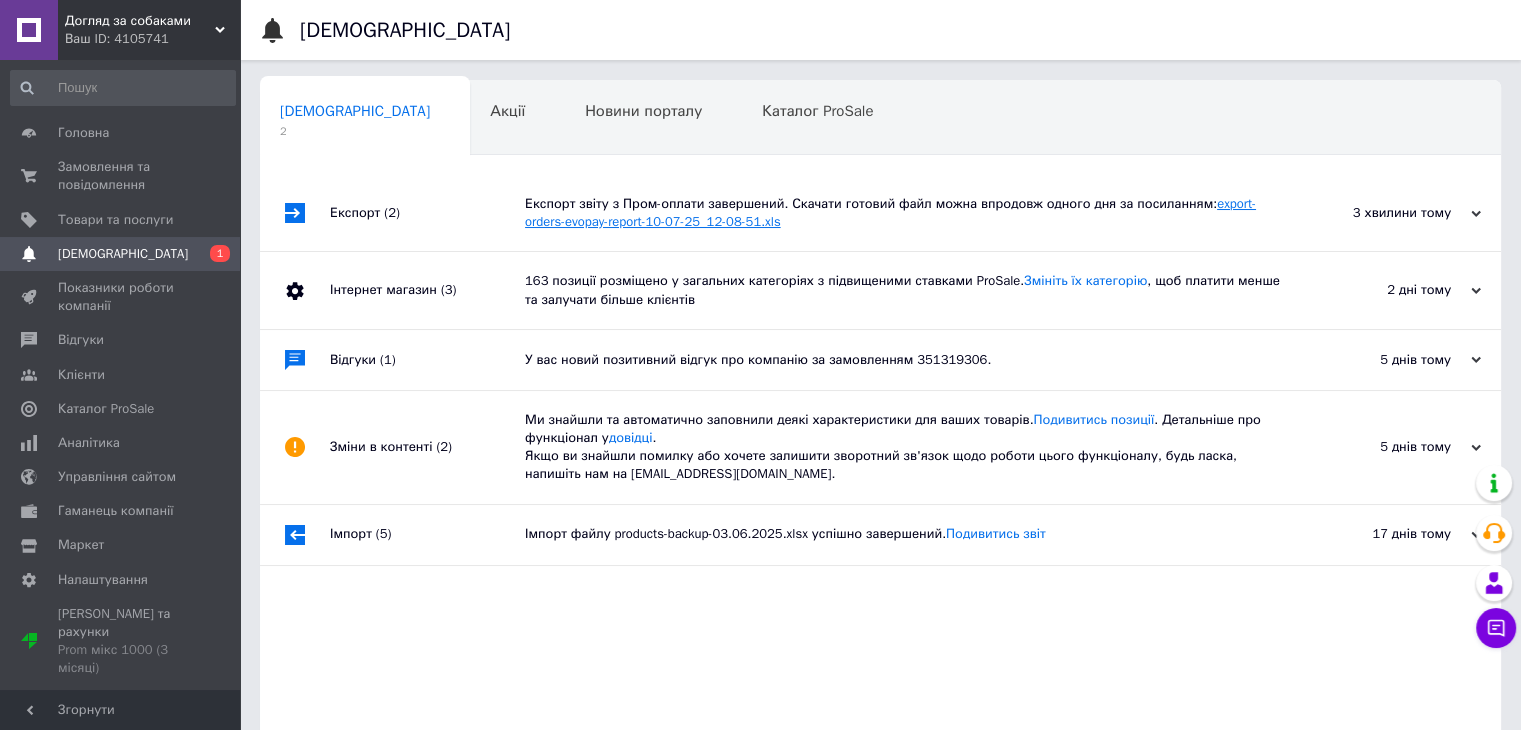 click on "export-orders-evopay-report-10-07-25_12-08-51.xls" at bounding box center (890, 212) 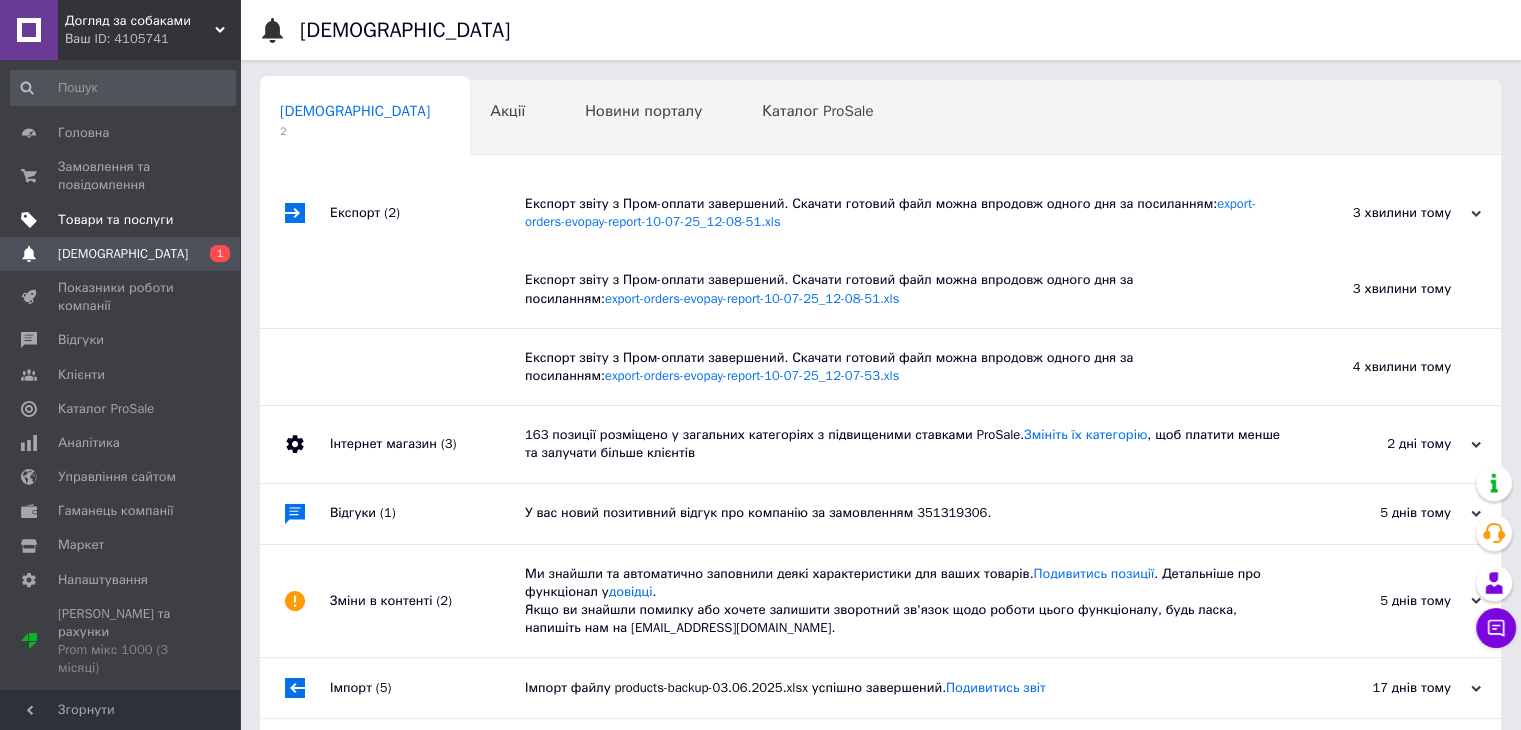 click on "Товари та послуги" at bounding box center (115, 220) 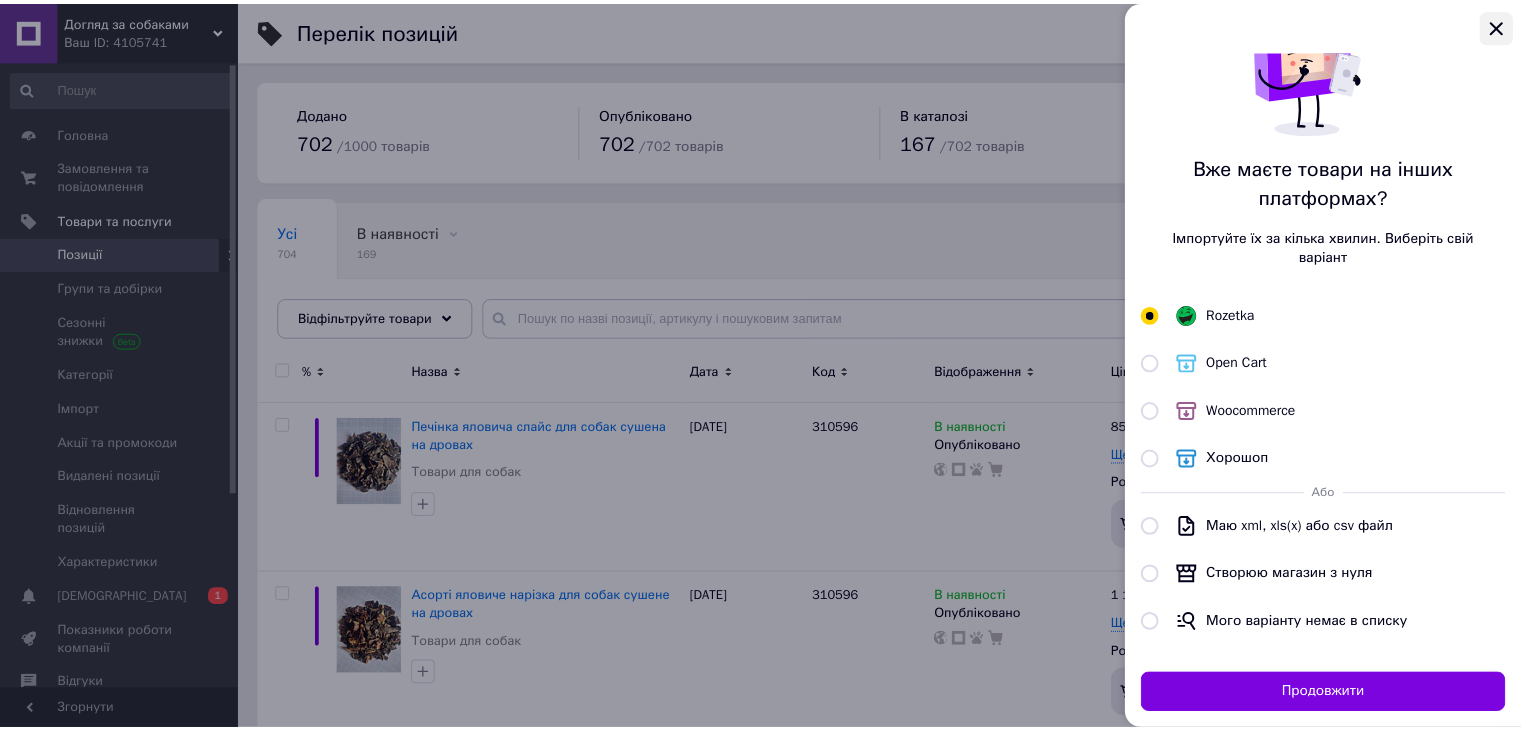 scroll, scrollTop: 0, scrollLeft: 0, axis: both 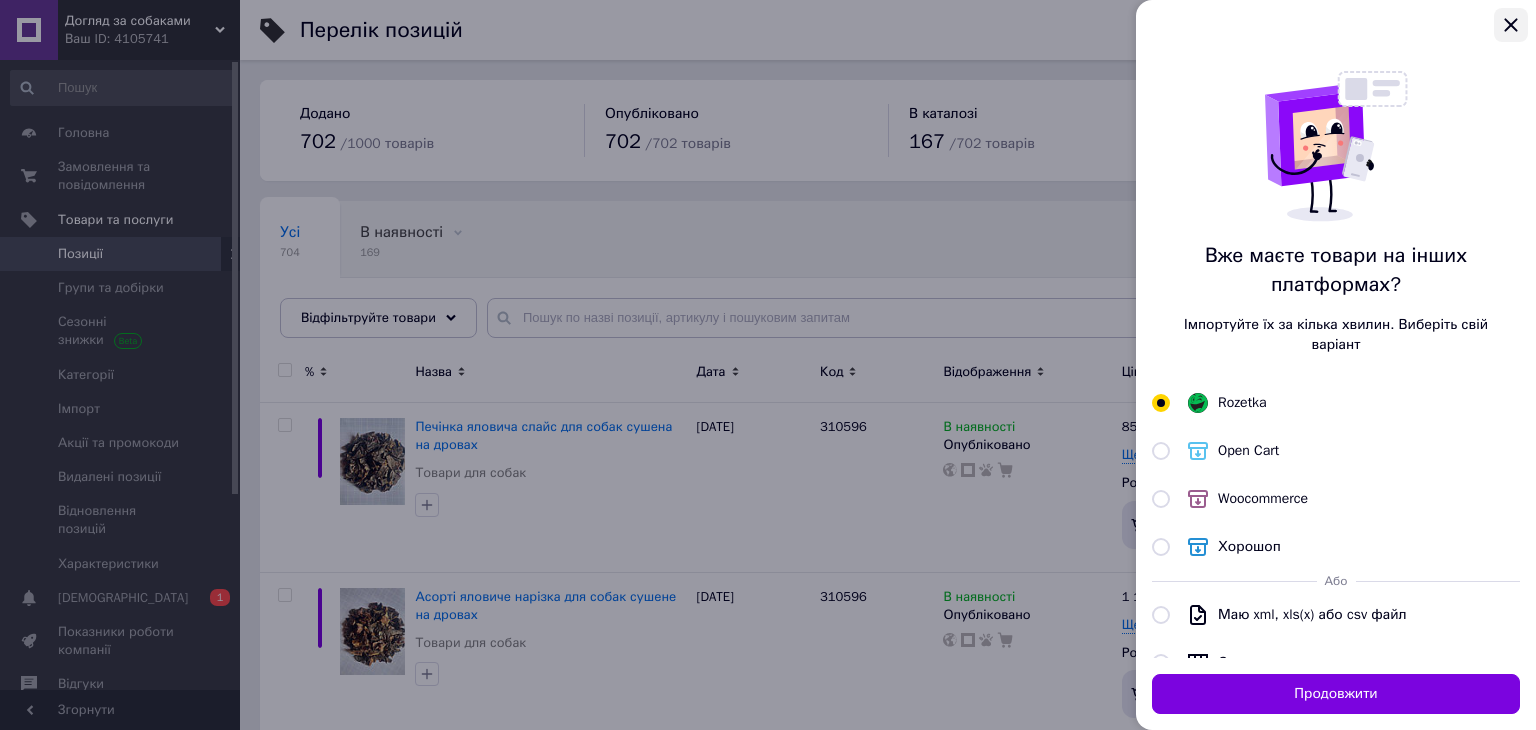 click at bounding box center [1511, 25] 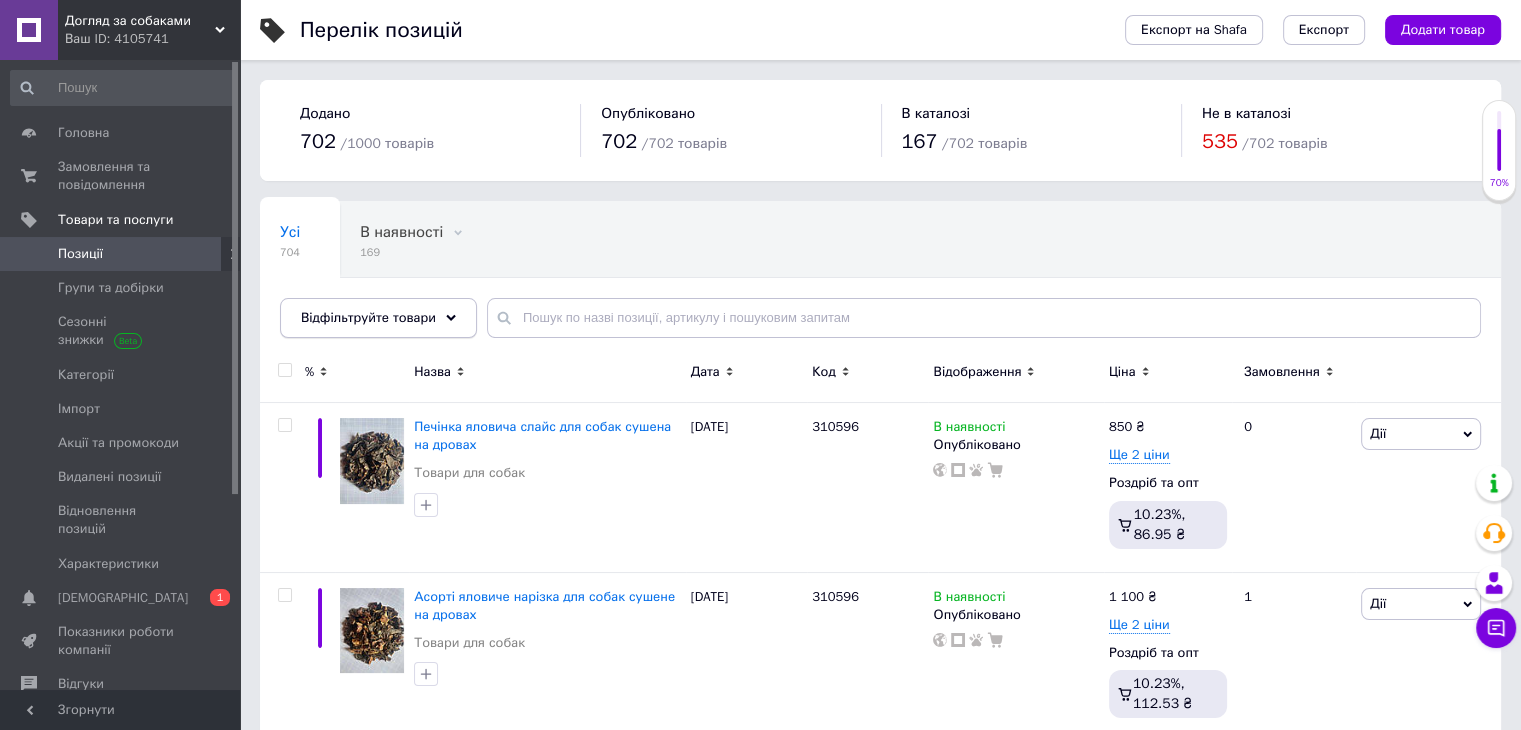 click on "Відфільтруйте товари" at bounding box center [368, 317] 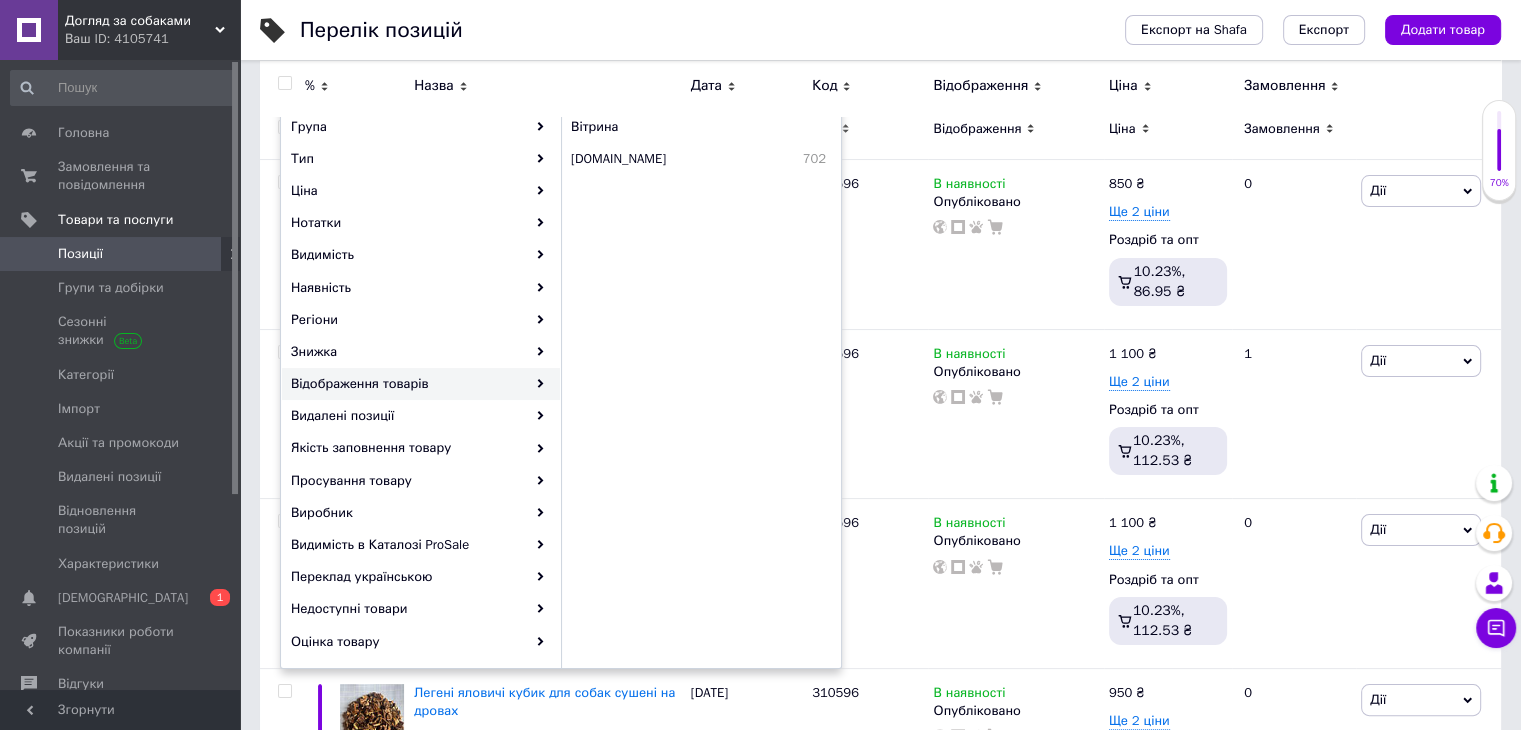 scroll, scrollTop: 300, scrollLeft: 0, axis: vertical 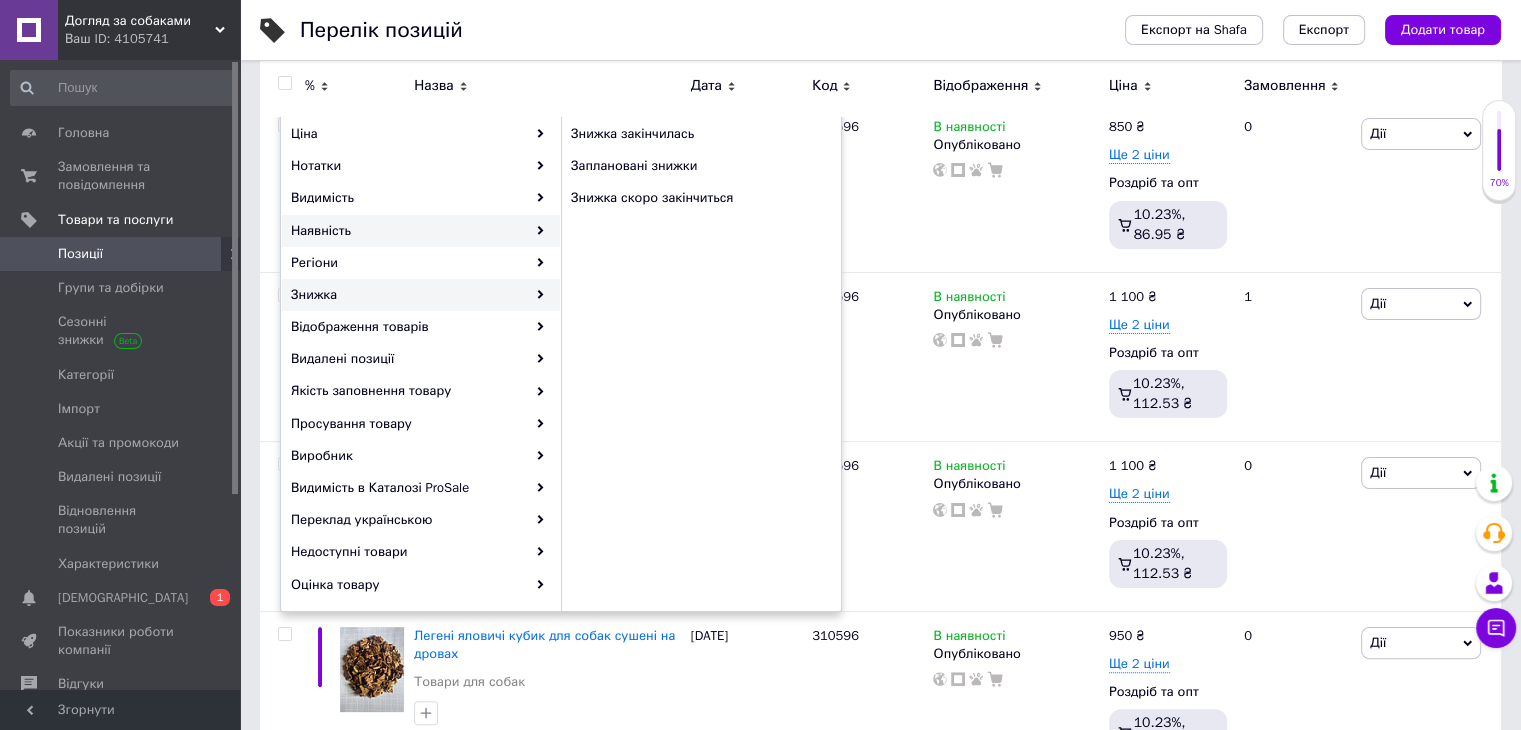 click on "Наявність" at bounding box center [421, 231] 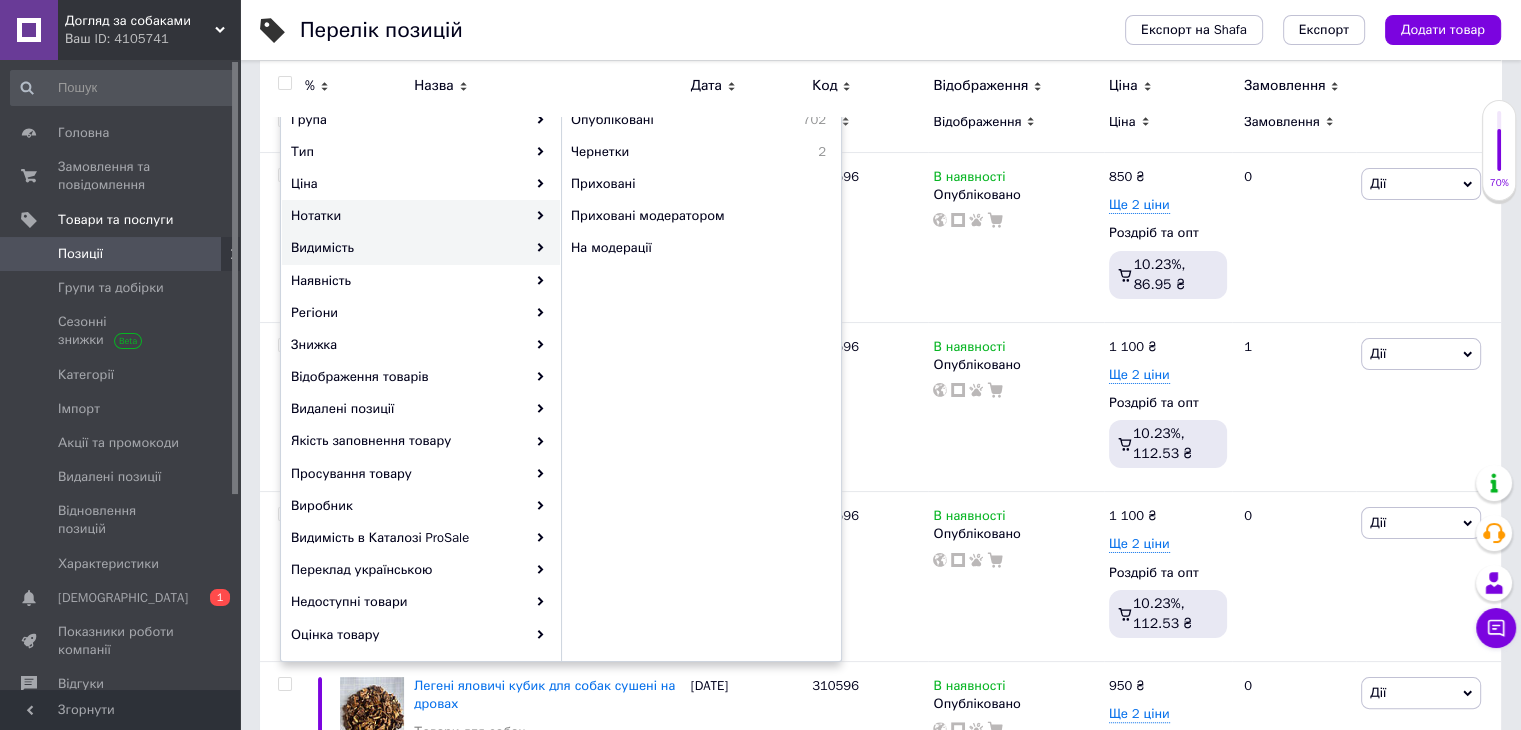 scroll, scrollTop: 200, scrollLeft: 0, axis: vertical 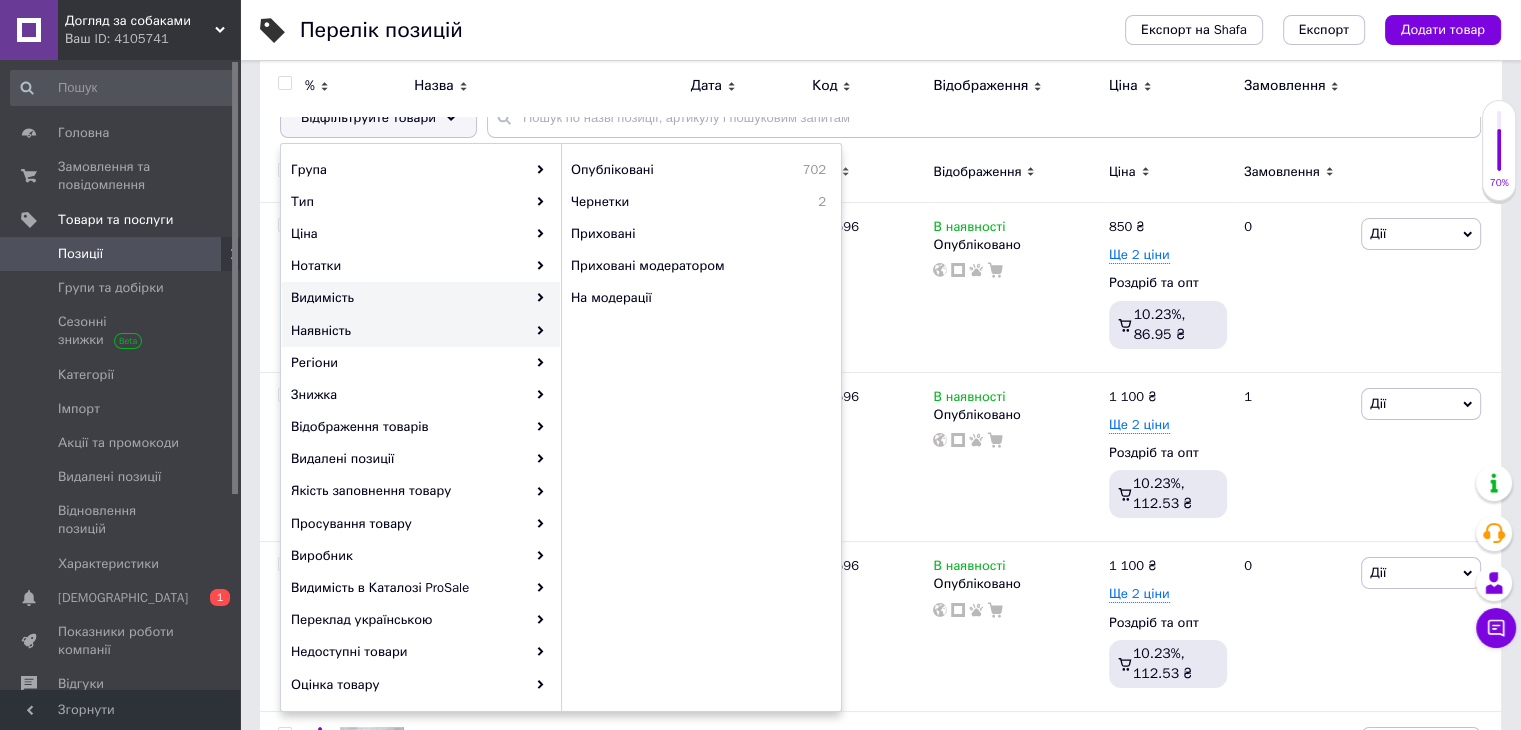 click on "Наявність" at bounding box center [421, 331] 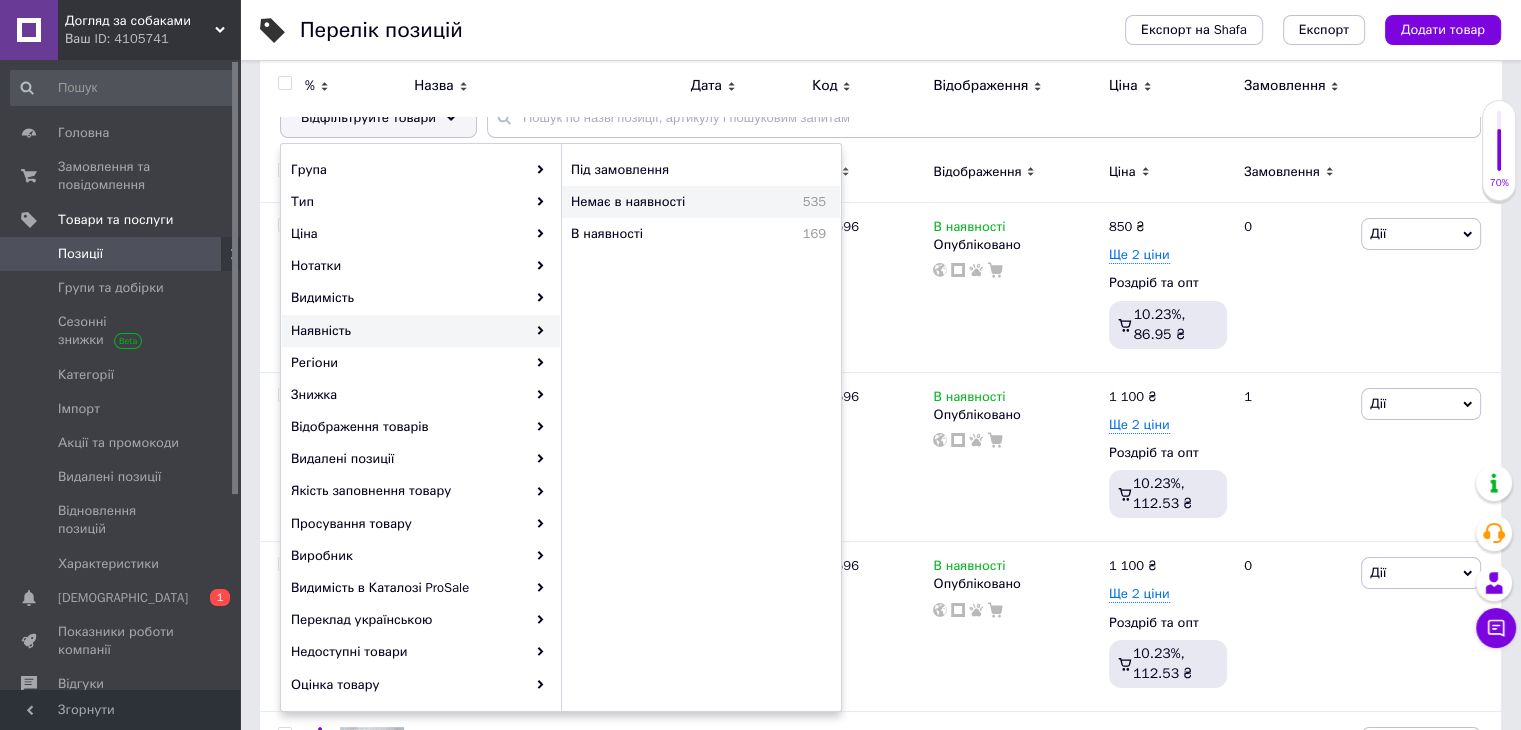 click on "Немає в наявності" at bounding box center [669, 202] 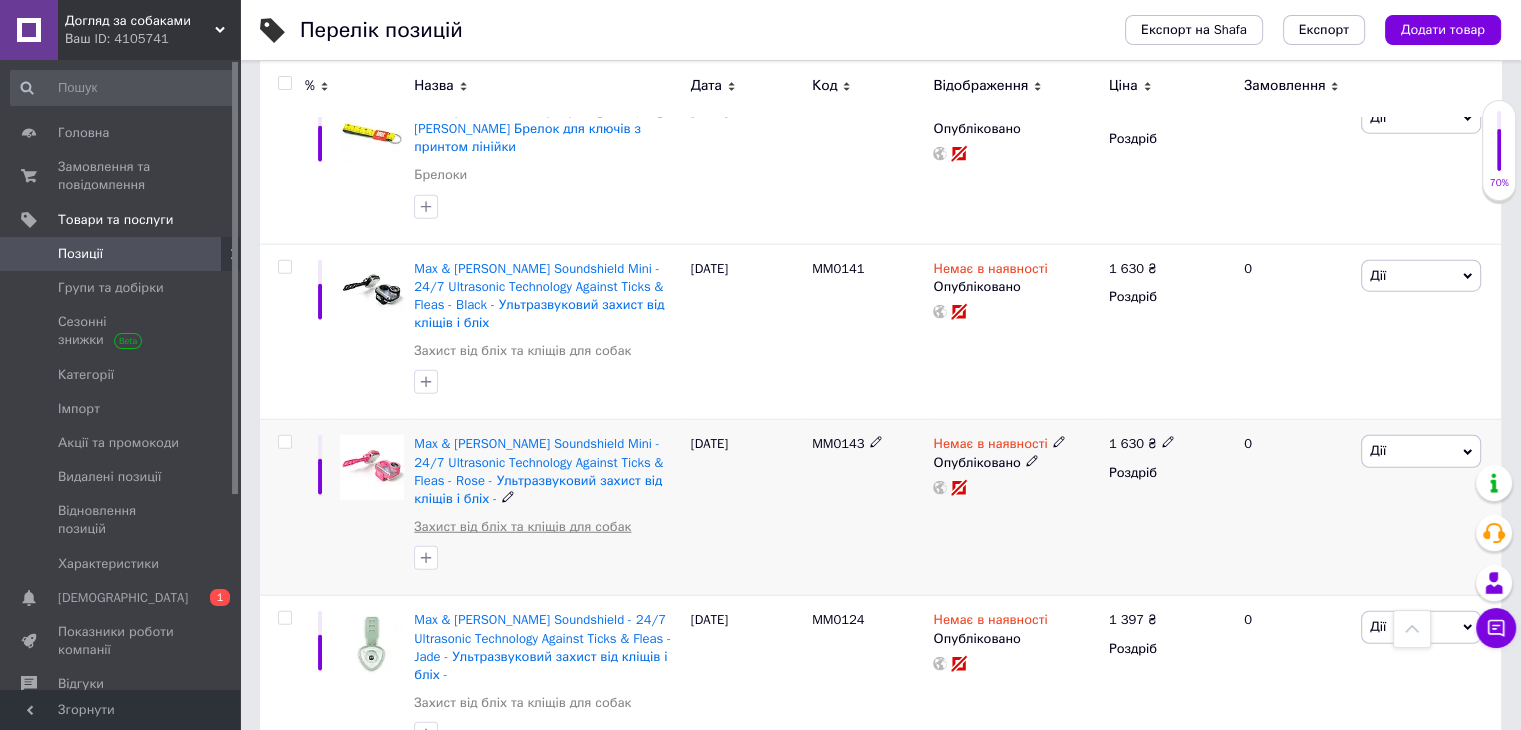 scroll, scrollTop: 5100, scrollLeft: 0, axis: vertical 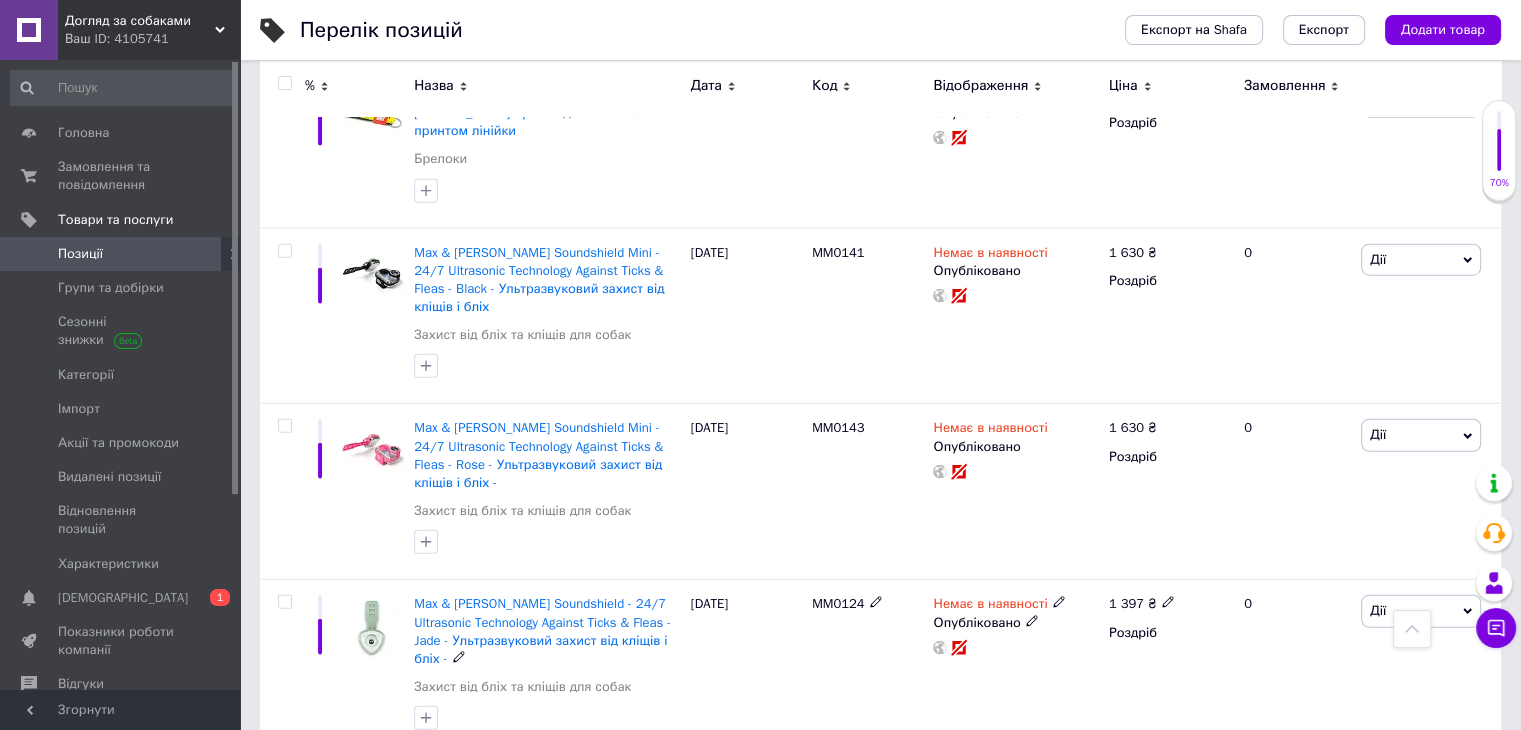 click on "Max & Molly Soundshield - 24/7 Ultrasonic Technology Against Ticks & Fleas - Jade - Ультразвуковий захист від кліщів і бліх -" at bounding box center [542, 631] 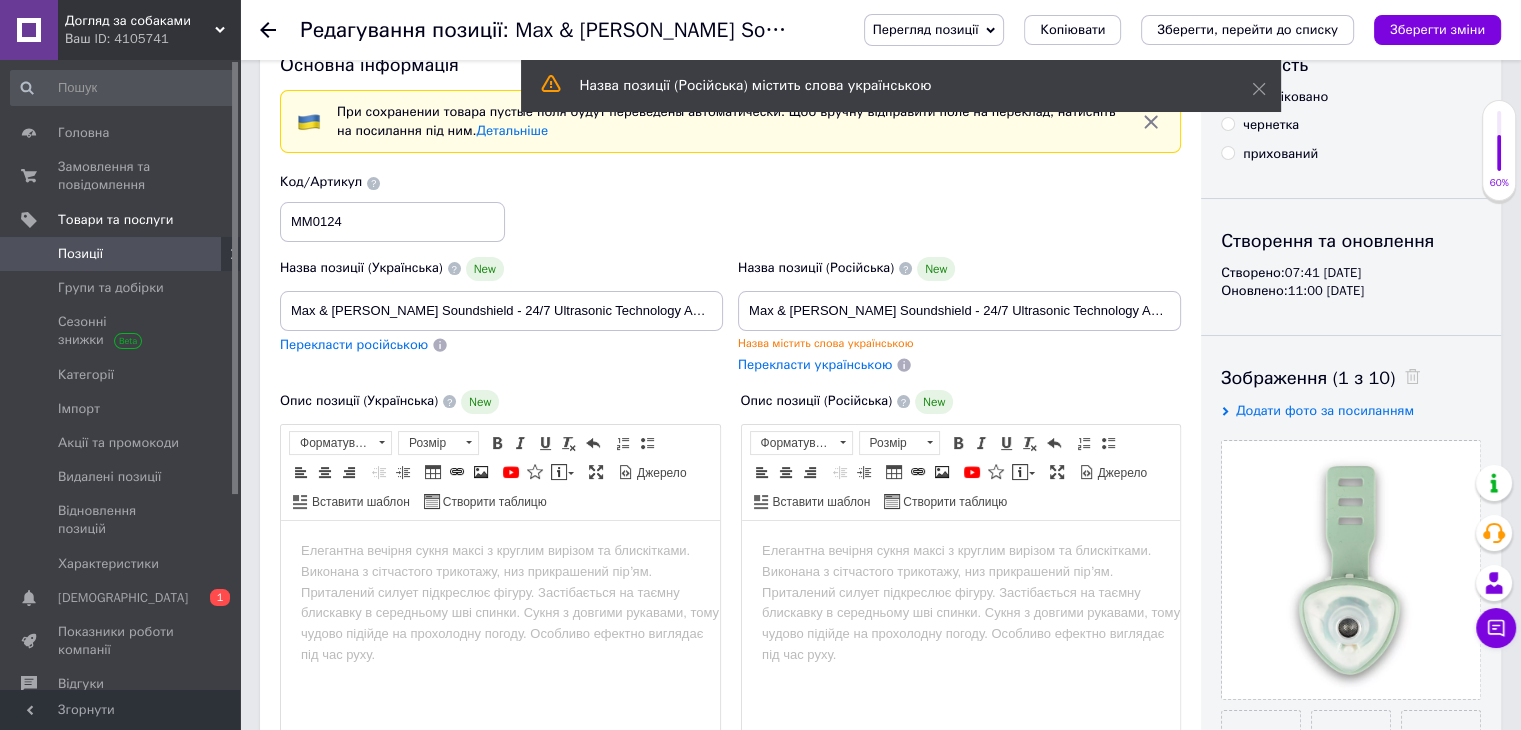 scroll, scrollTop: 0, scrollLeft: 0, axis: both 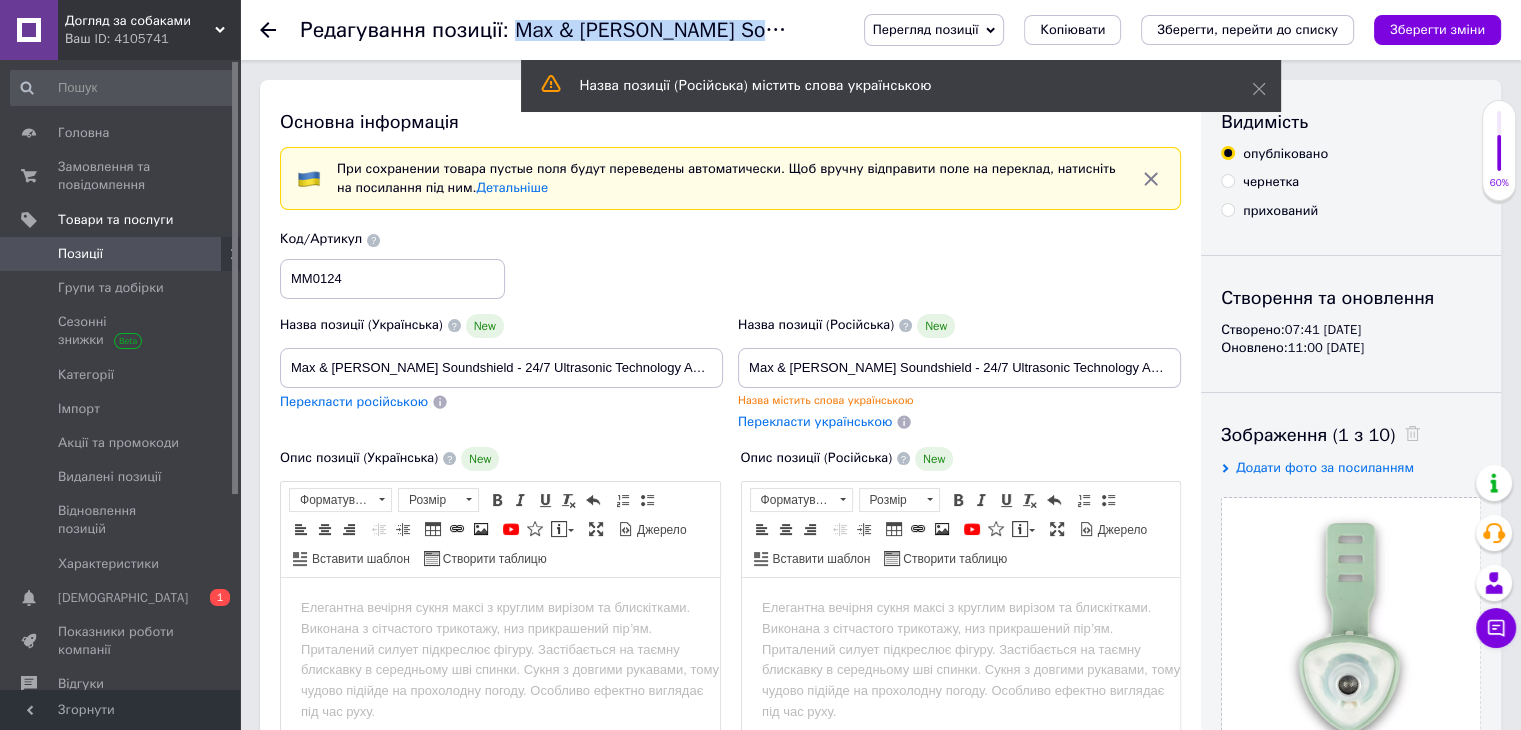 drag, startPoint x: 504, startPoint y: 26, endPoint x: 796, endPoint y: 29, distance: 292.0154 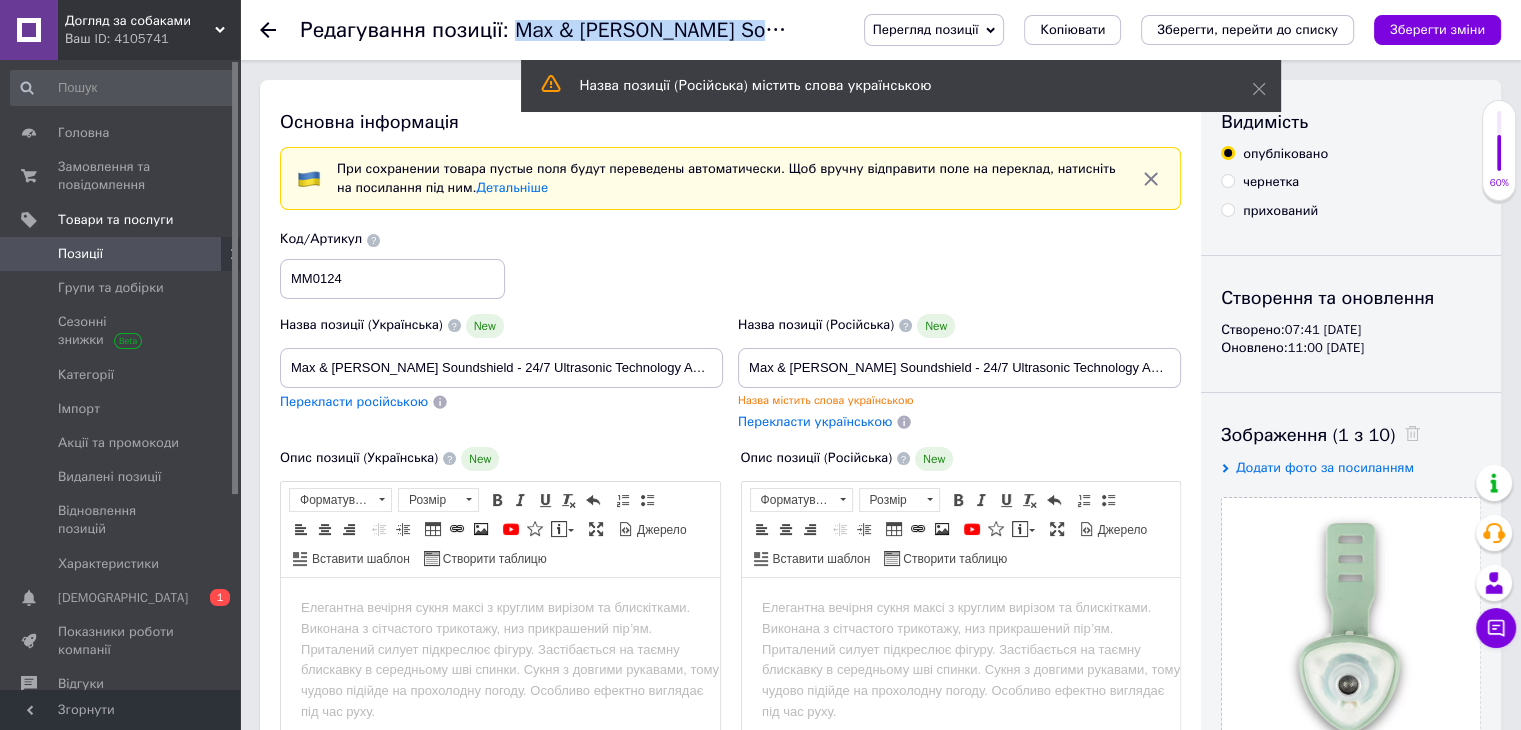 click on "Редагування позиції: Max & Molly Soundshield - 24/7 Ultrasonic Technology Against Ticks & Fleas - Jade - Ультразвуковий захист від кліщів і бліх -" at bounding box center (1059, 30) 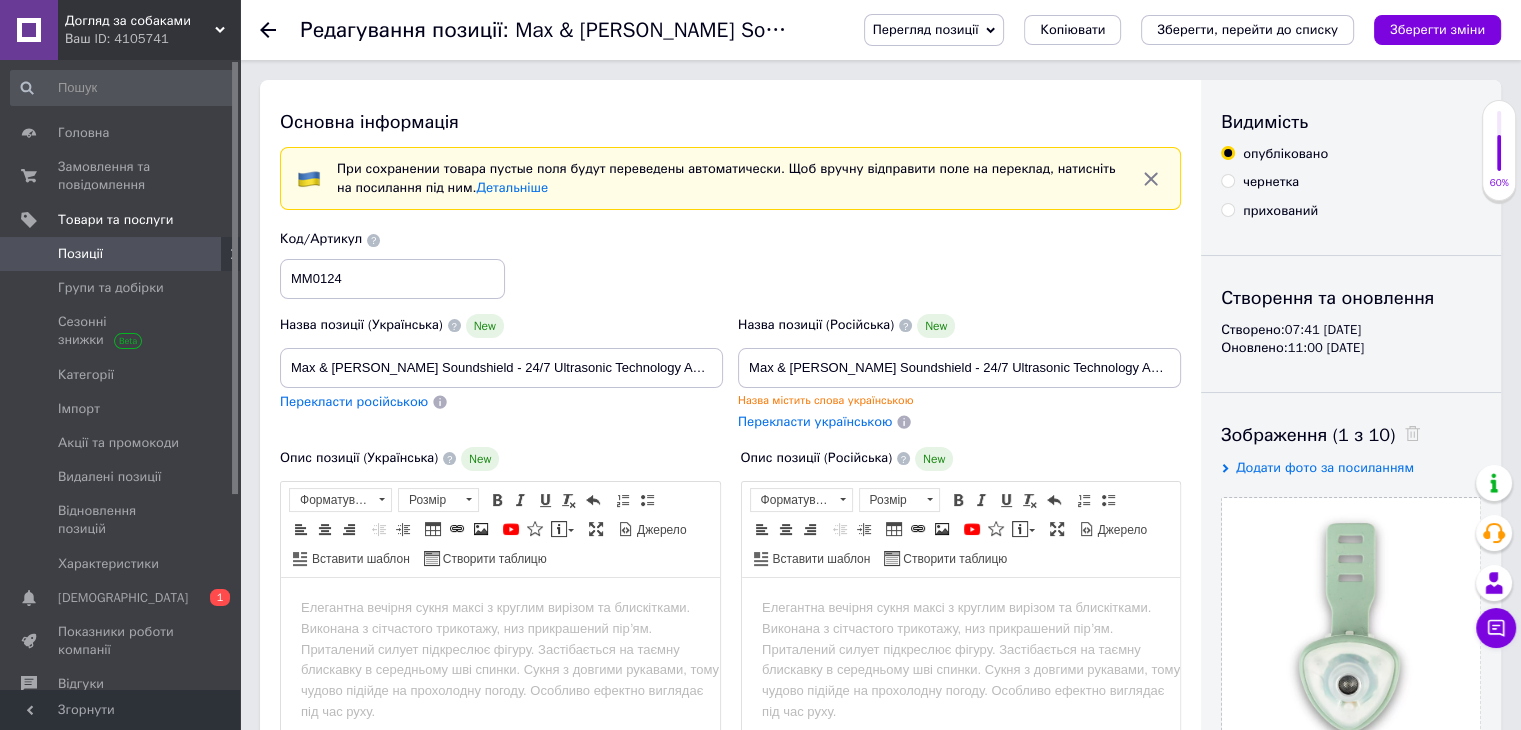 click on "Редагування позиції: Max & Molly Soundshield - 24/7 Ultrasonic Technology Against Ticks & Fleas - Jade - Ультразвуковий захист від кліщів і бліх -" at bounding box center [562, 30] 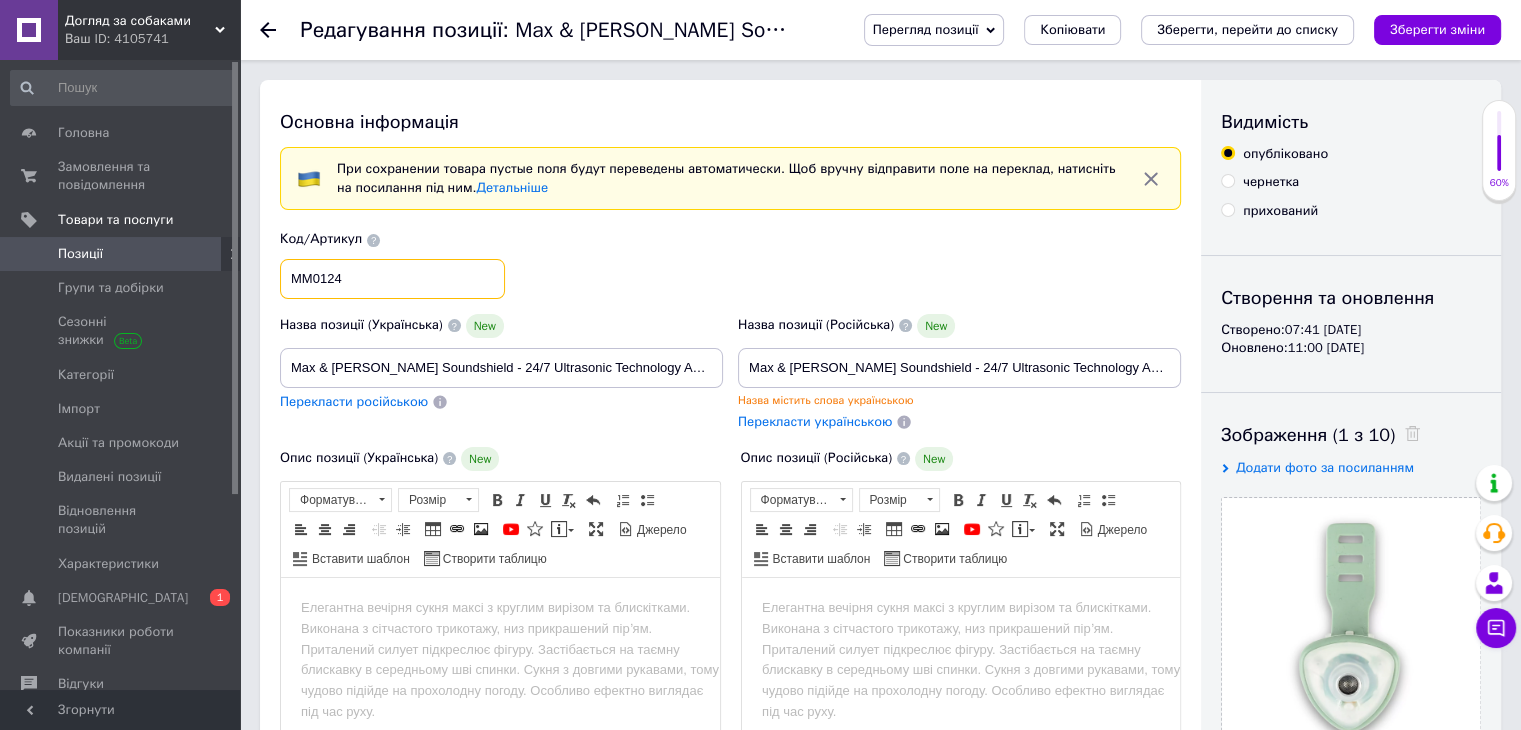 drag, startPoint x: 351, startPoint y: 284, endPoint x: 287, endPoint y: 281, distance: 64.070274 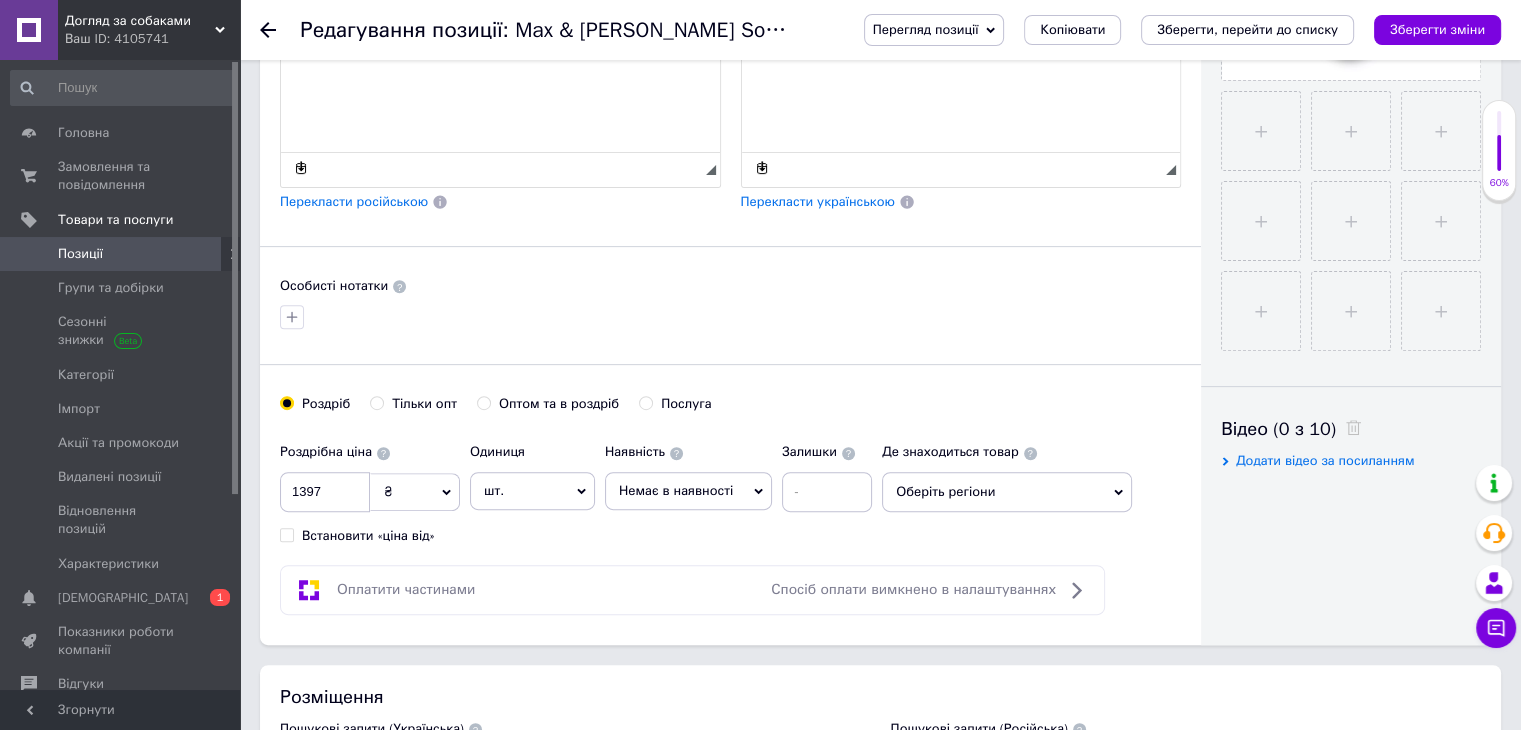 scroll, scrollTop: 700, scrollLeft: 0, axis: vertical 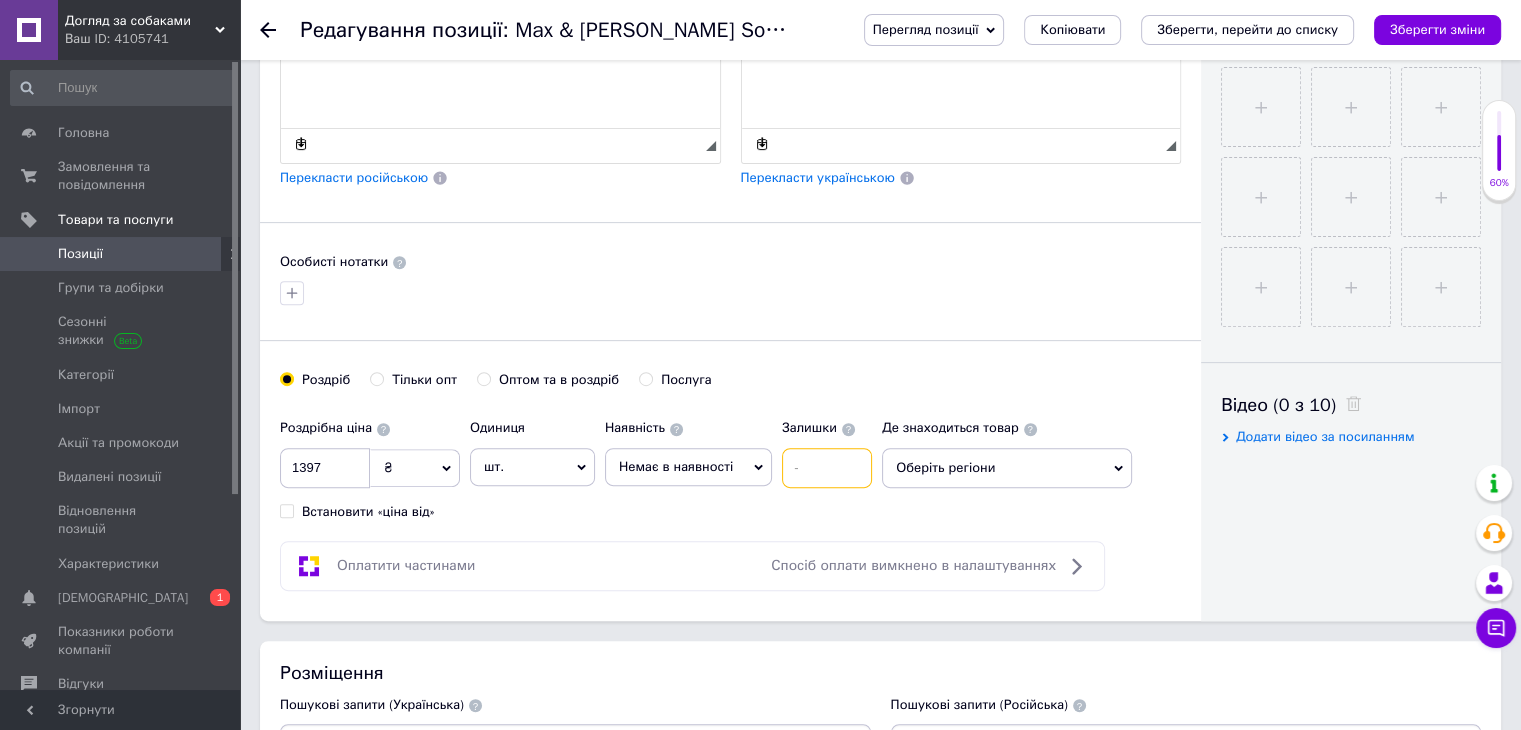 click at bounding box center (827, 468) 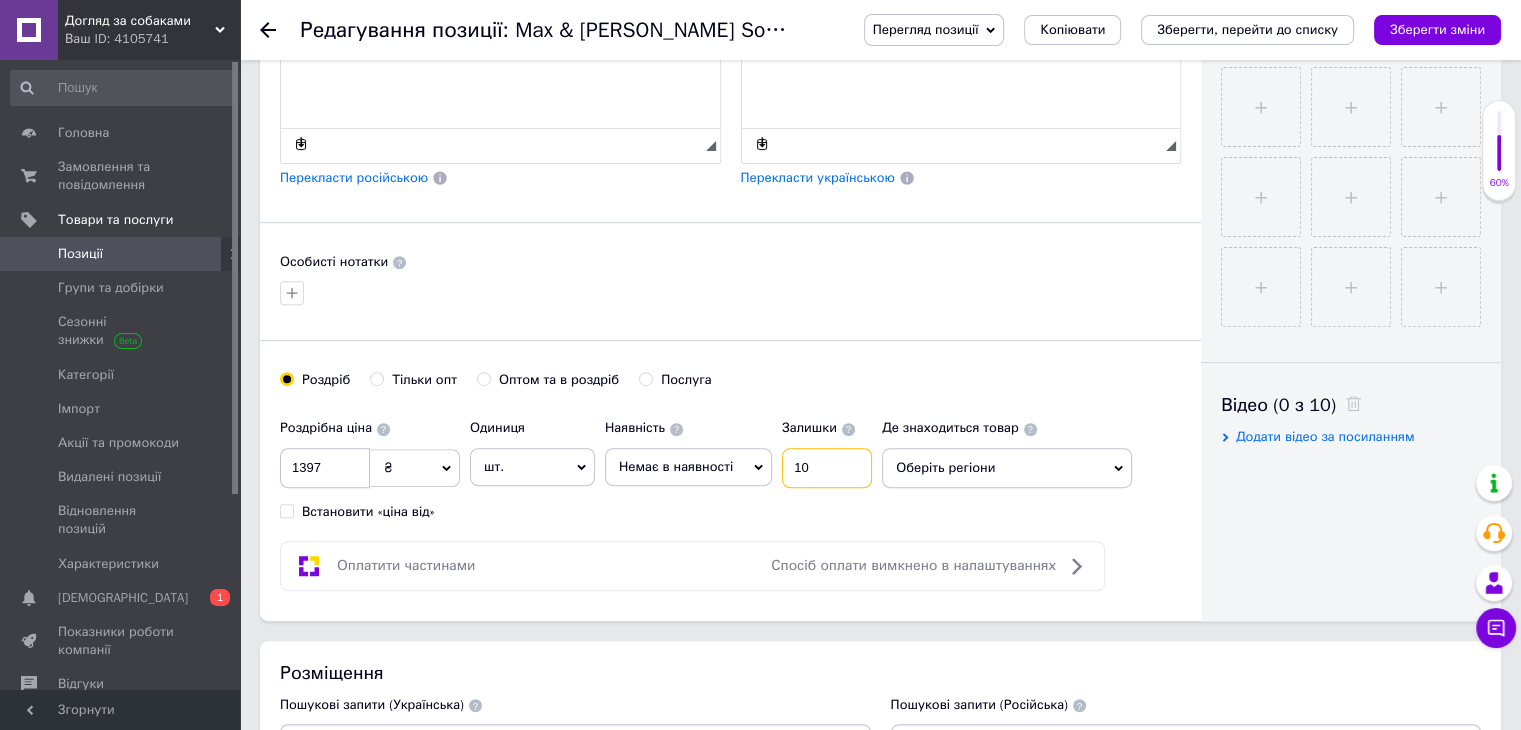 type on "10" 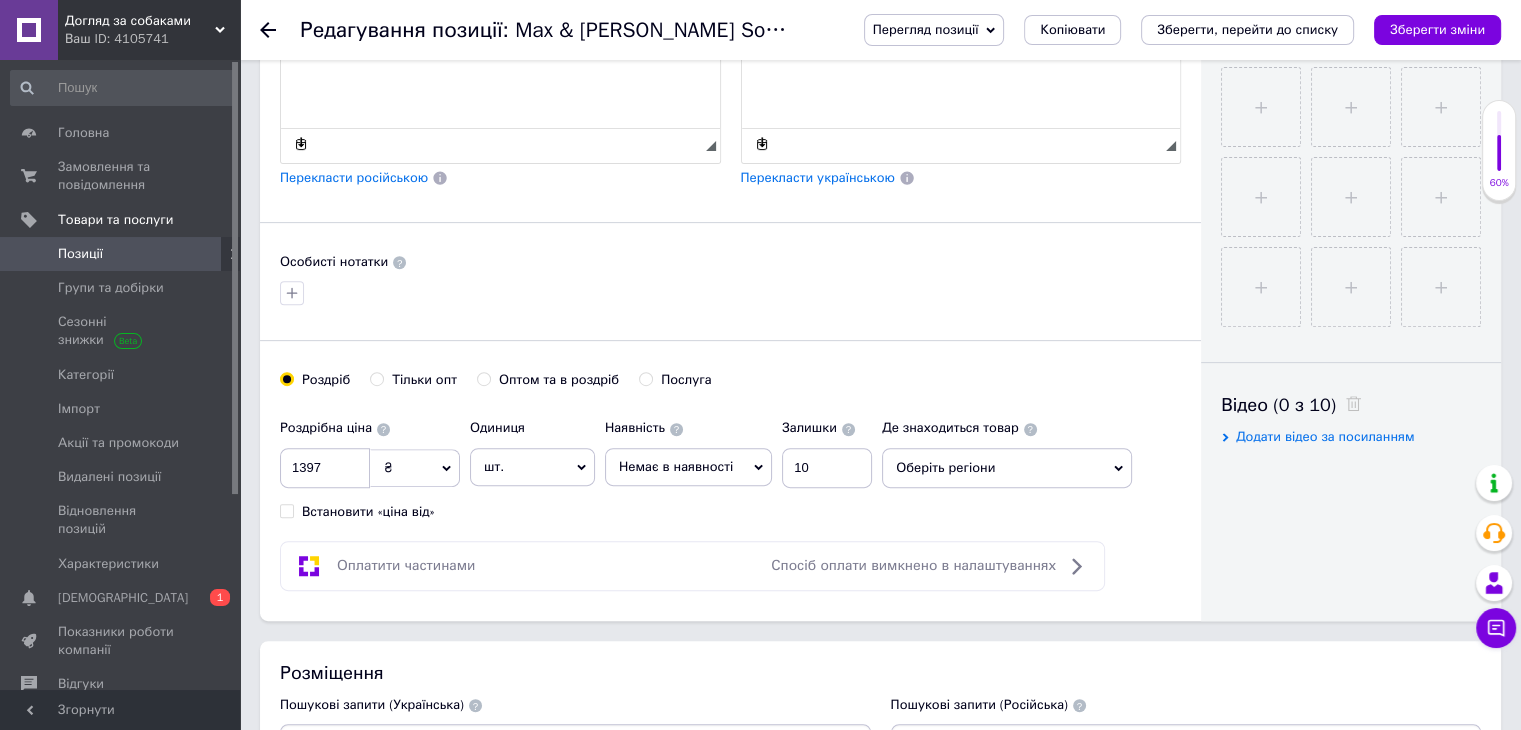 click on "Немає в наявності" at bounding box center (676, 466) 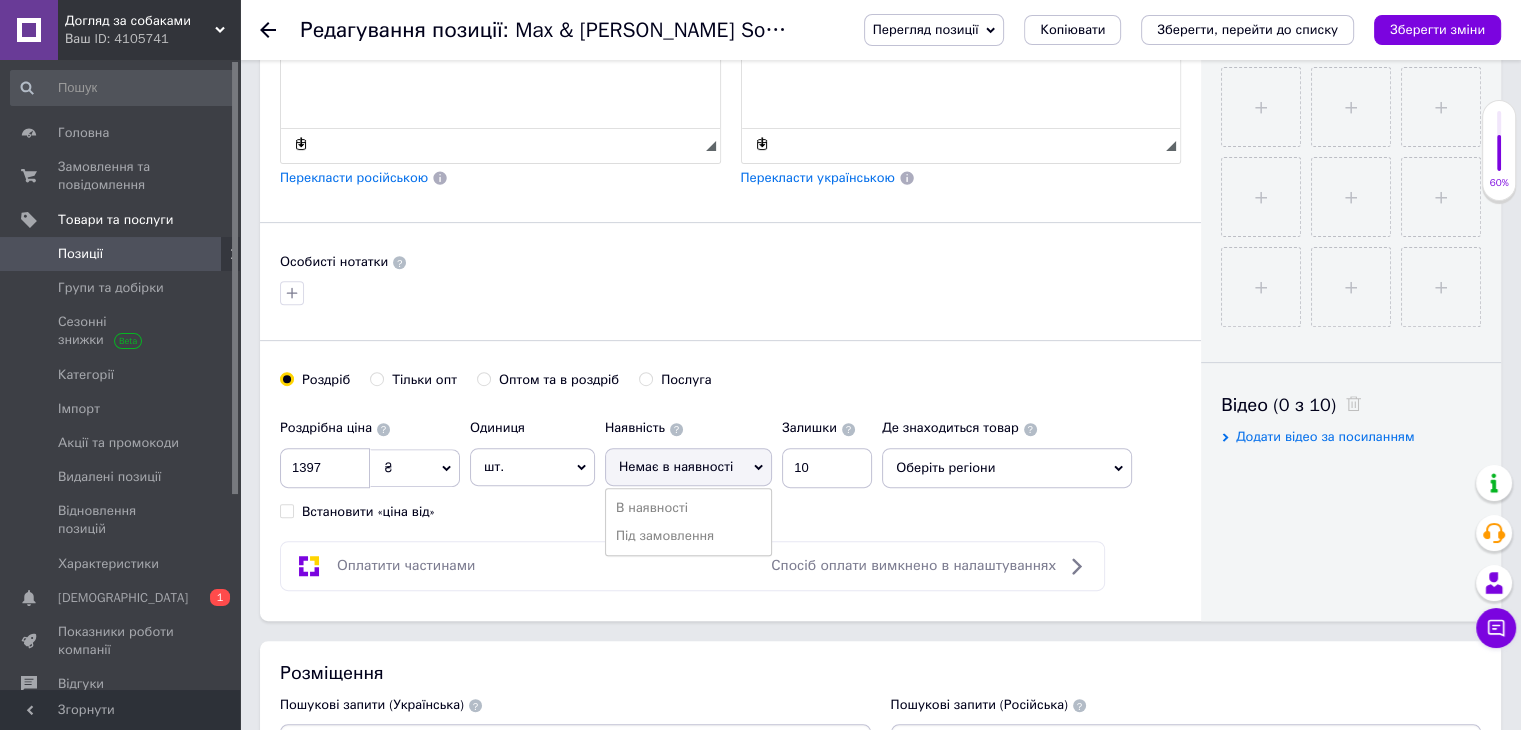 click on "В наявності" at bounding box center [688, 508] 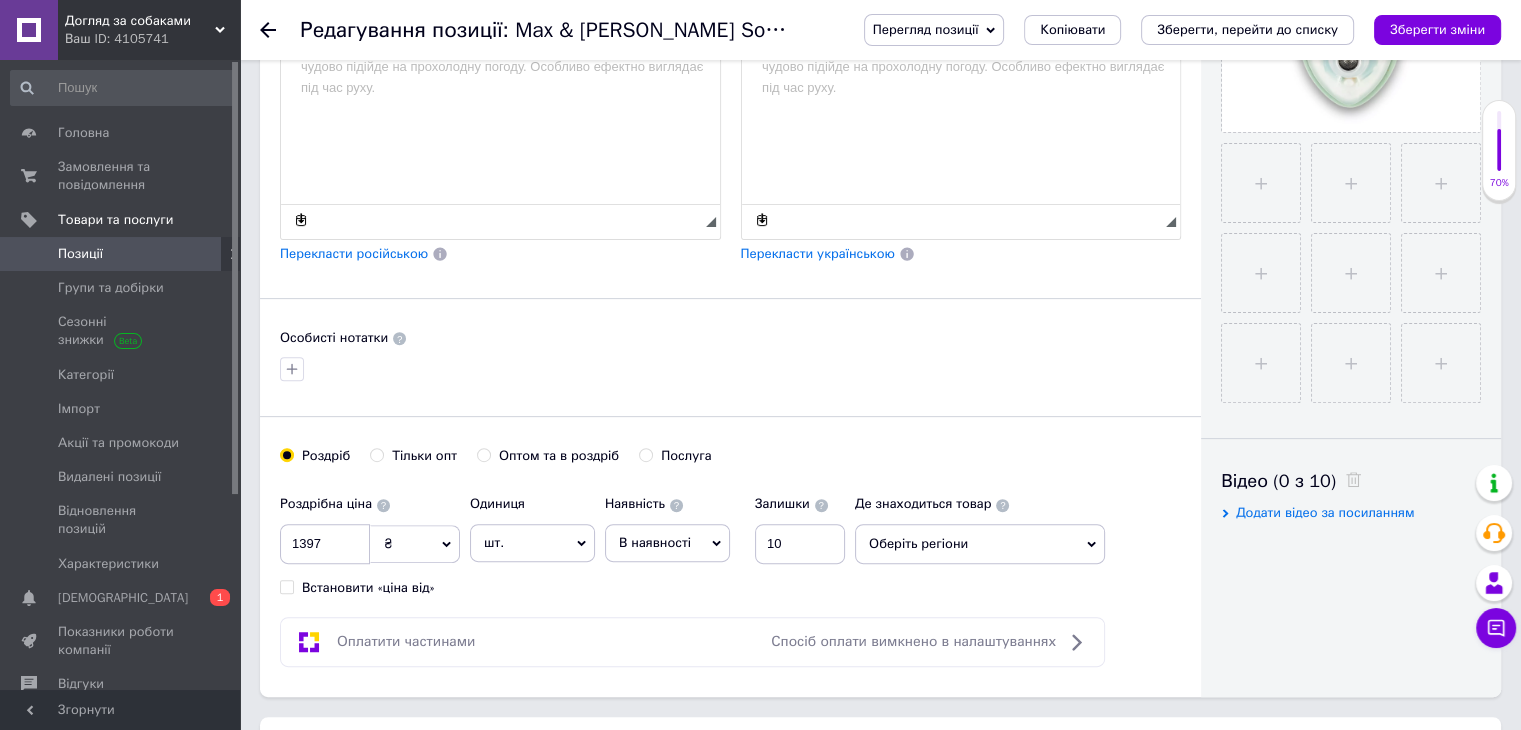 scroll, scrollTop: 700, scrollLeft: 0, axis: vertical 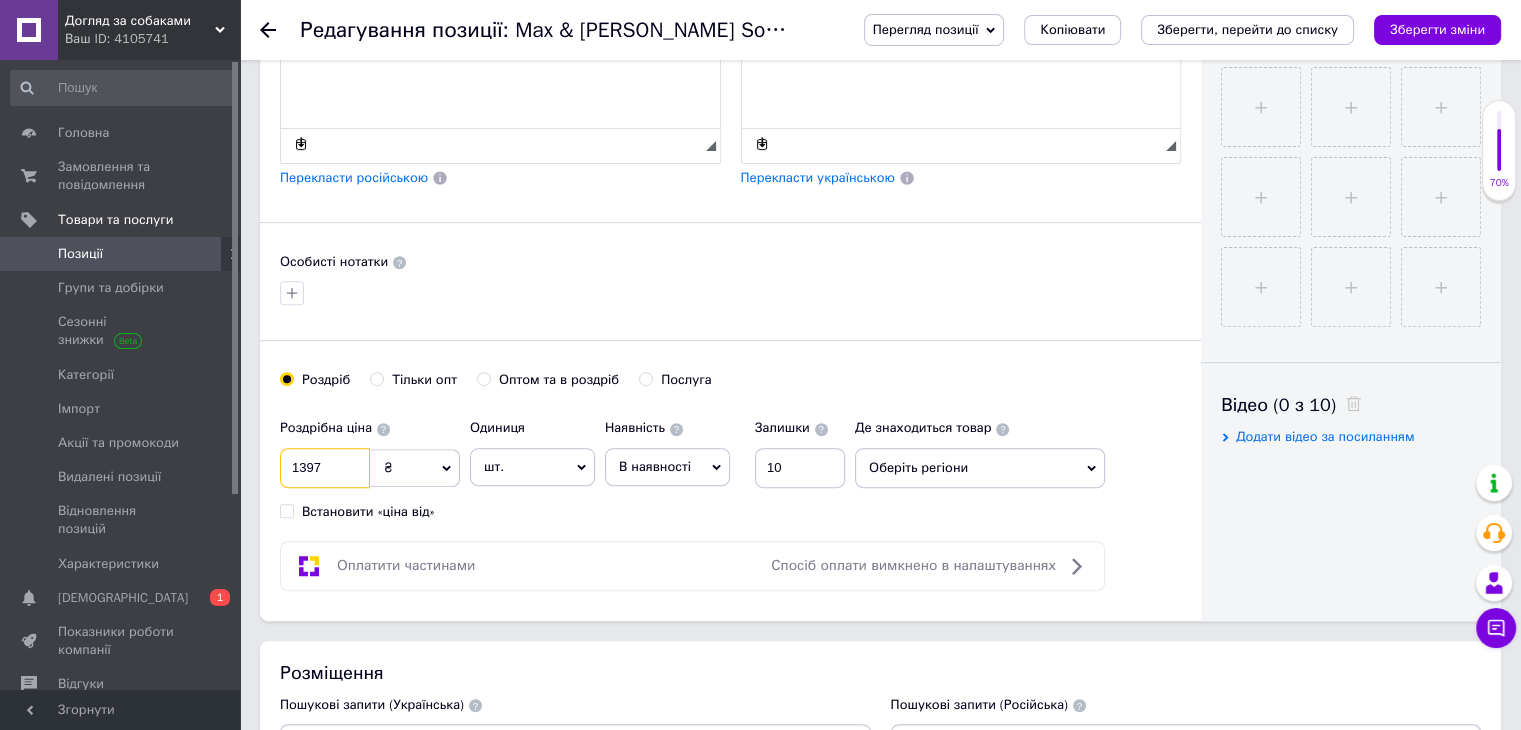 drag, startPoint x: 323, startPoint y: 467, endPoint x: 300, endPoint y: 473, distance: 23.769728 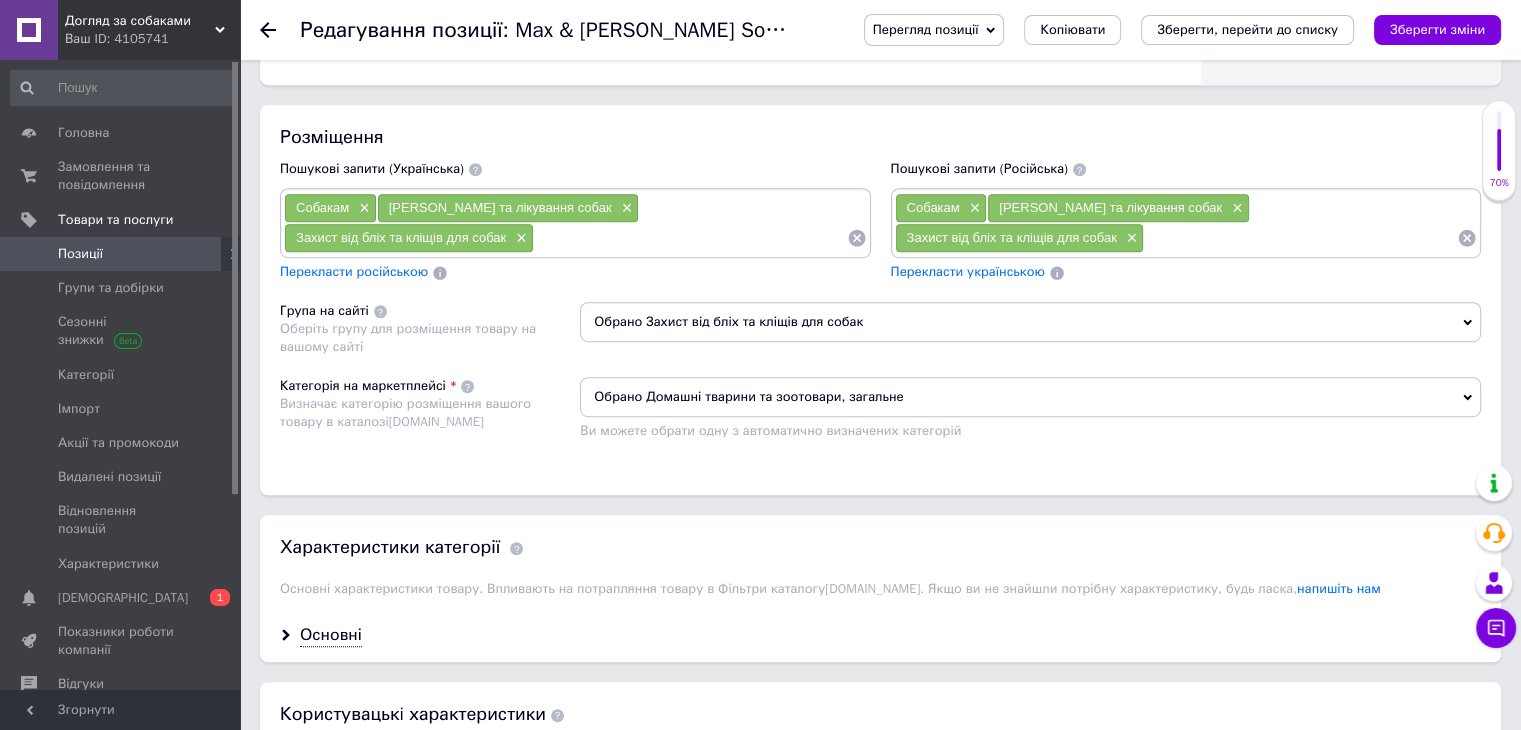 scroll, scrollTop: 1300, scrollLeft: 0, axis: vertical 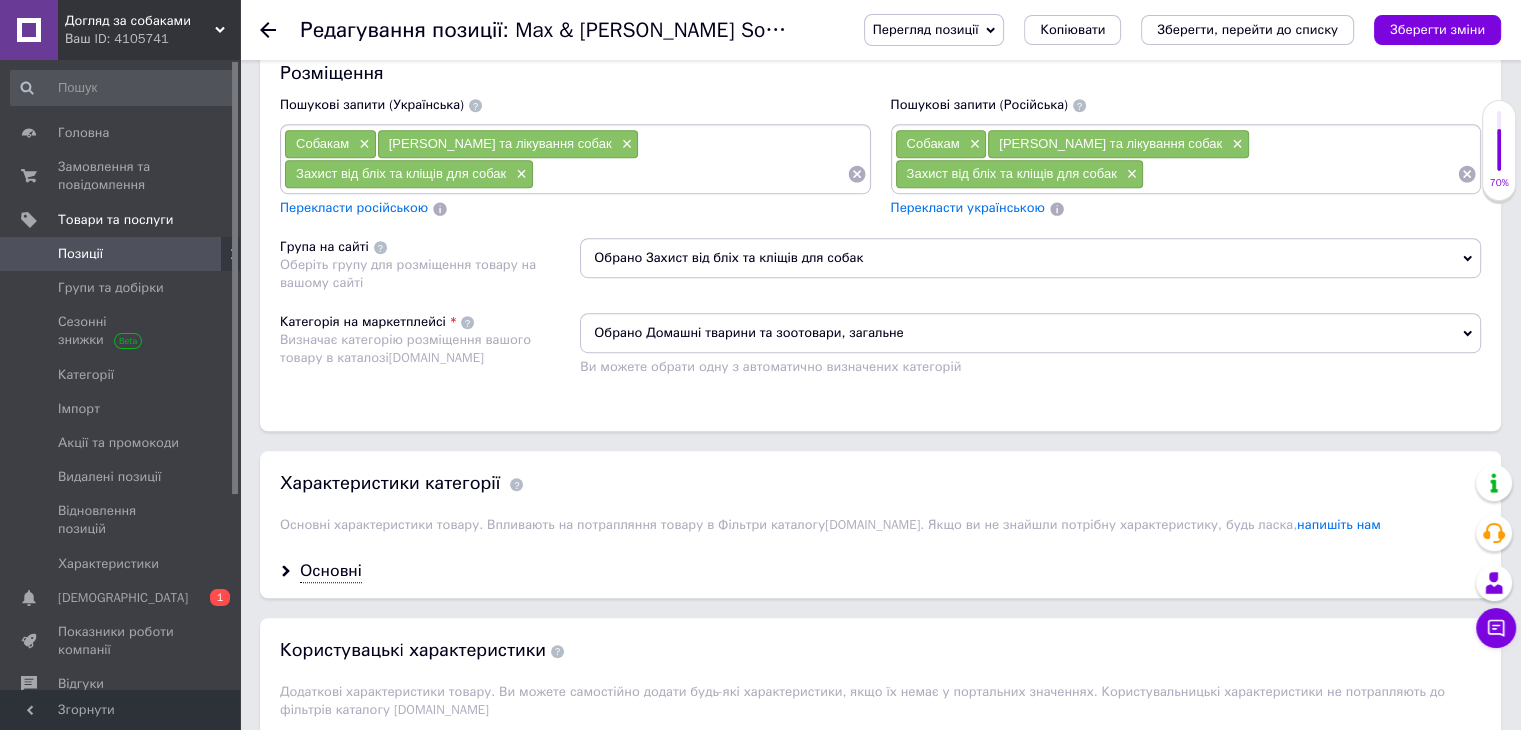 type on "1076" 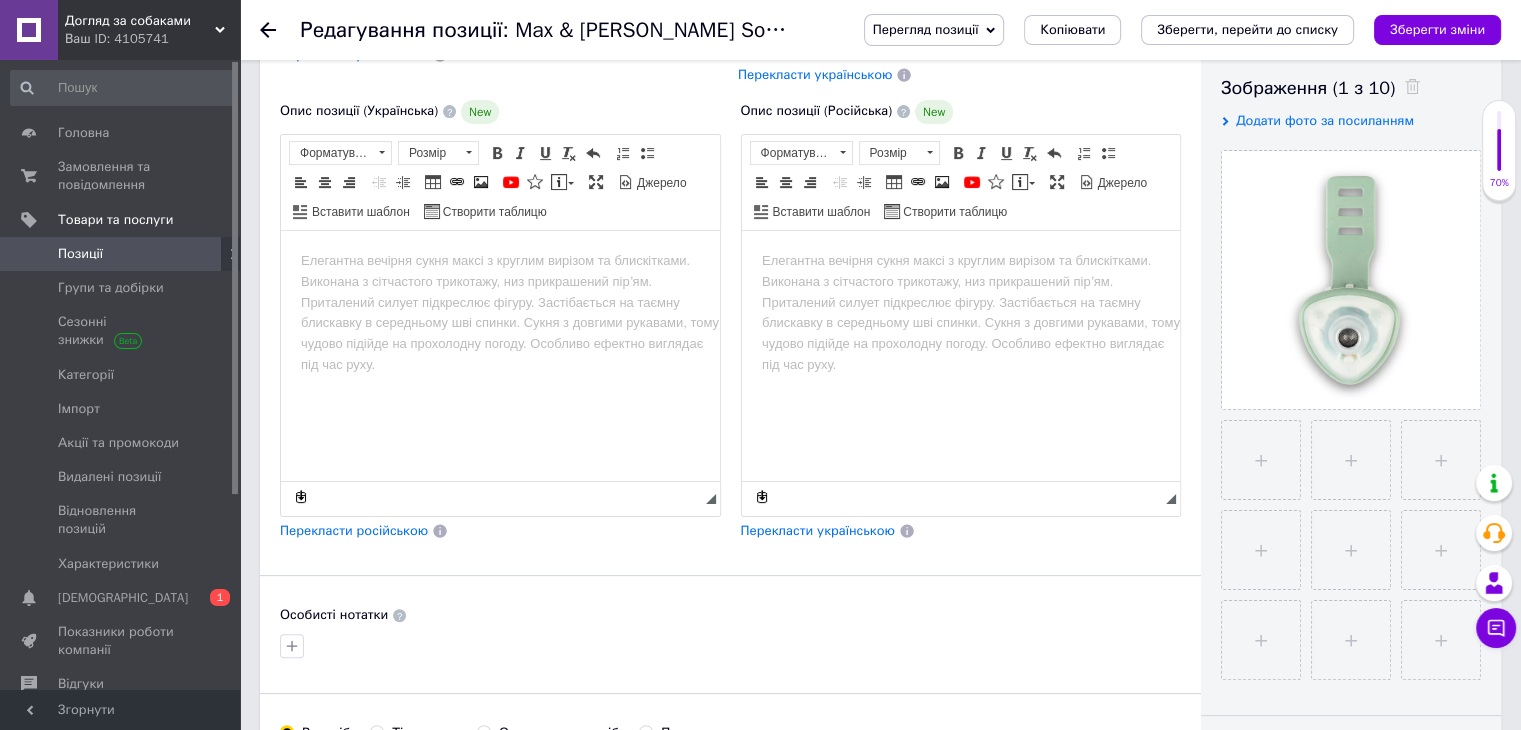 scroll, scrollTop: 100, scrollLeft: 0, axis: vertical 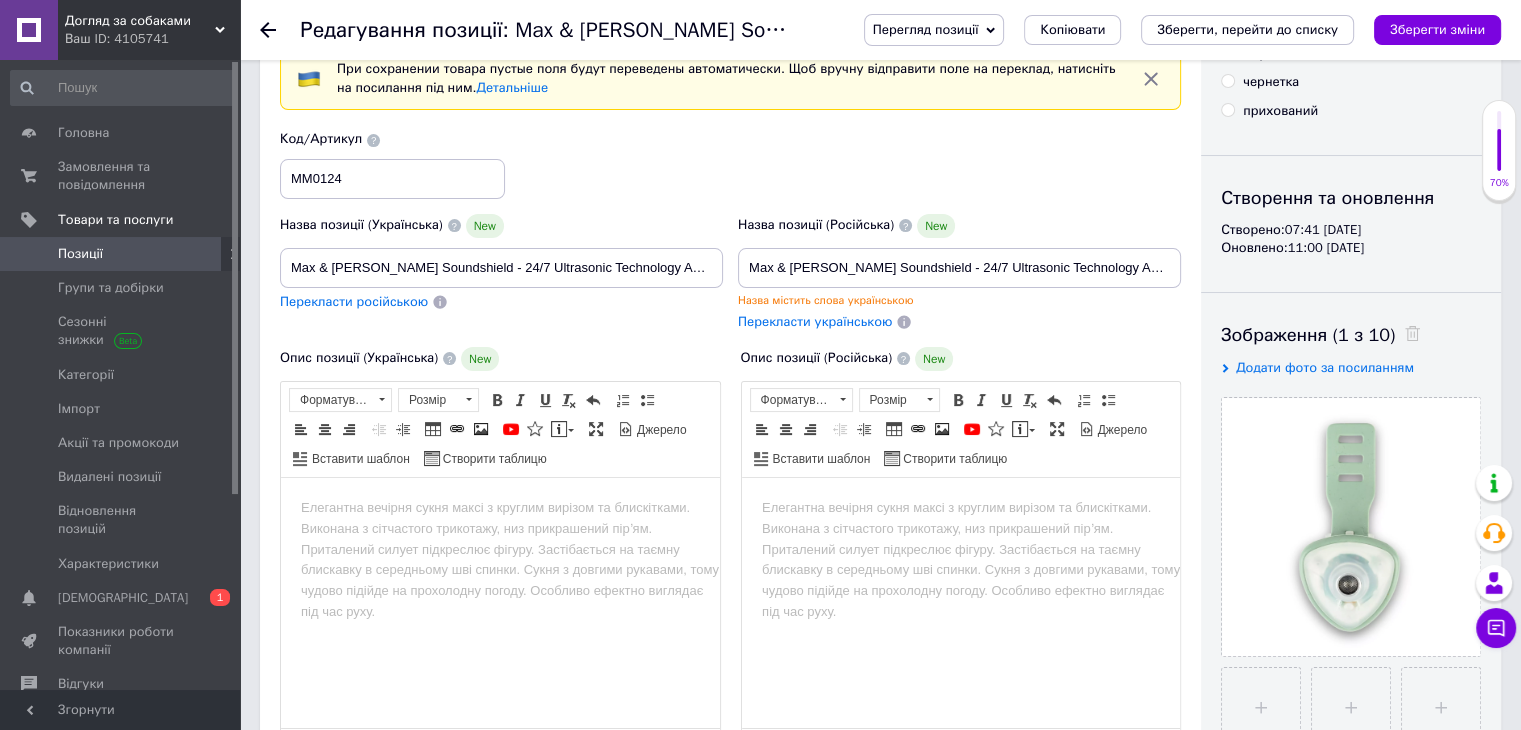 click at bounding box center (500, 507) 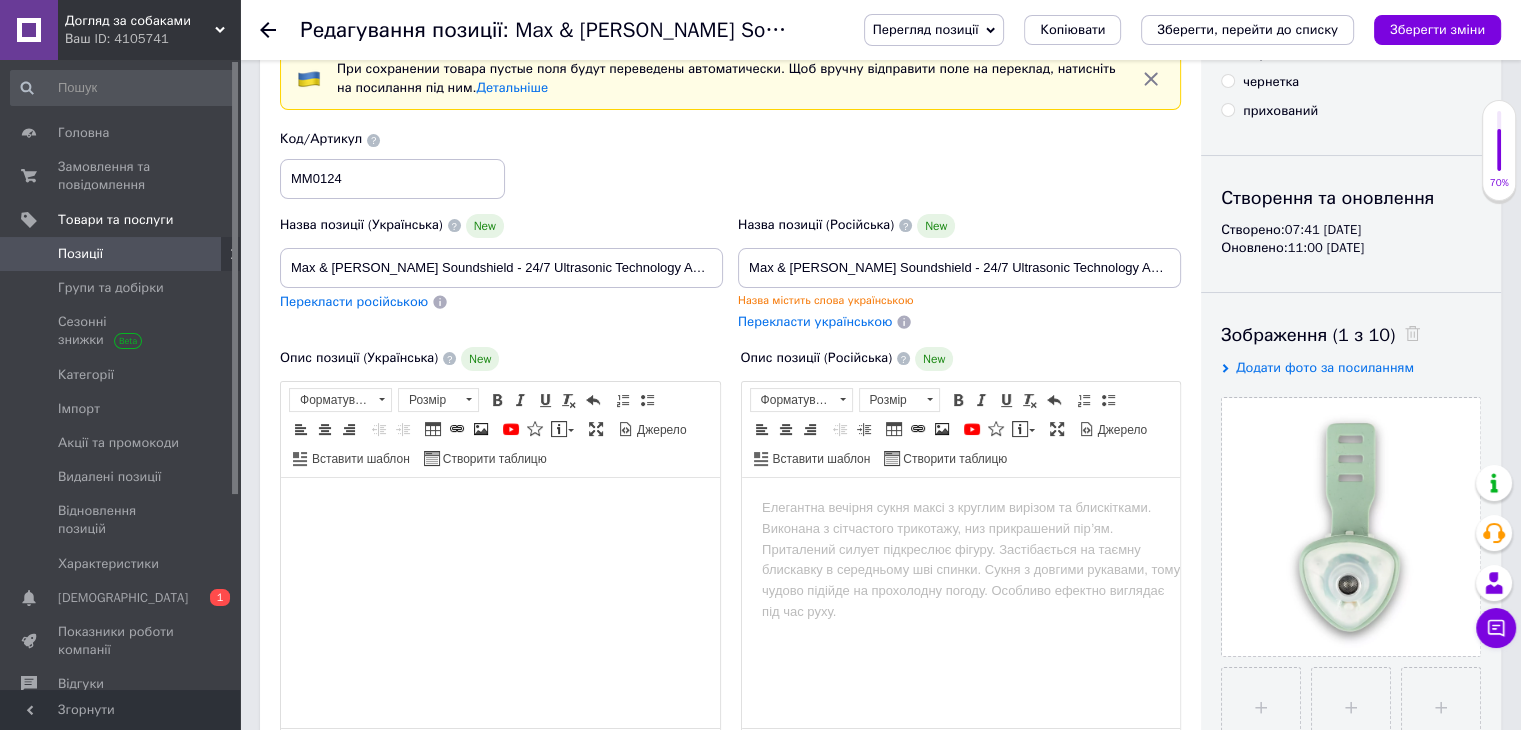 click at bounding box center (500, 507) 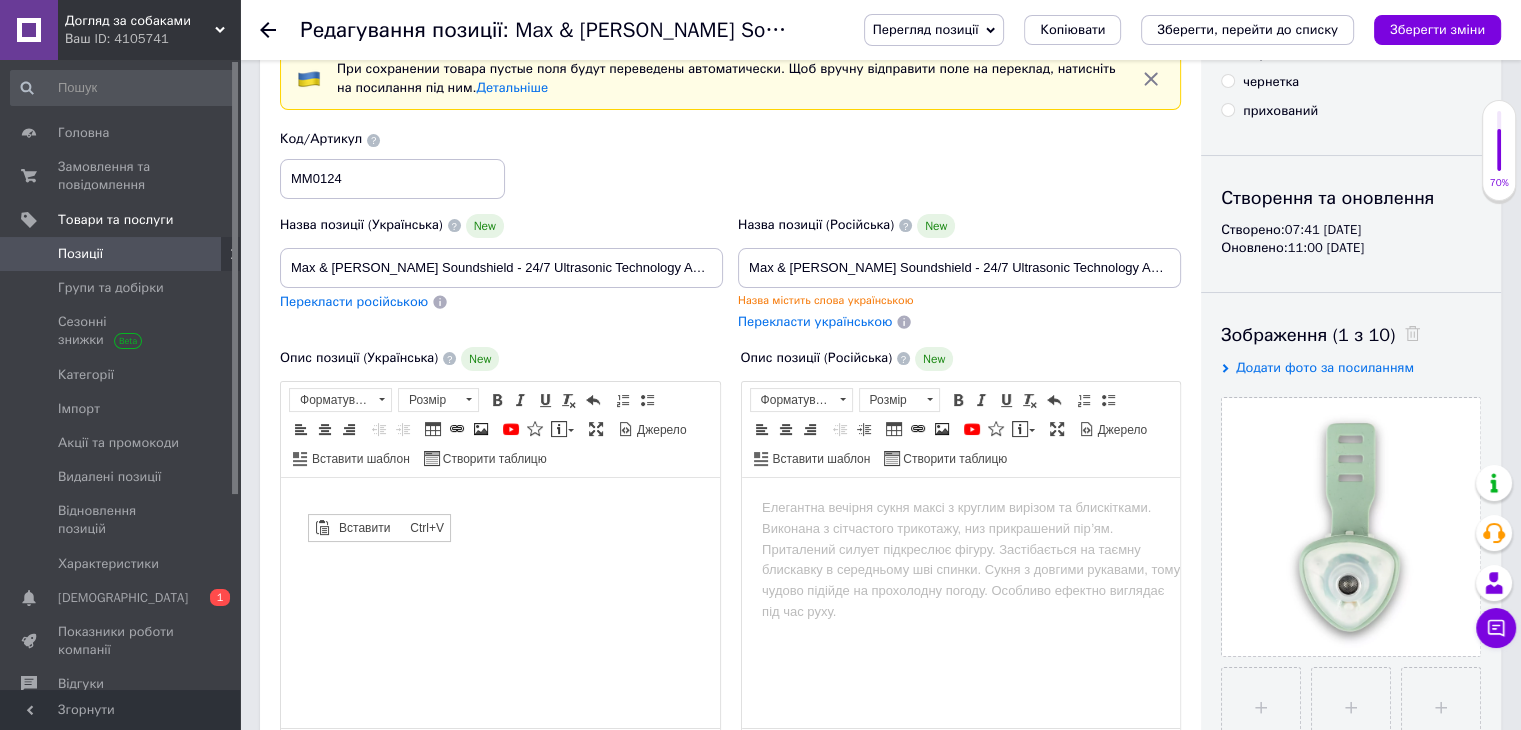 scroll, scrollTop: 0, scrollLeft: 0, axis: both 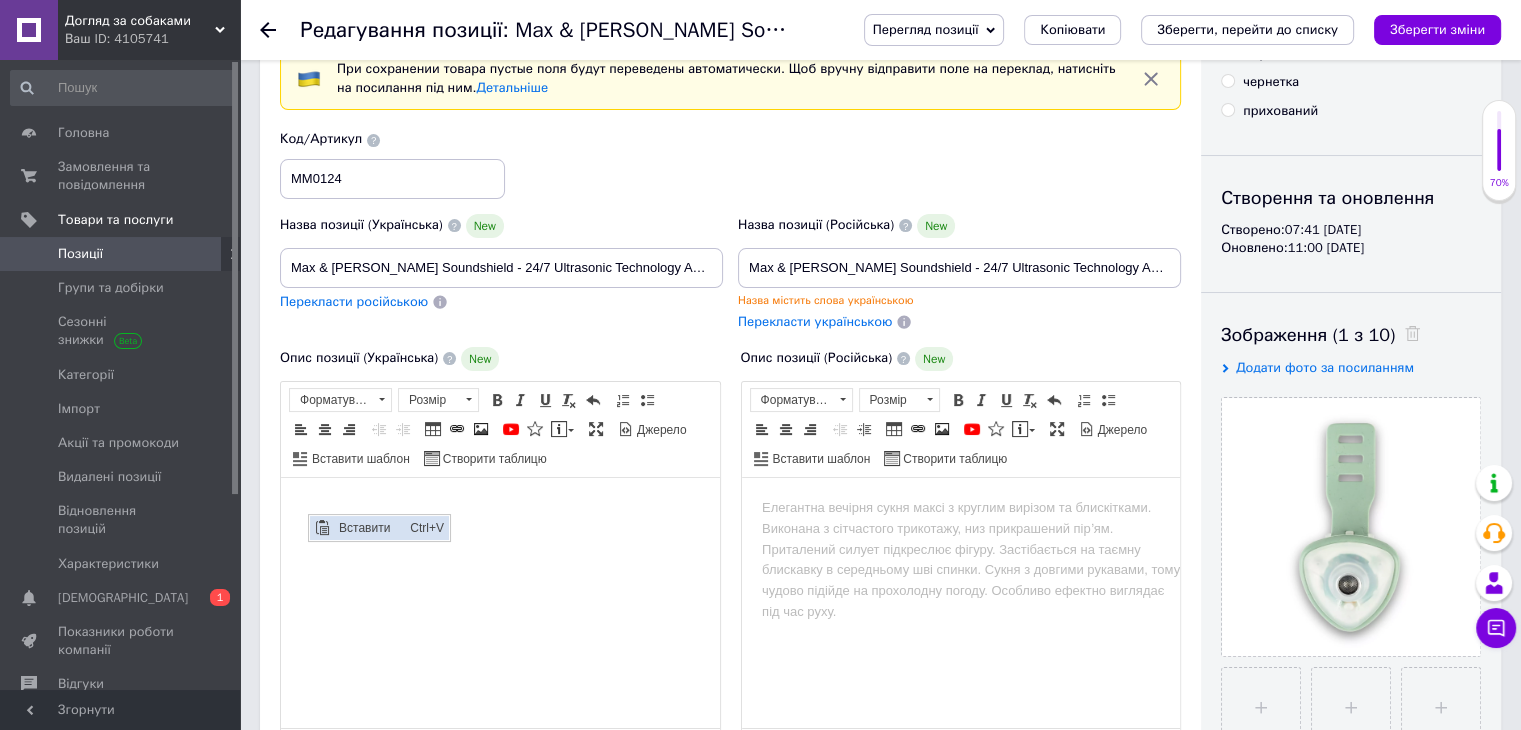click on "Вставити" at bounding box center (368, 527) 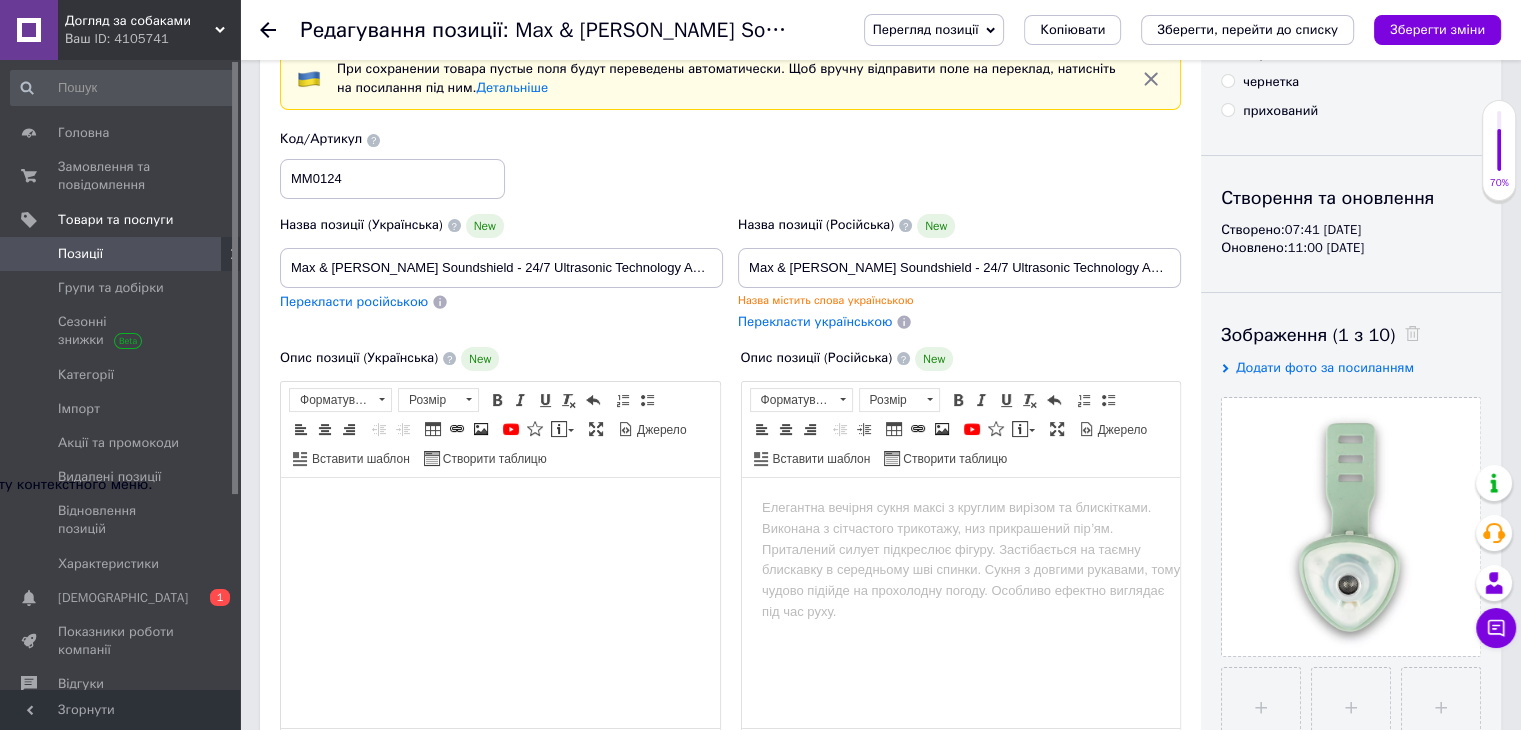 click at bounding box center (500, 507) 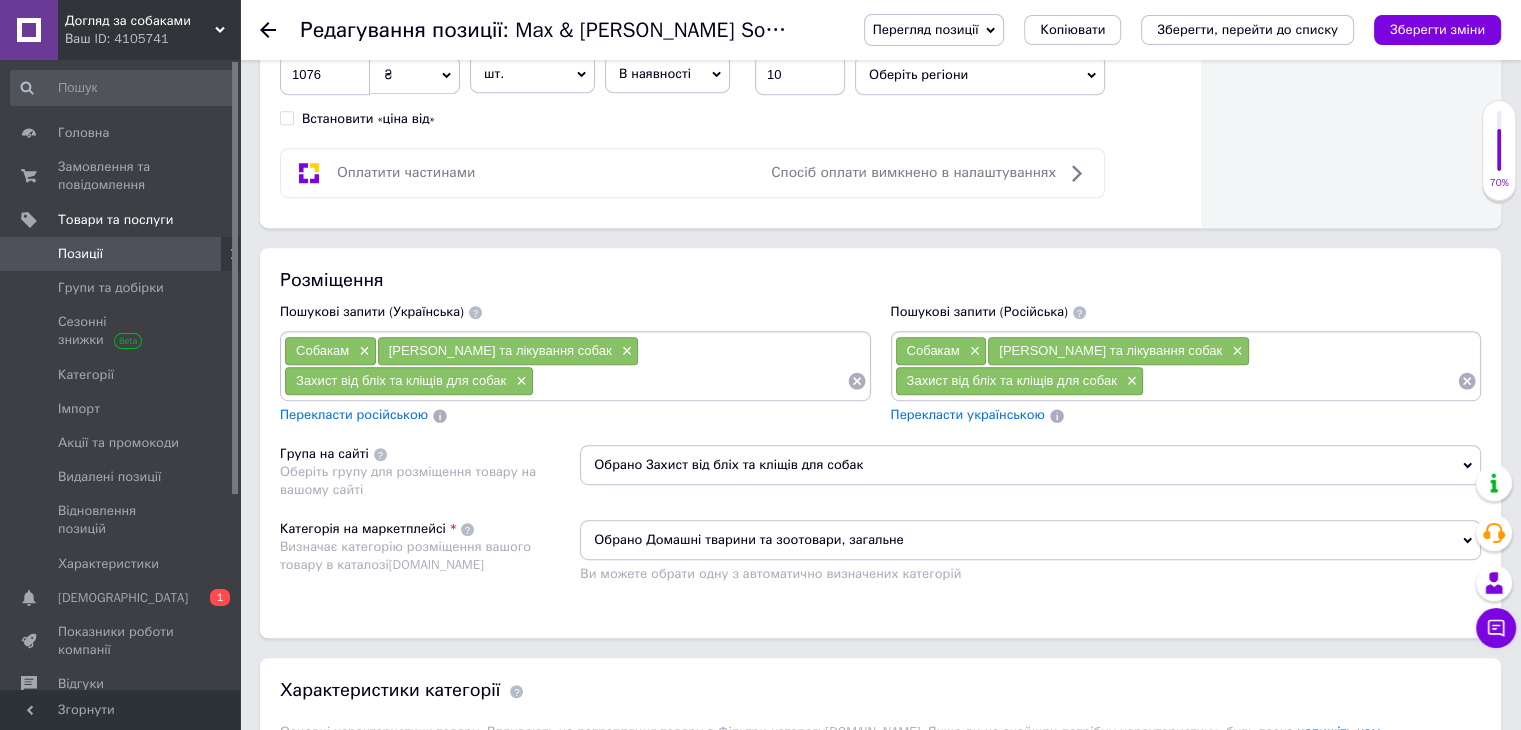 scroll, scrollTop: 1100, scrollLeft: 0, axis: vertical 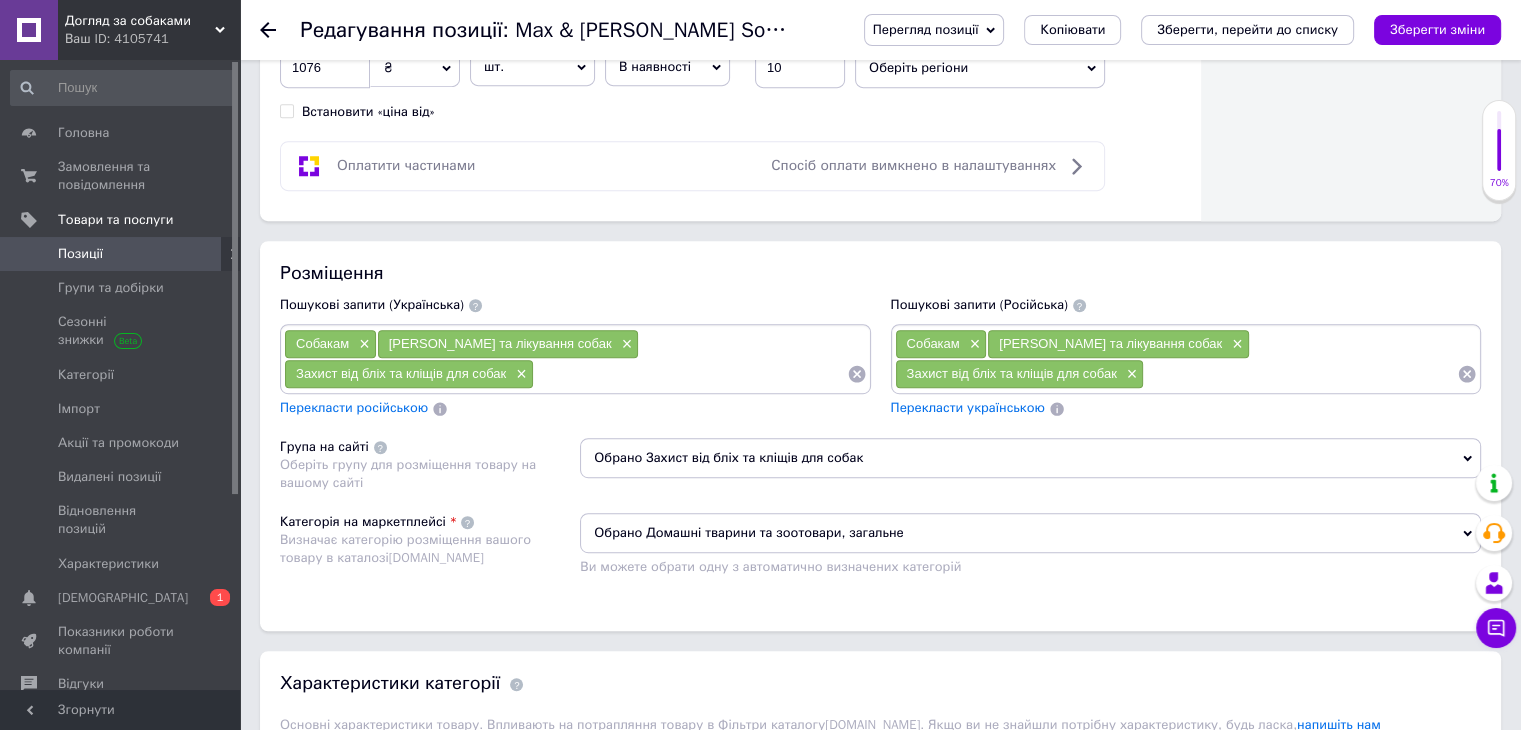 click on "Обрано Домашні тварини та зоотовари, загальне" at bounding box center [1030, 533] 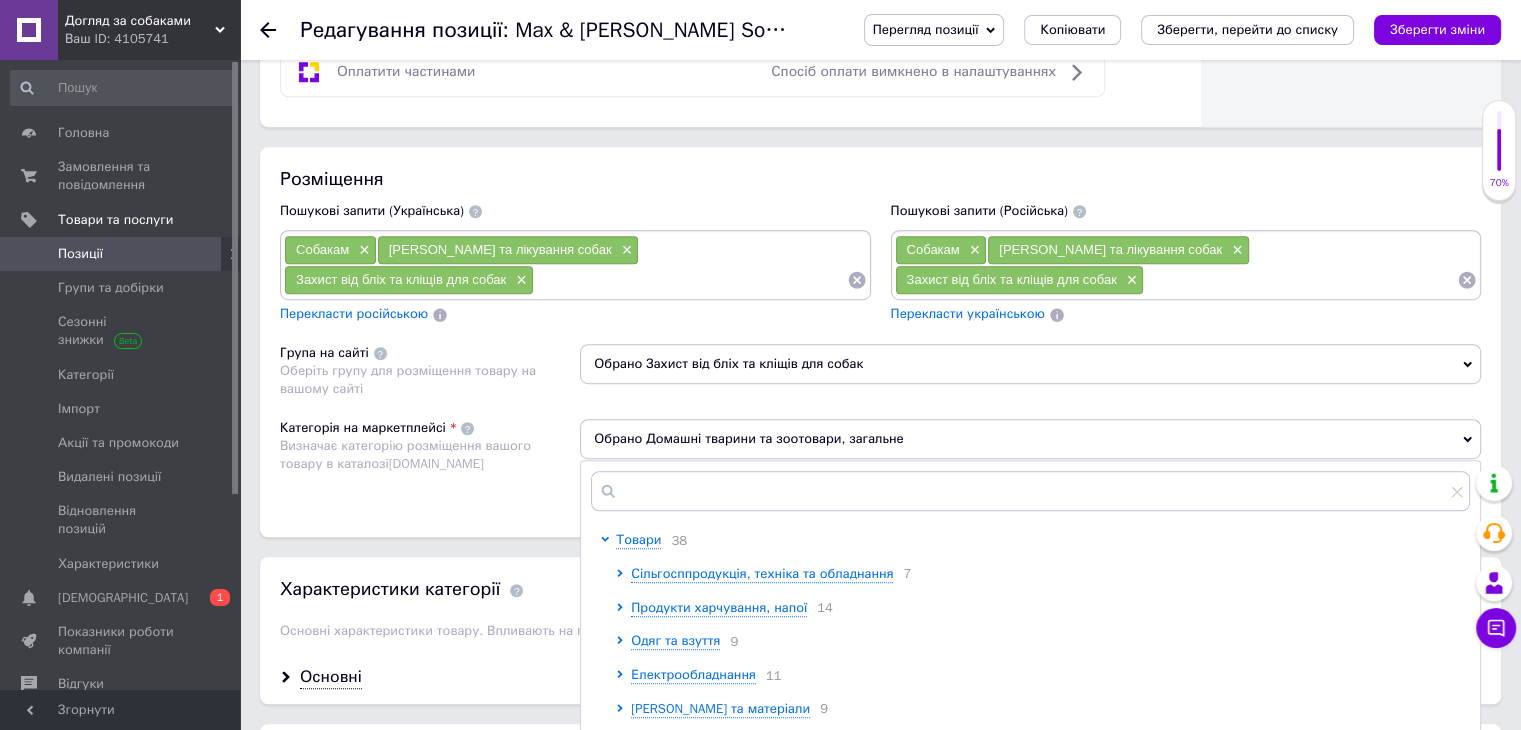 scroll, scrollTop: 1200, scrollLeft: 0, axis: vertical 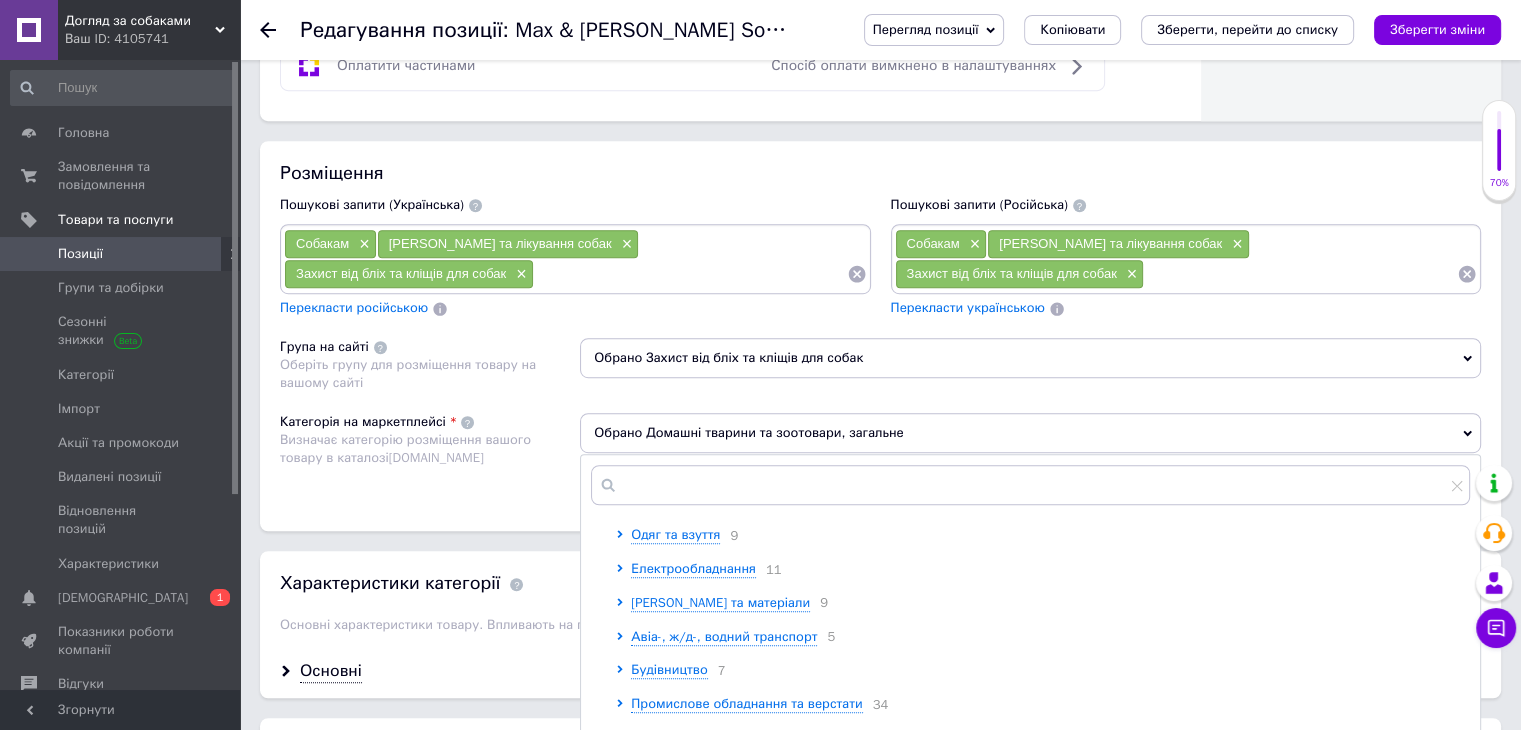 click on "Обрано Домашні тварини та зоотовари, загальне" at bounding box center (1030, 433) 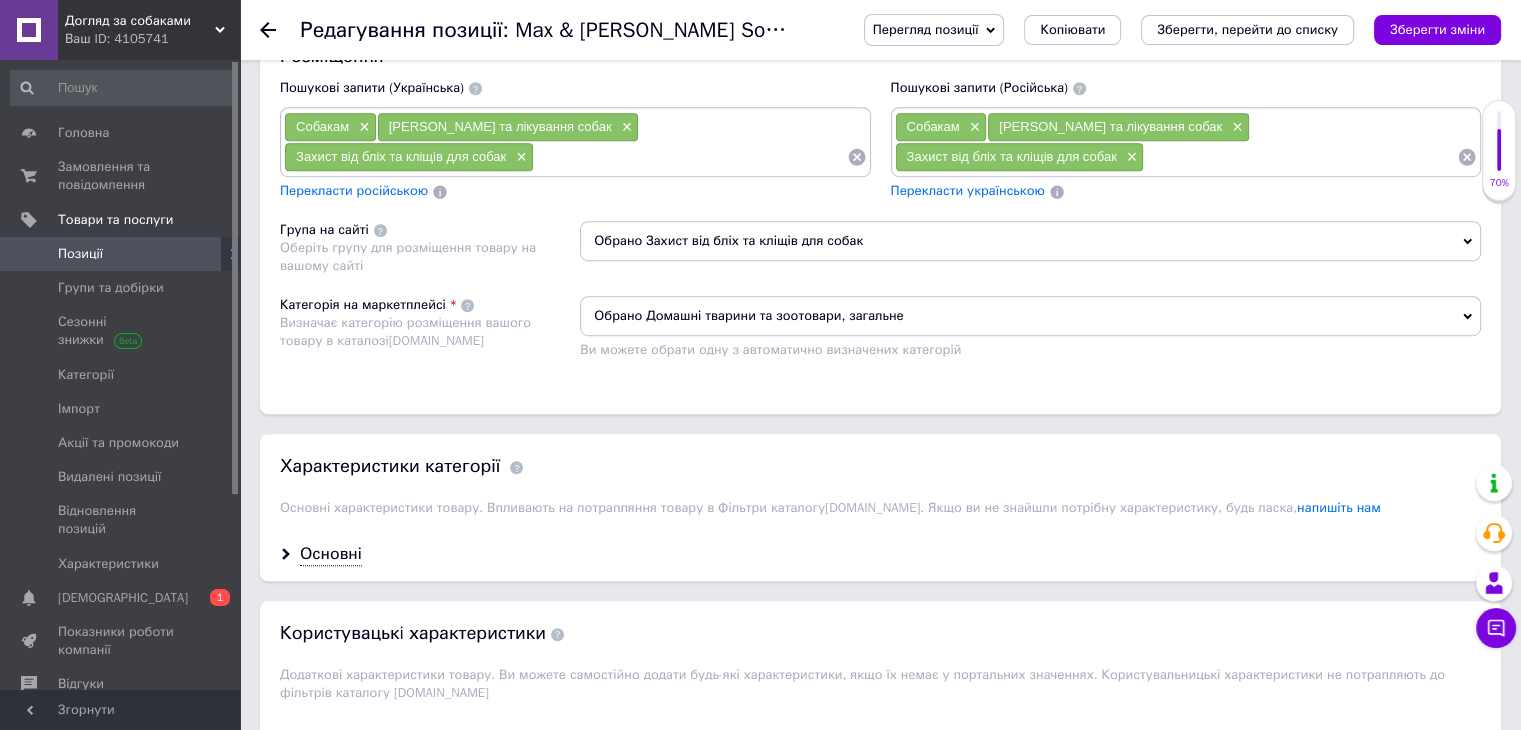 scroll, scrollTop: 1400, scrollLeft: 0, axis: vertical 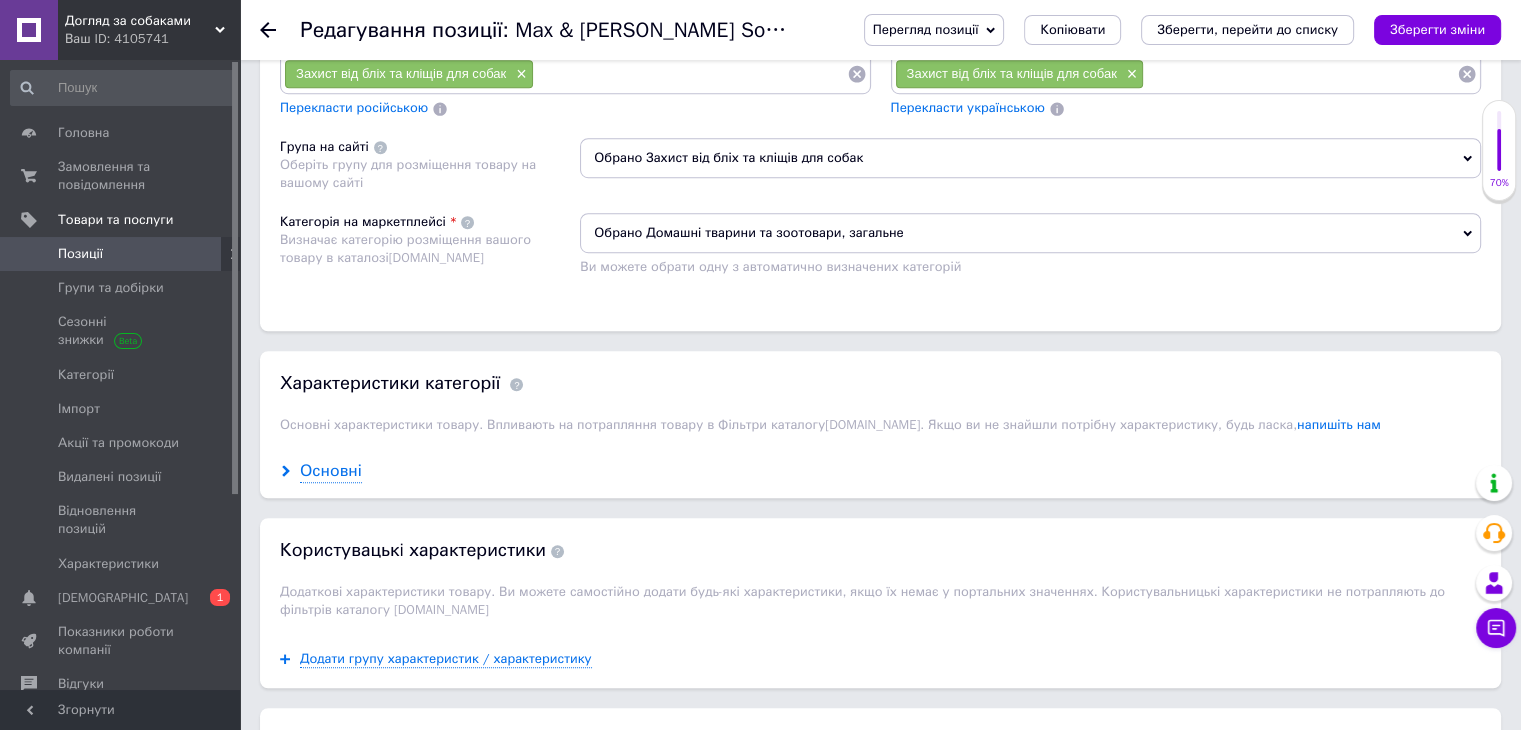 click on "Основні" at bounding box center [331, 471] 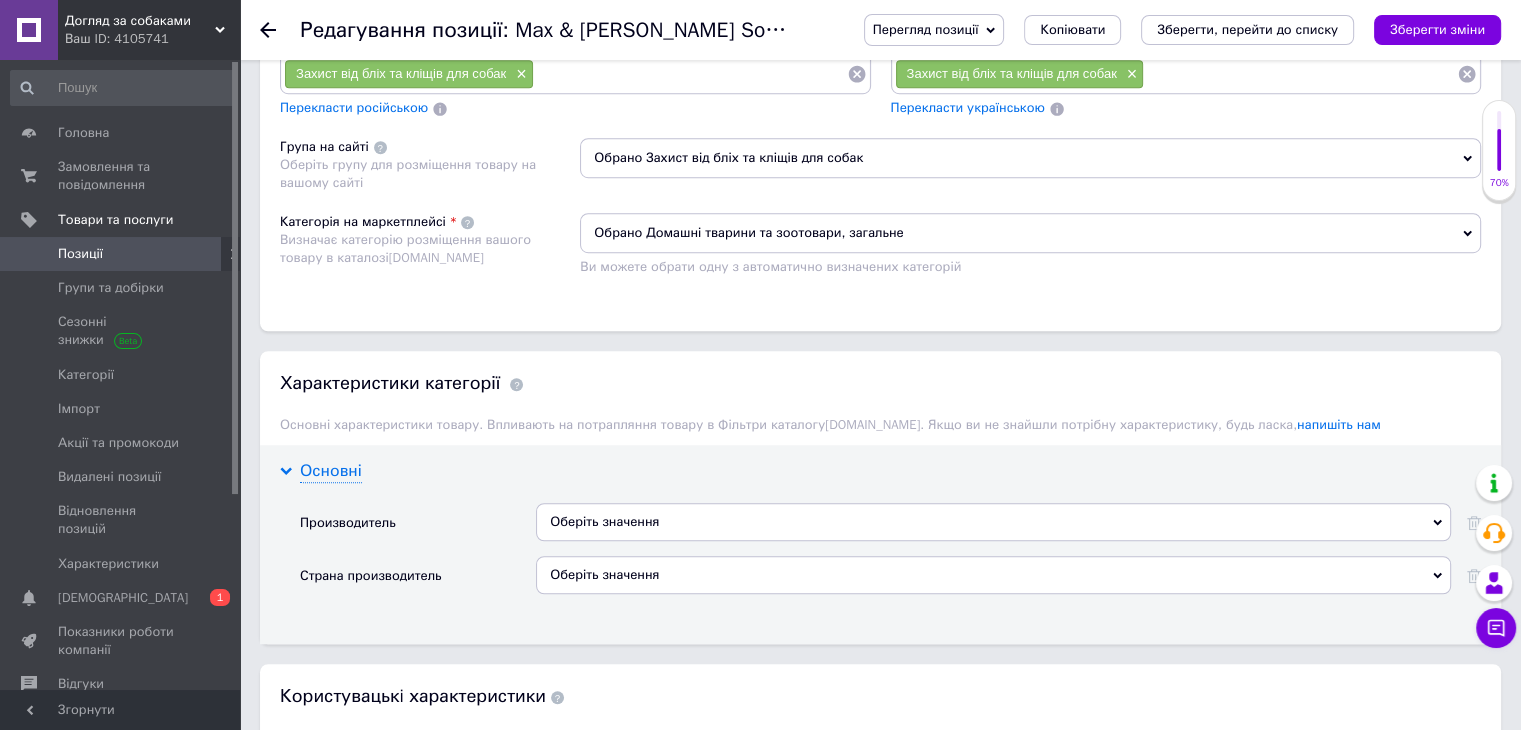 click on "Основні" at bounding box center [331, 471] 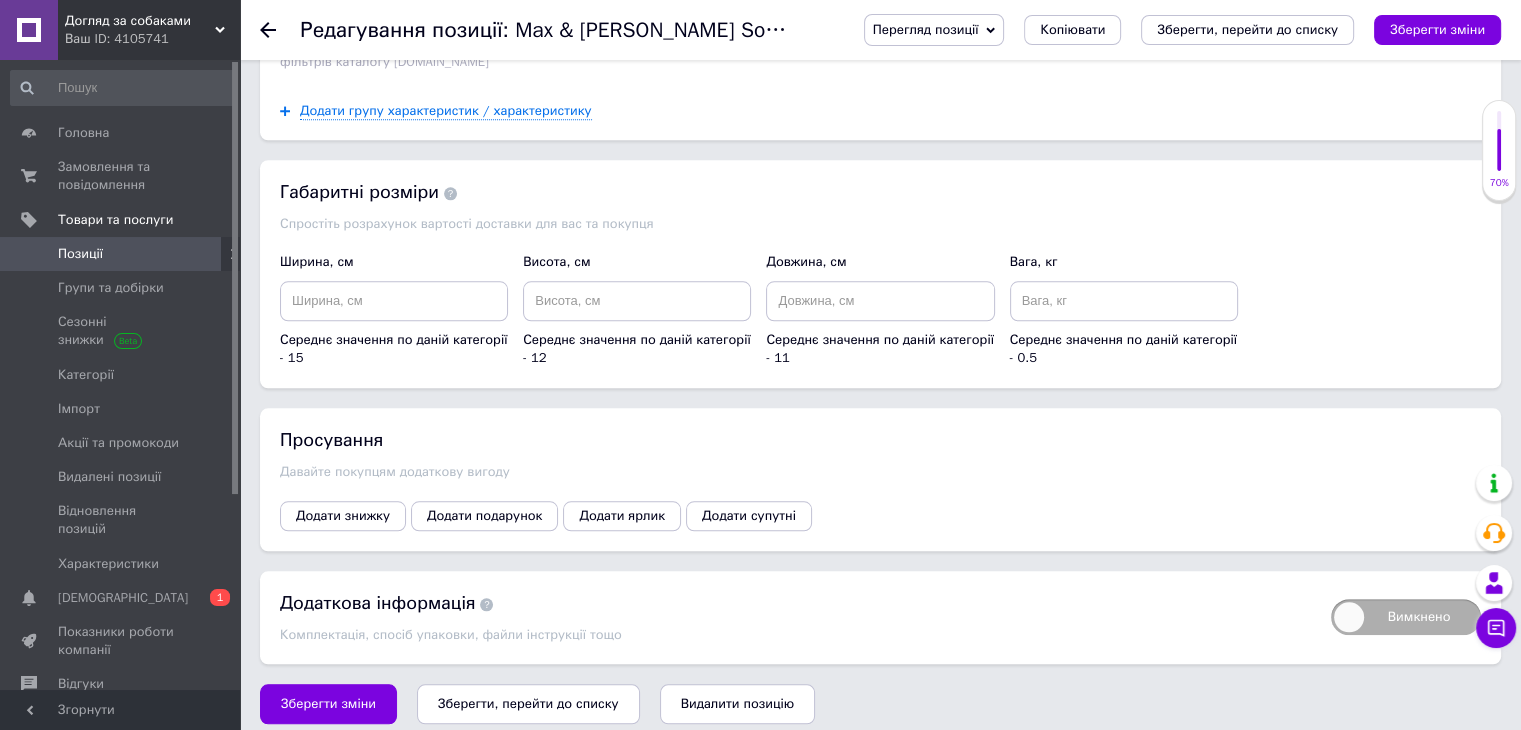 scroll, scrollTop: 1954, scrollLeft: 0, axis: vertical 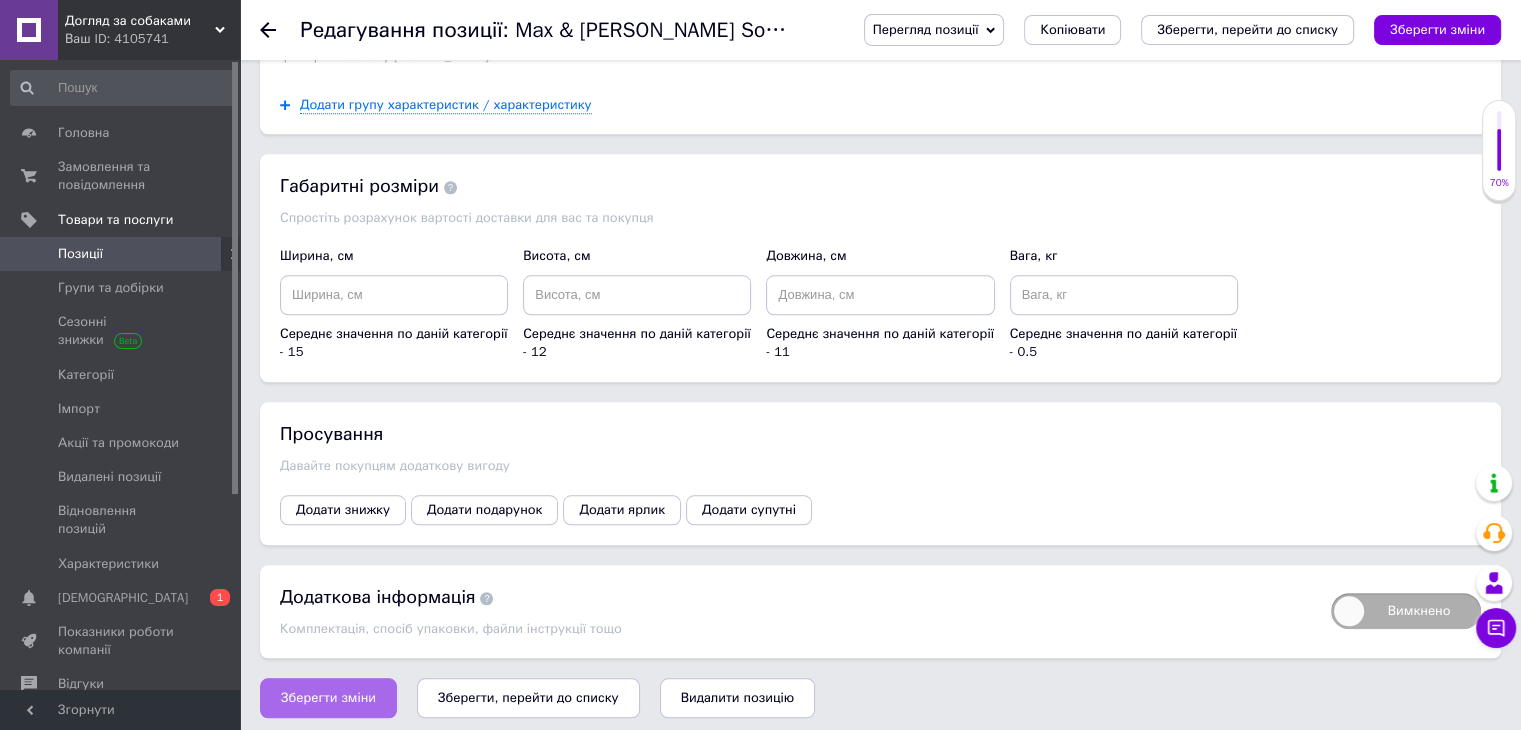 click on "Зберегти зміни" at bounding box center [328, 698] 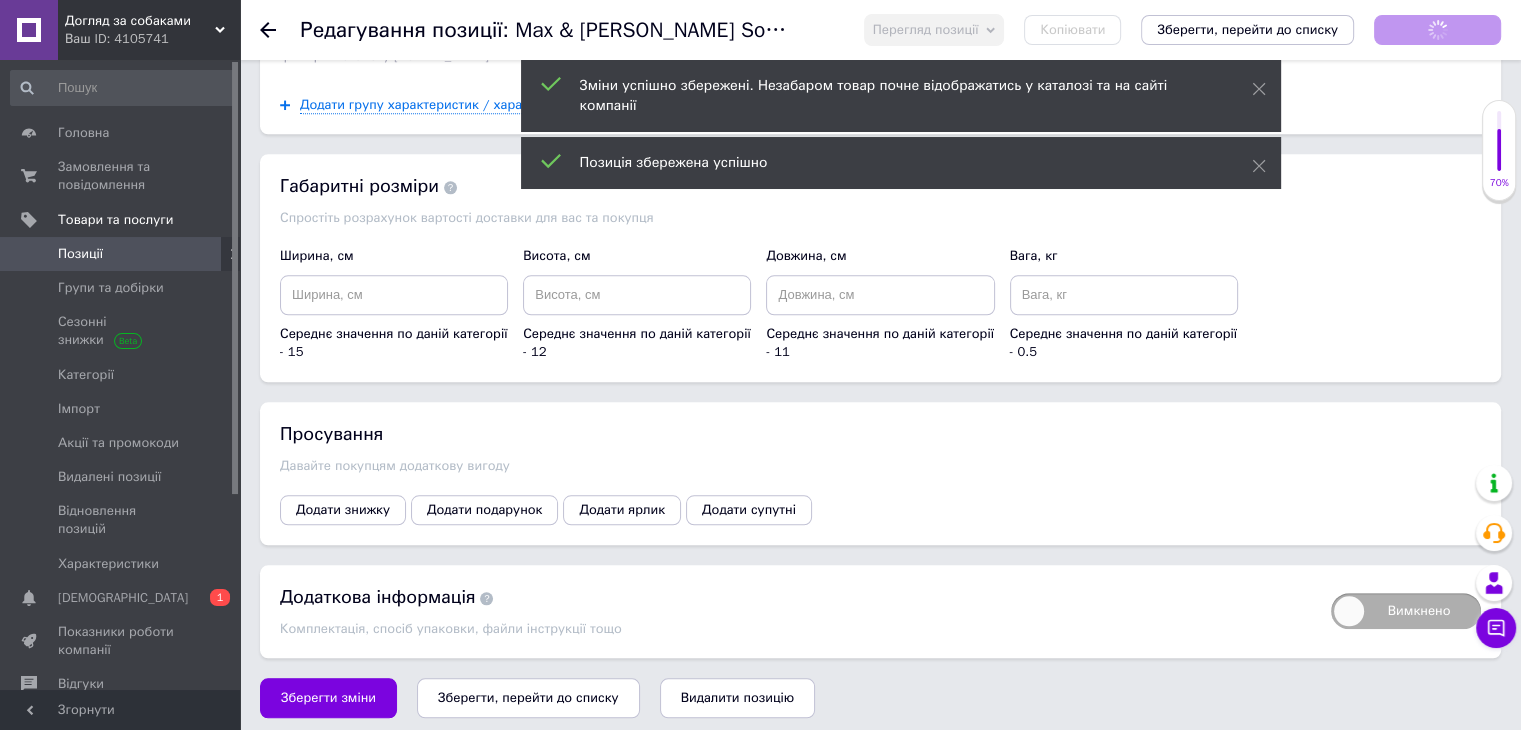 scroll, scrollTop: 100, scrollLeft: 0, axis: vertical 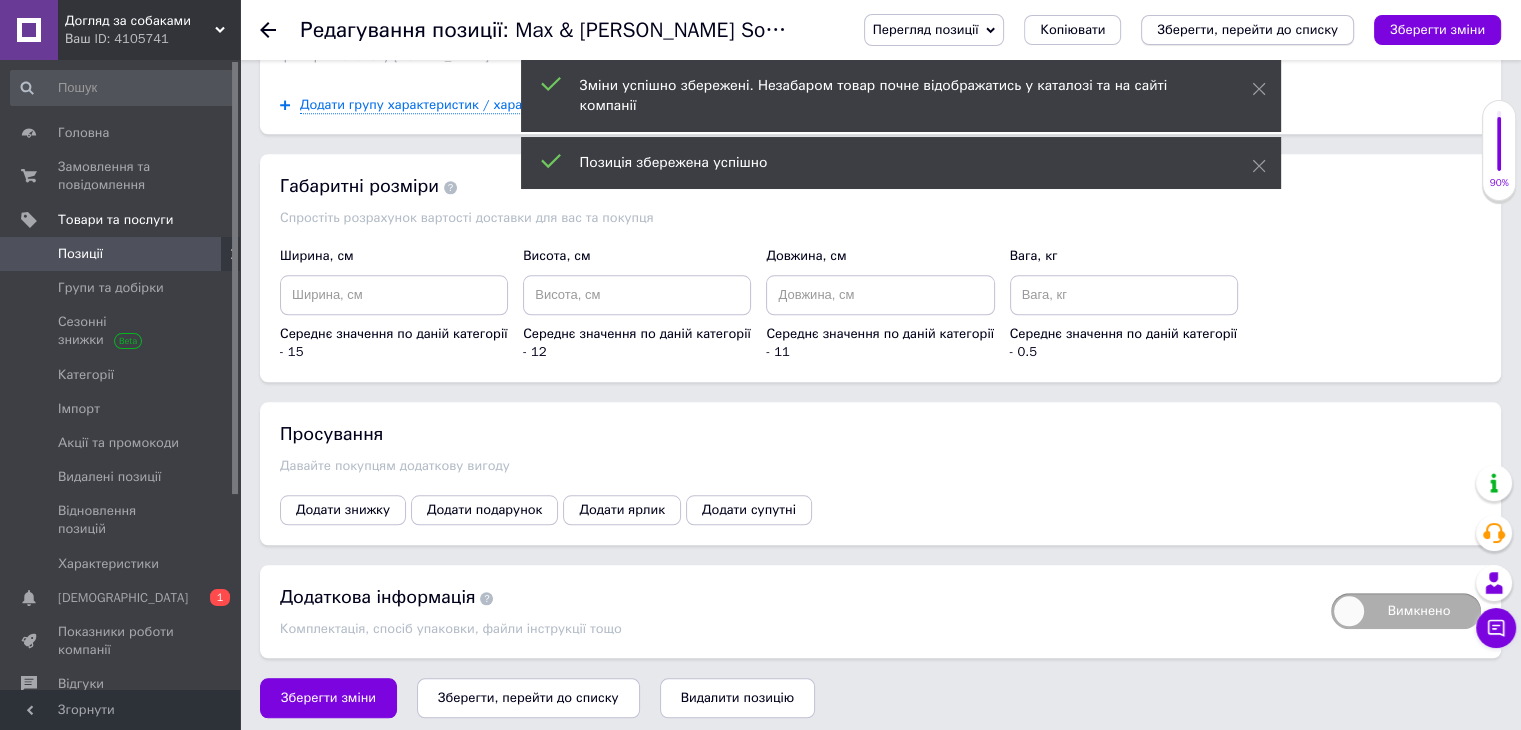 click on "Зберегти, перейти до списку" at bounding box center (1247, 29) 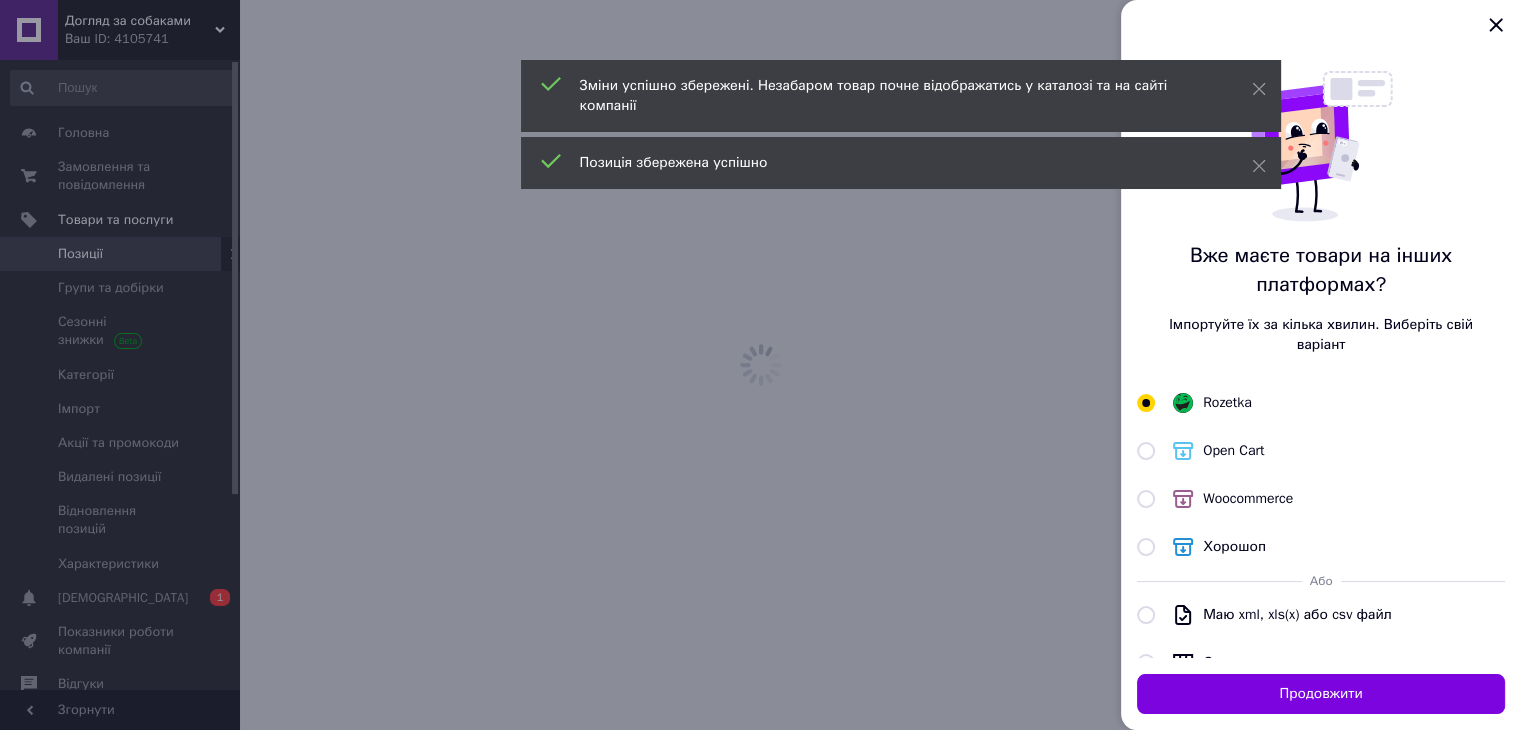 scroll, scrollTop: 0, scrollLeft: 0, axis: both 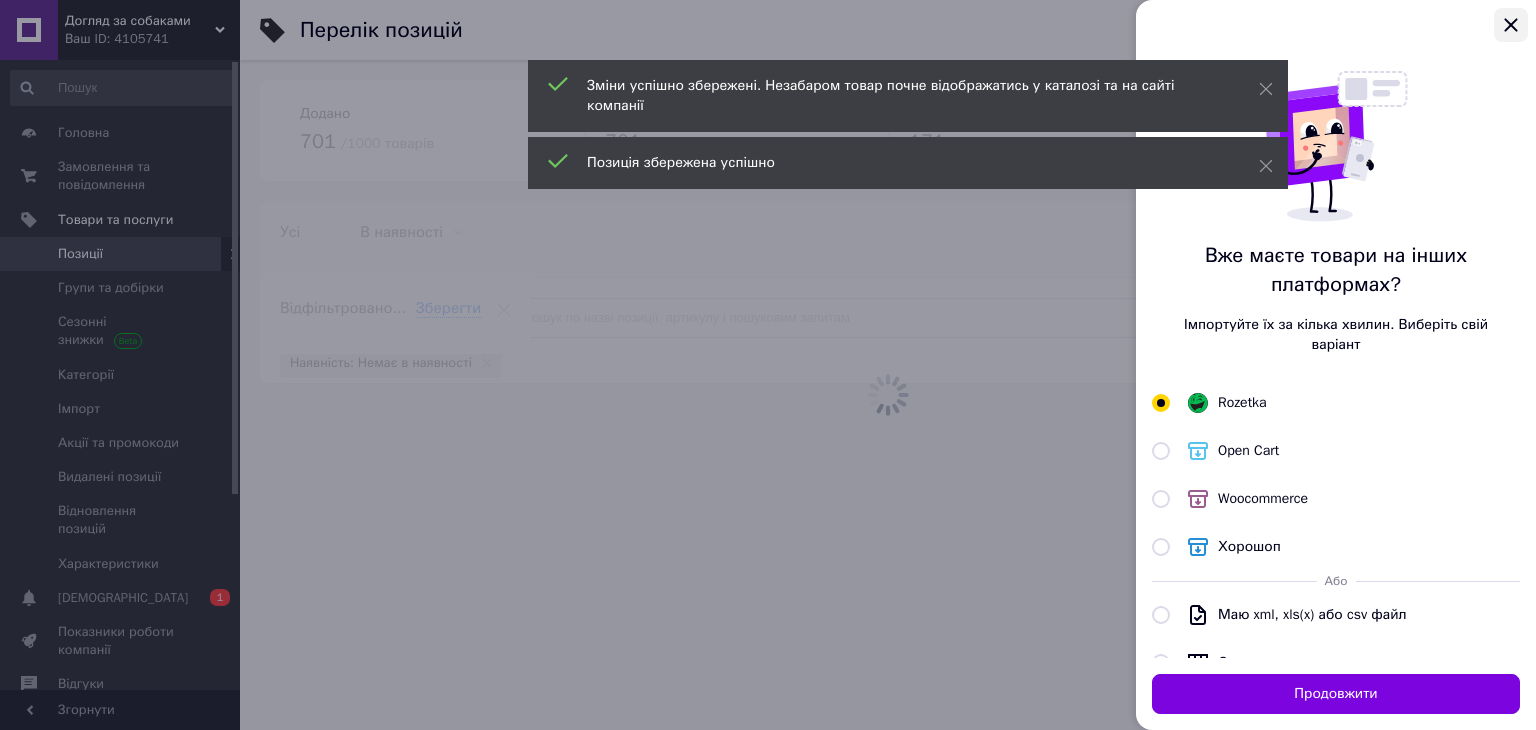 click 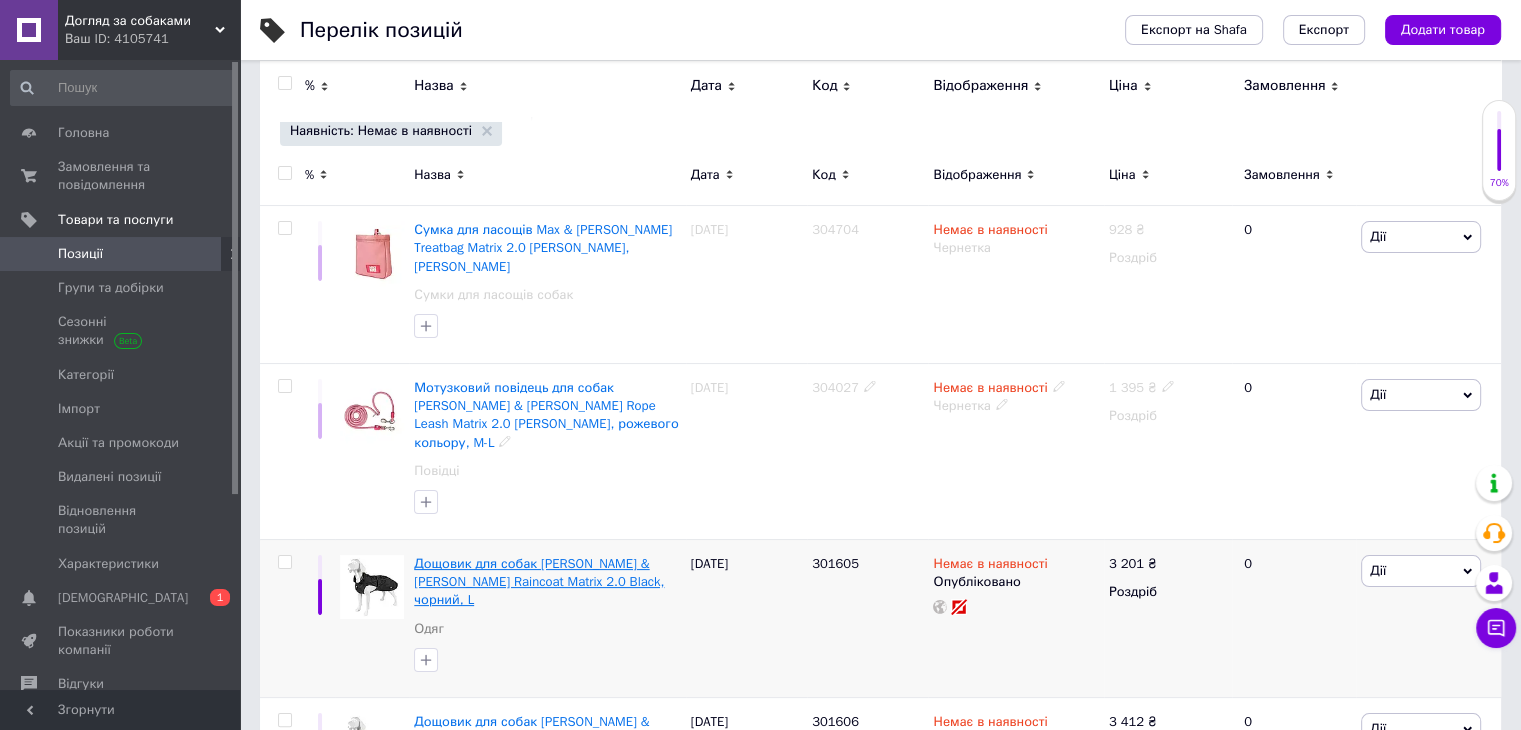 scroll, scrollTop: 300, scrollLeft: 0, axis: vertical 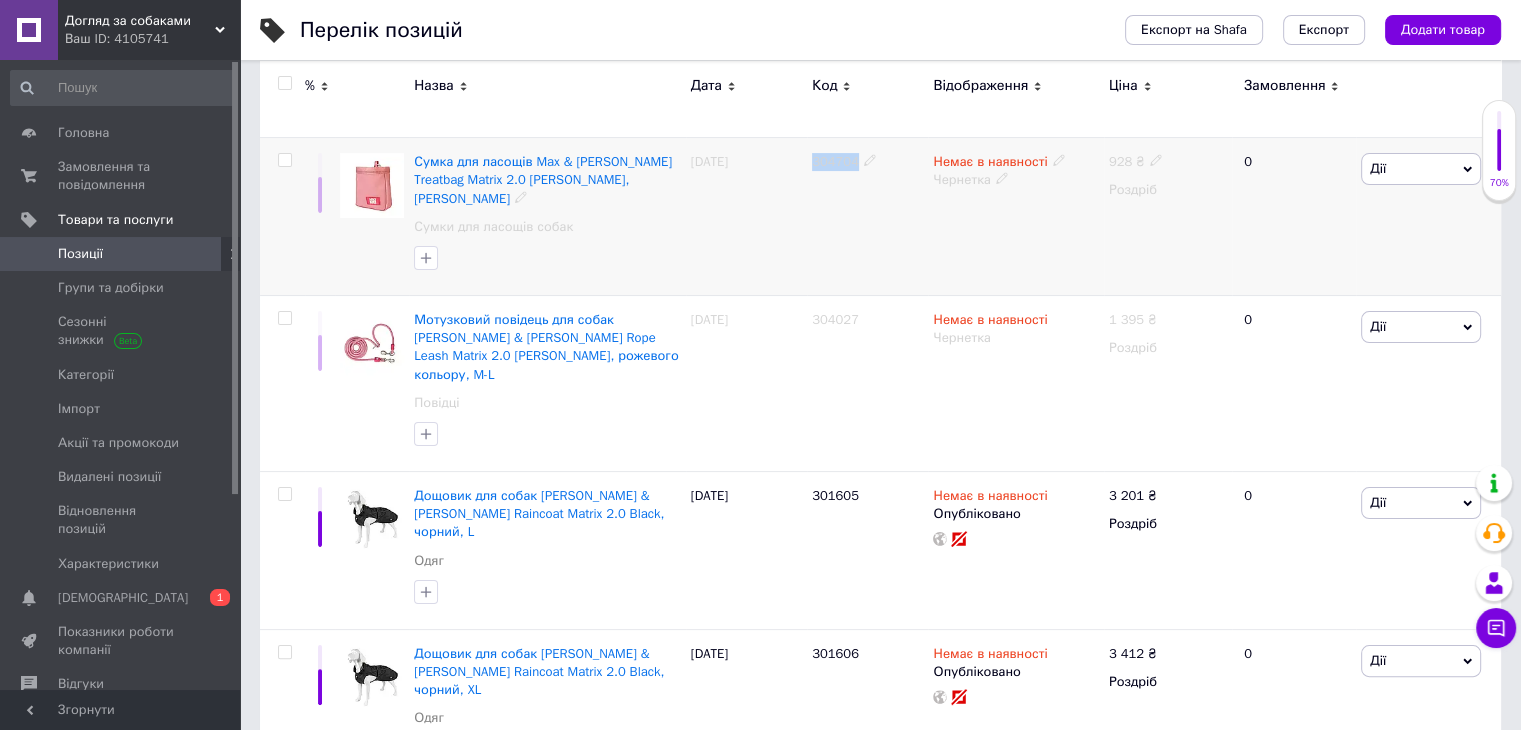 drag, startPoint x: 854, startPoint y: 159, endPoint x: 812, endPoint y: 167, distance: 42.755116 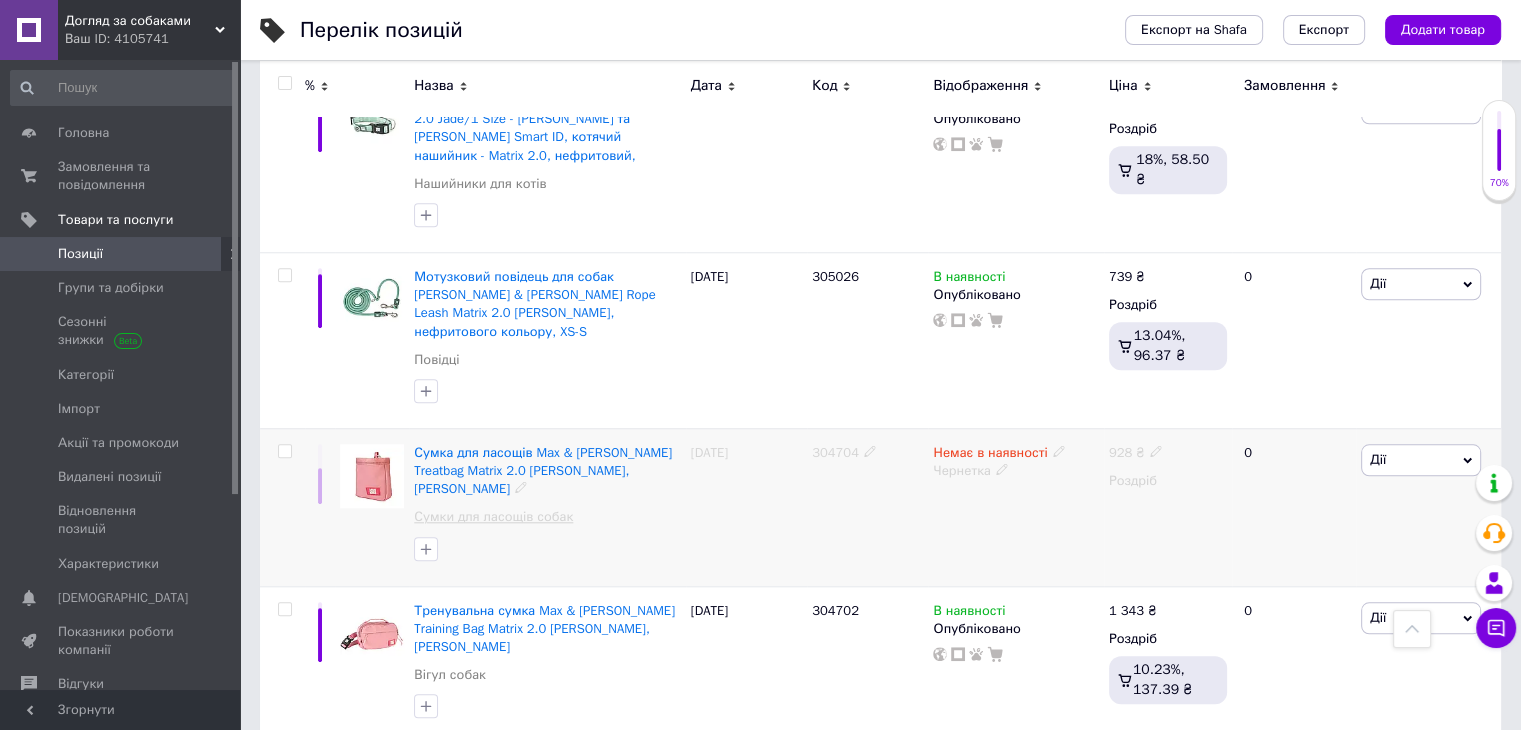 scroll, scrollTop: 1773, scrollLeft: 0, axis: vertical 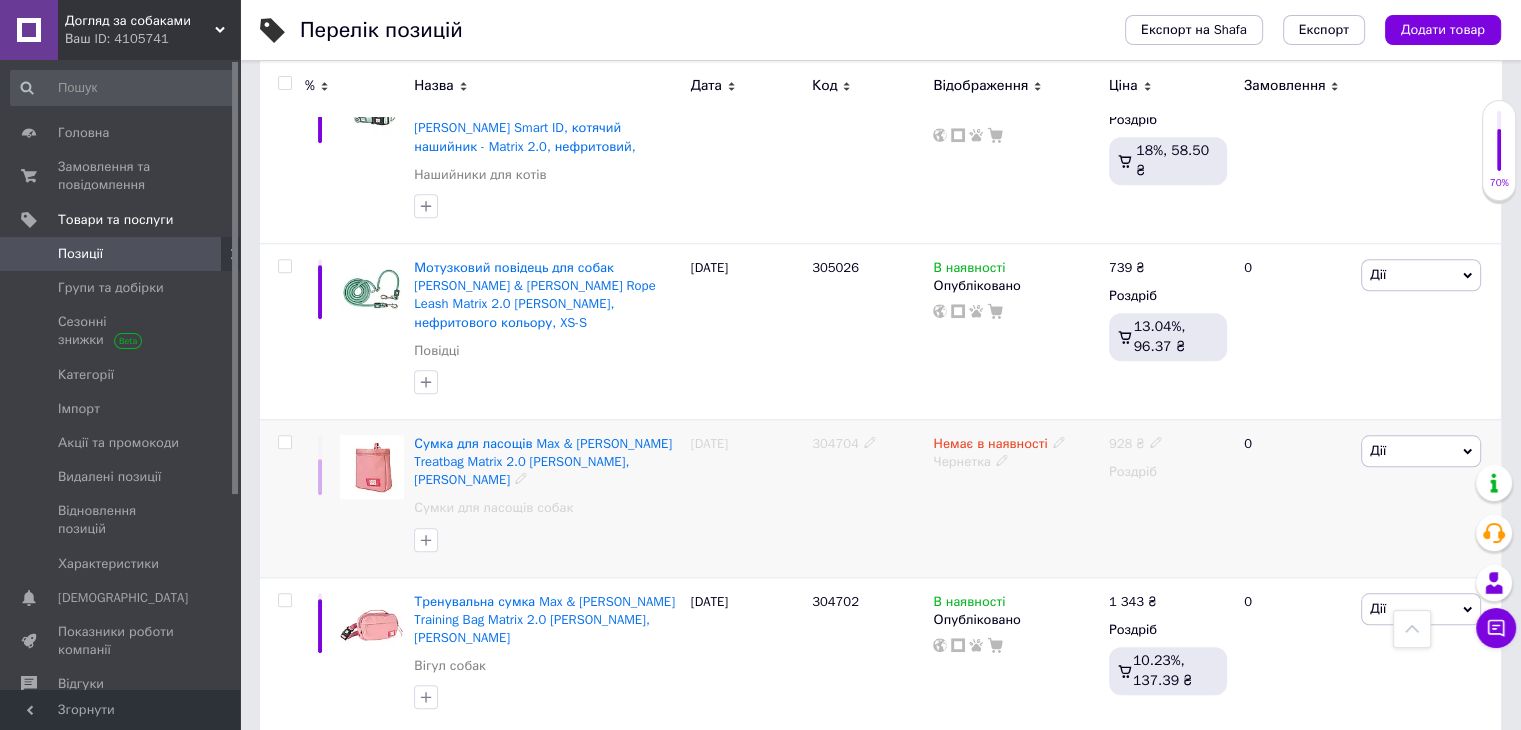 click at bounding box center (284, 442) 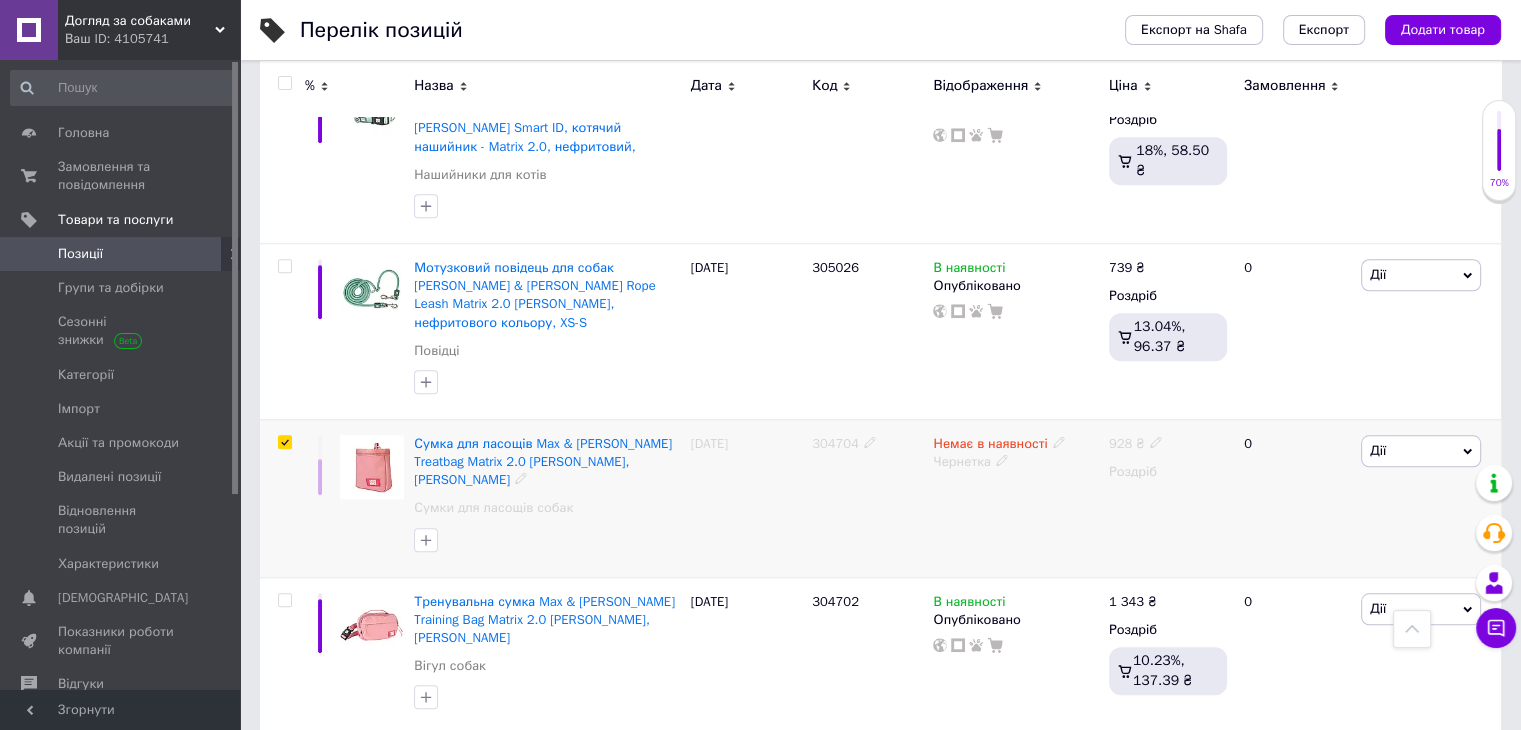 checkbox on "true" 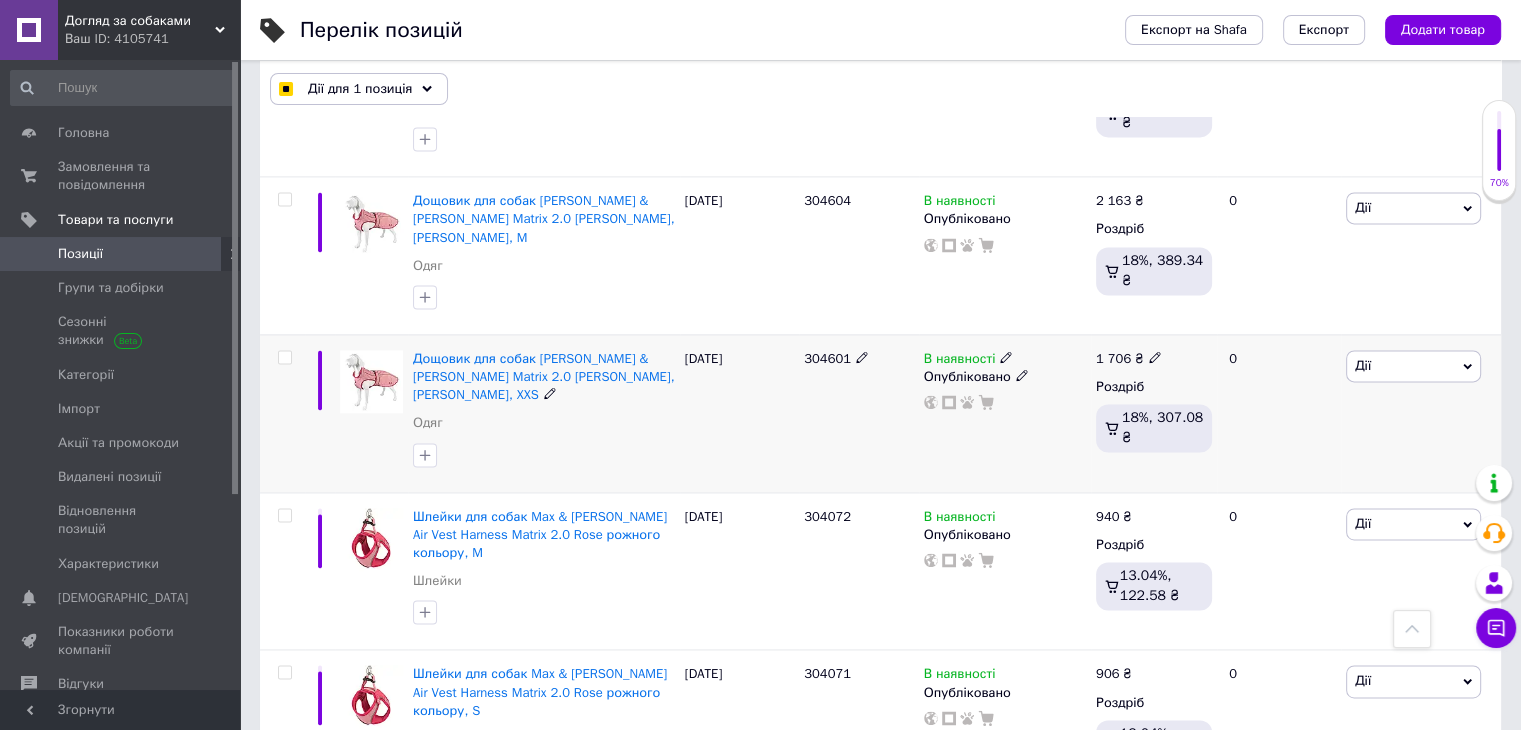 scroll, scrollTop: 2872, scrollLeft: 0, axis: vertical 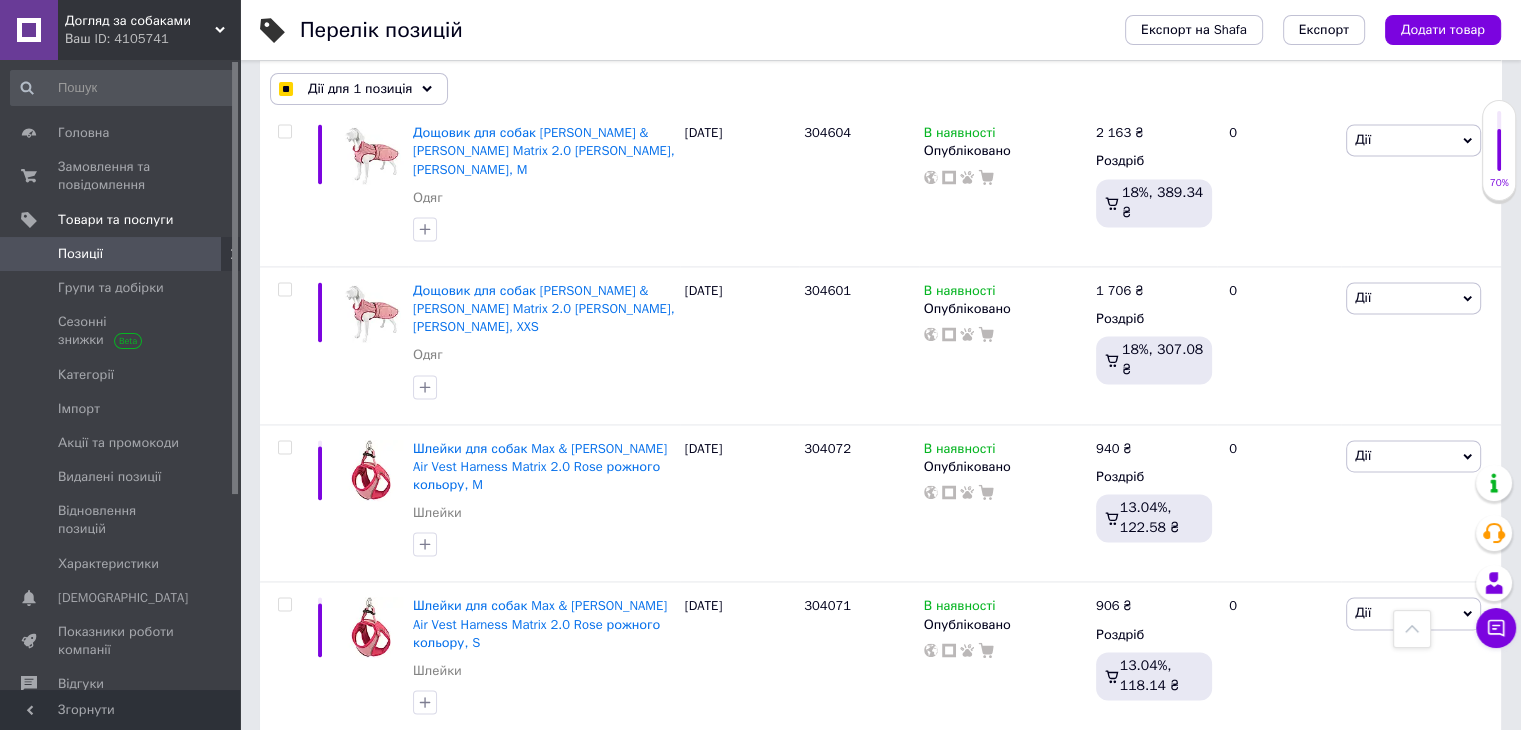 click at bounding box center [284, 762] 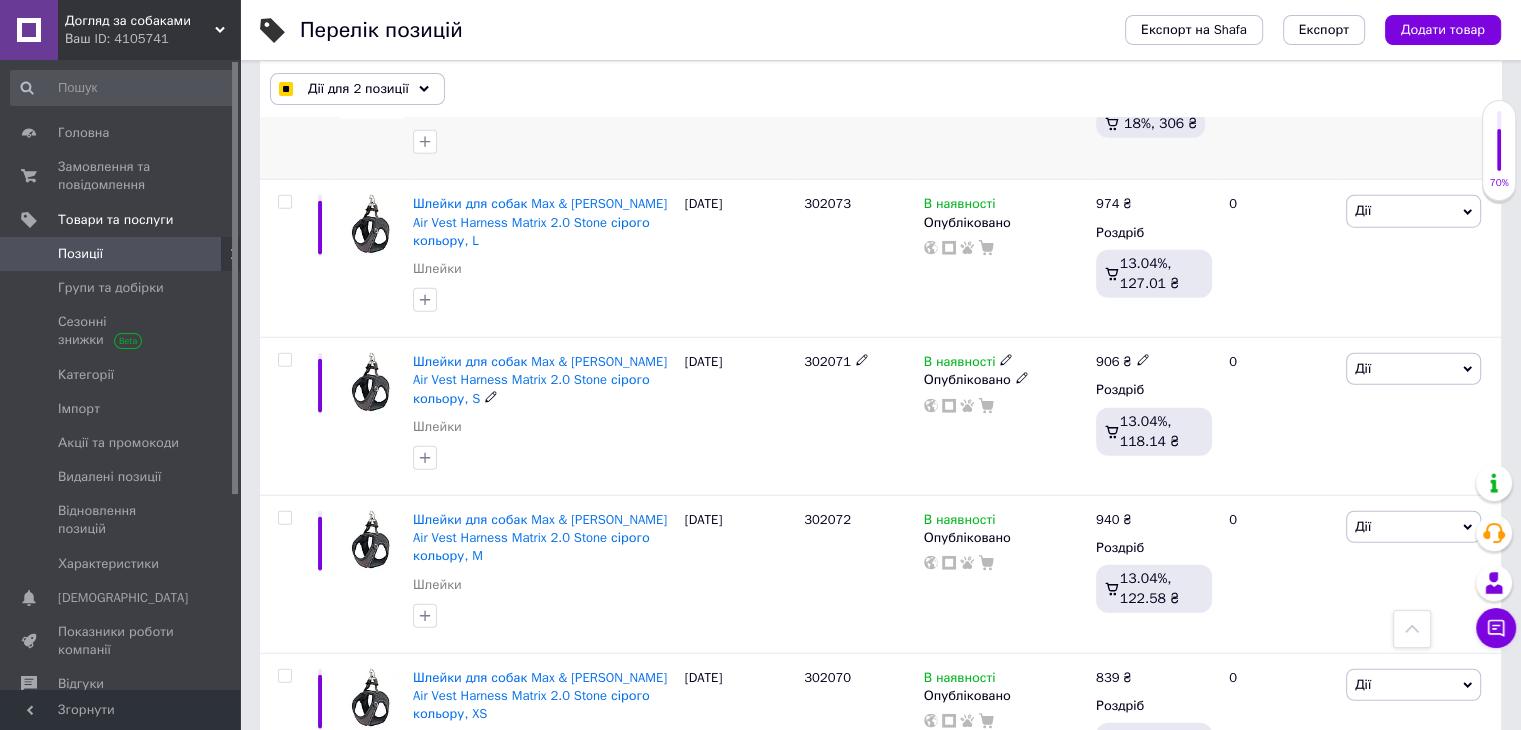 scroll, scrollTop: 5172, scrollLeft: 0, axis: vertical 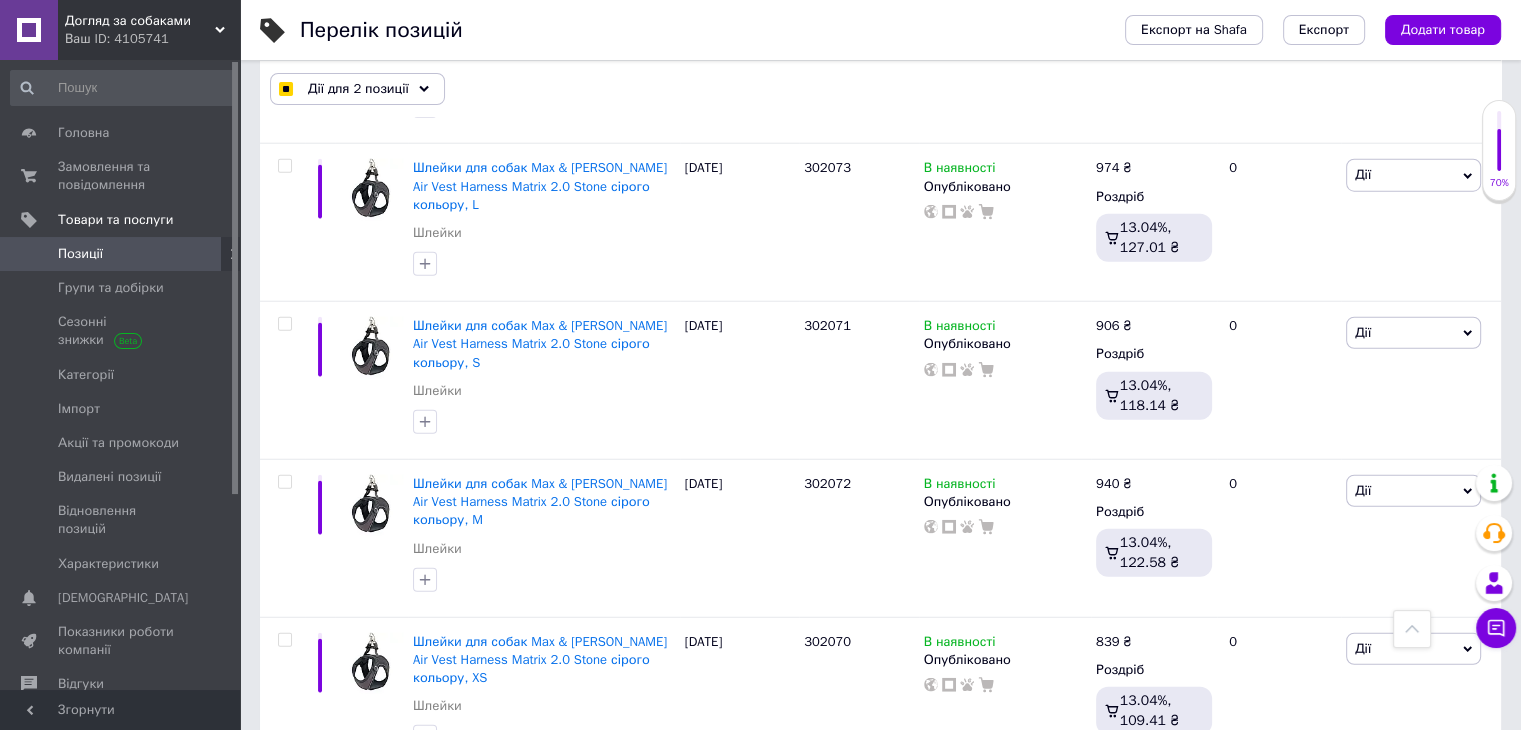 click at bounding box center [284, 797] 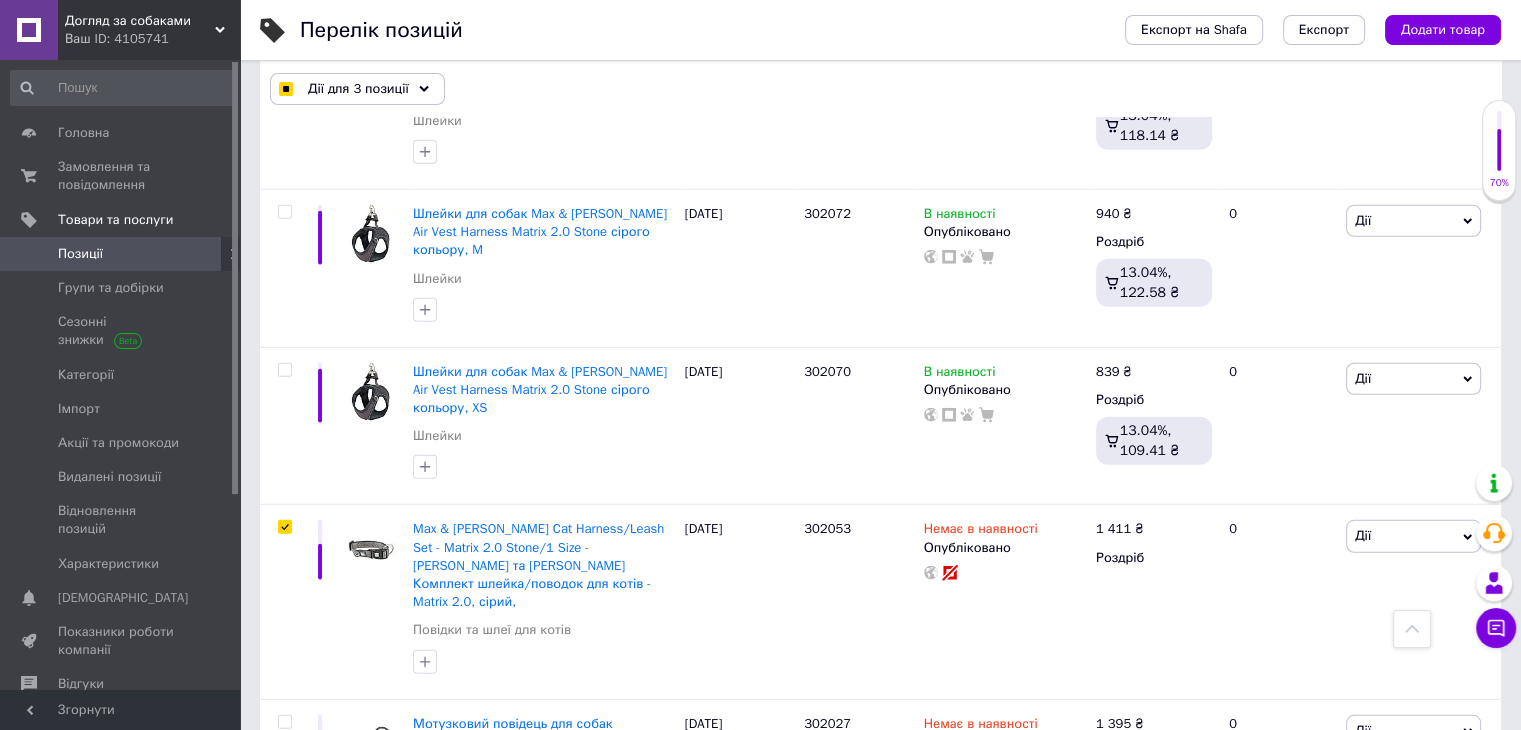 scroll, scrollTop: 5472, scrollLeft: 0, axis: vertical 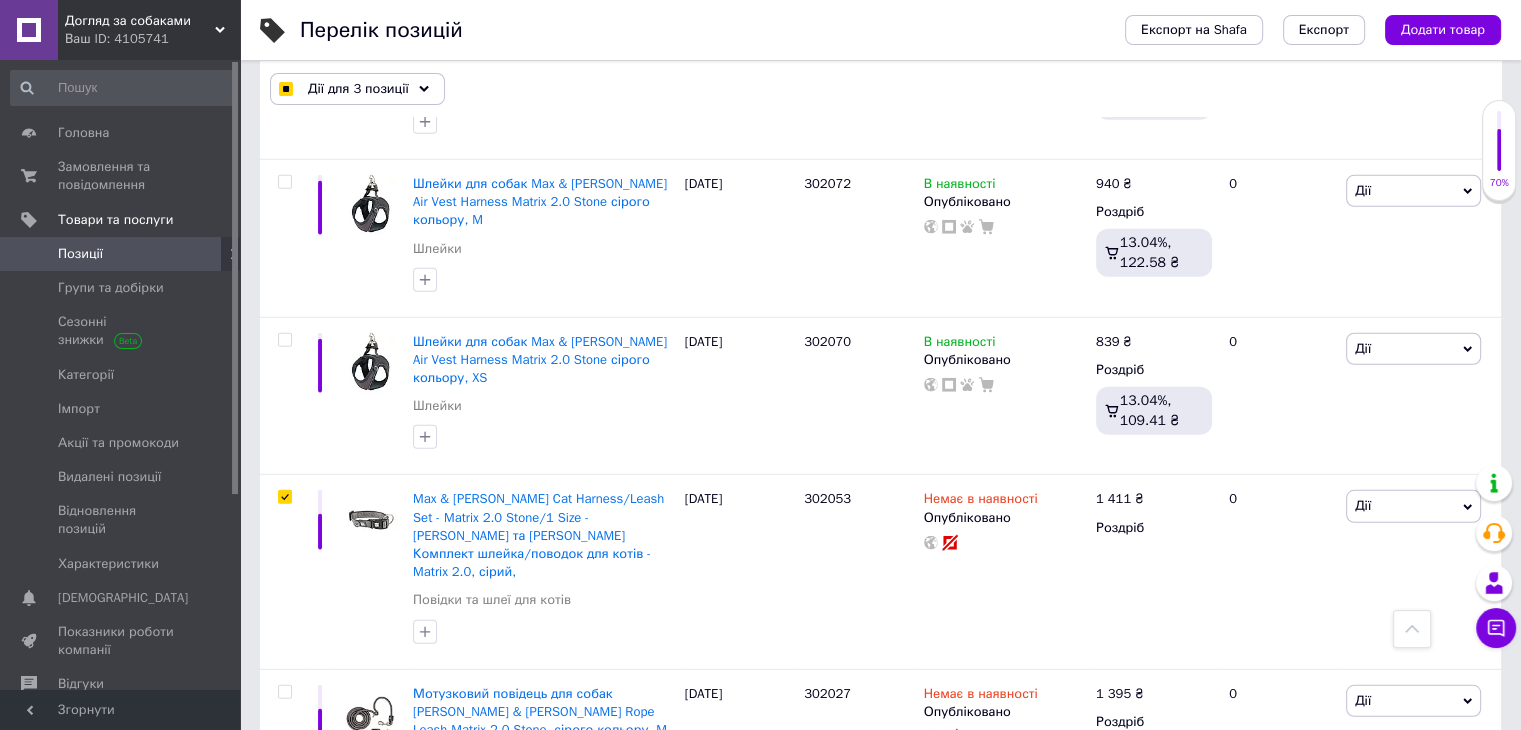 click at bounding box center [284, 868] 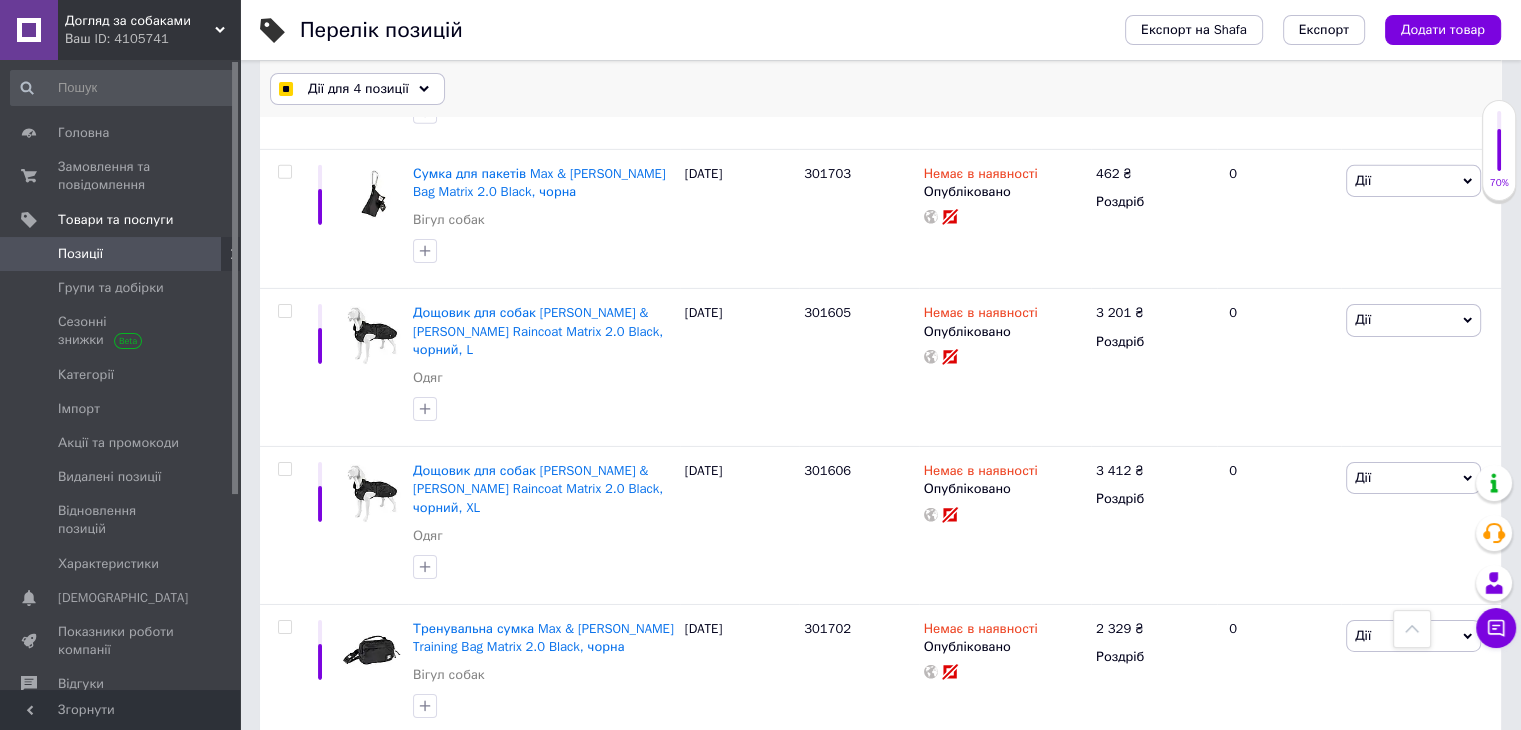 scroll, scrollTop: 6372, scrollLeft: 0, axis: vertical 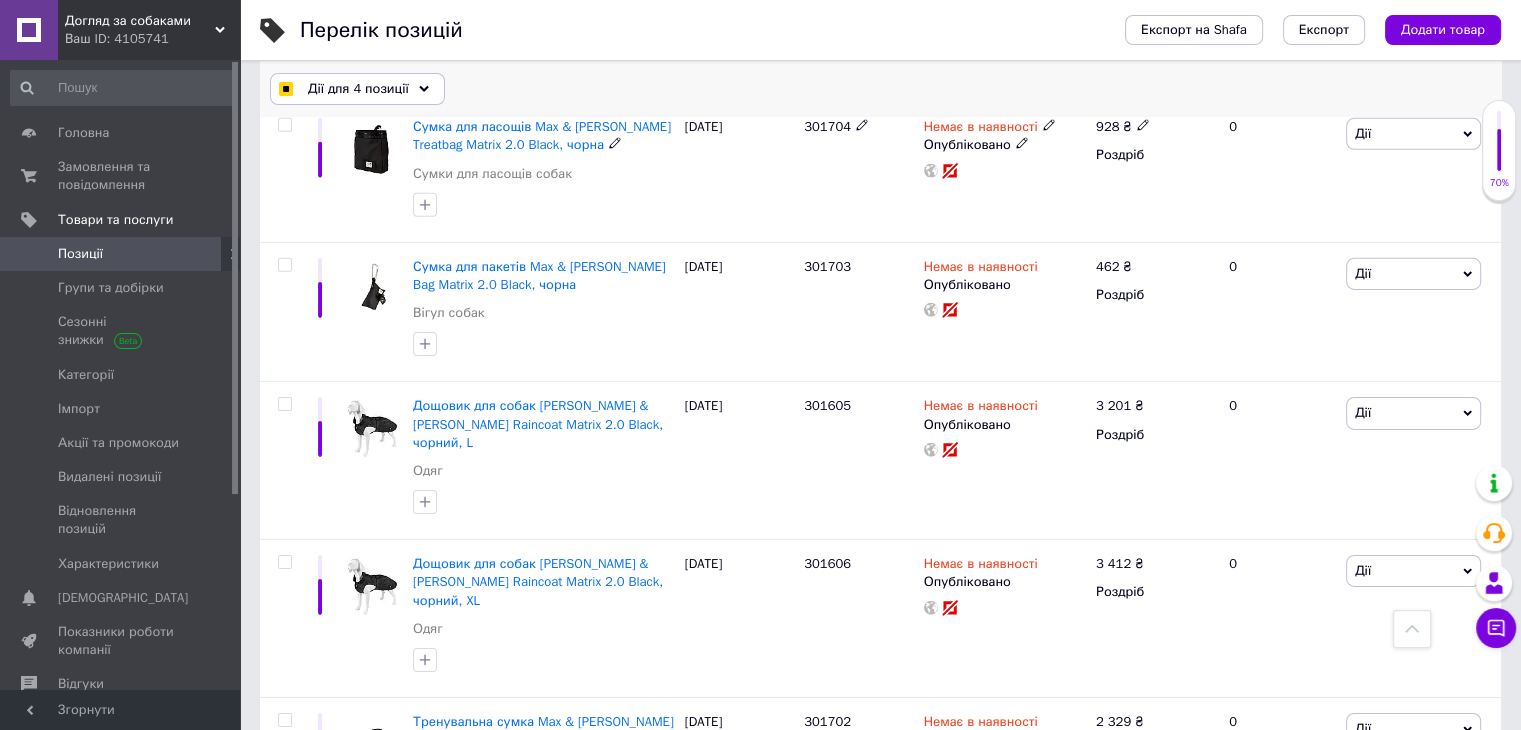 click 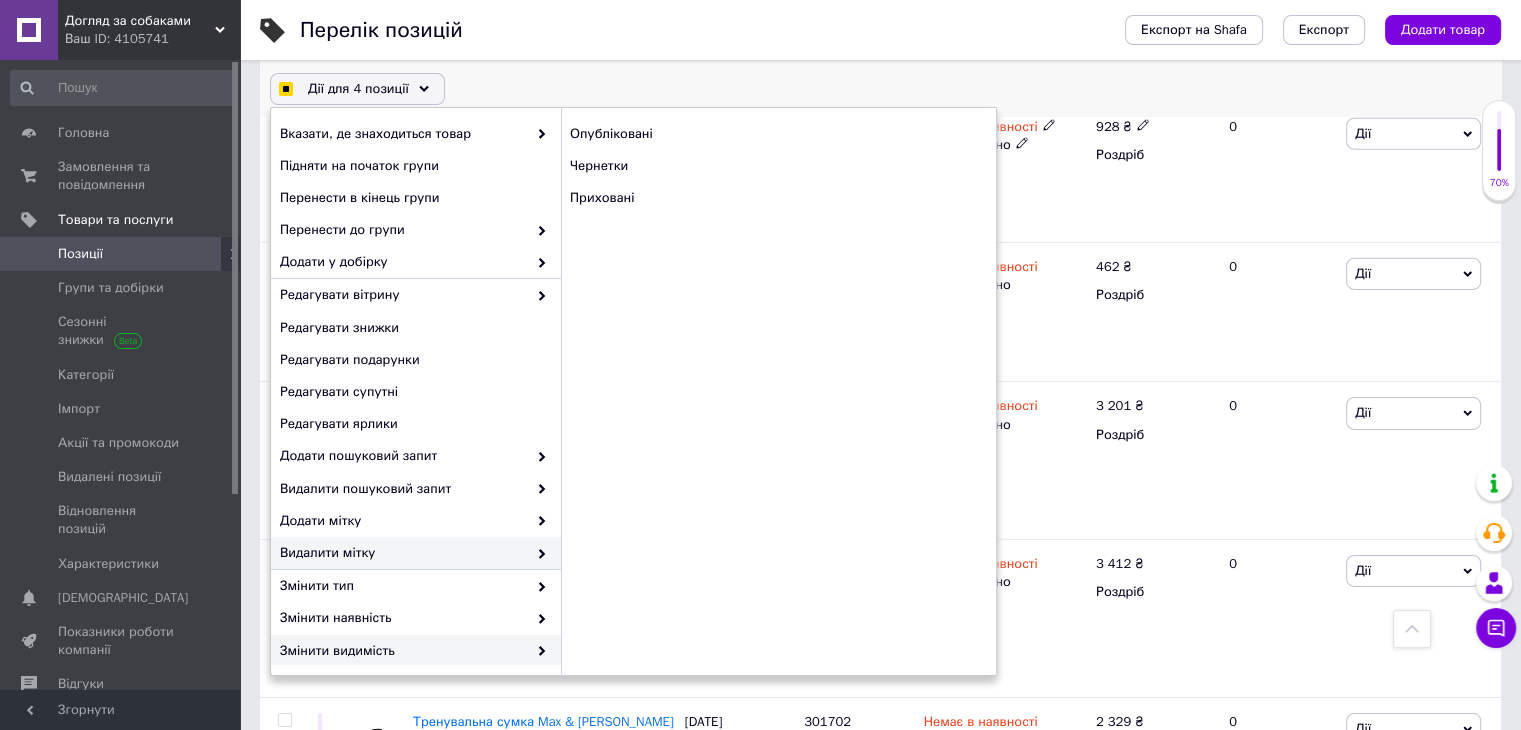 scroll, scrollTop: 100, scrollLeft: 0, axis: vertical 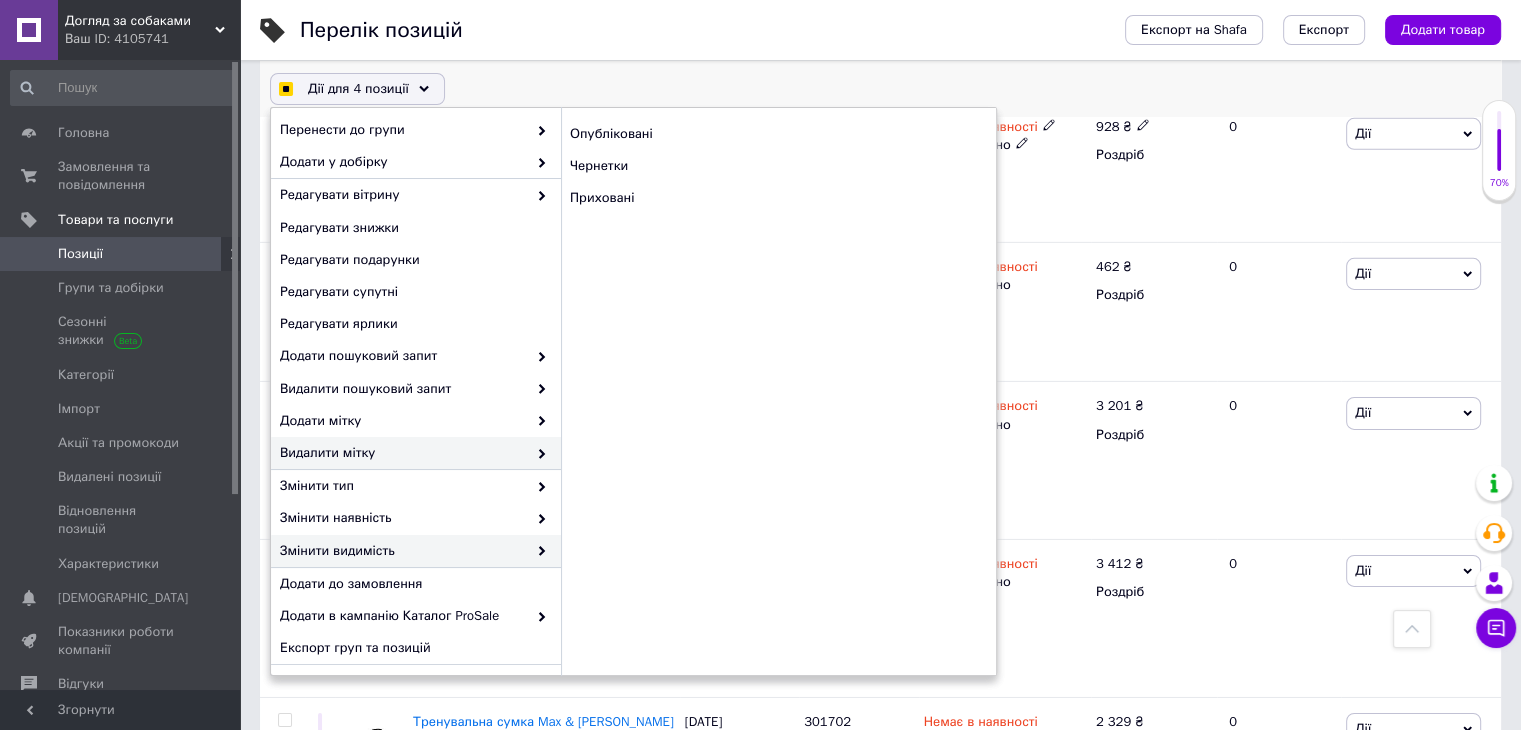 checkbox on "true" 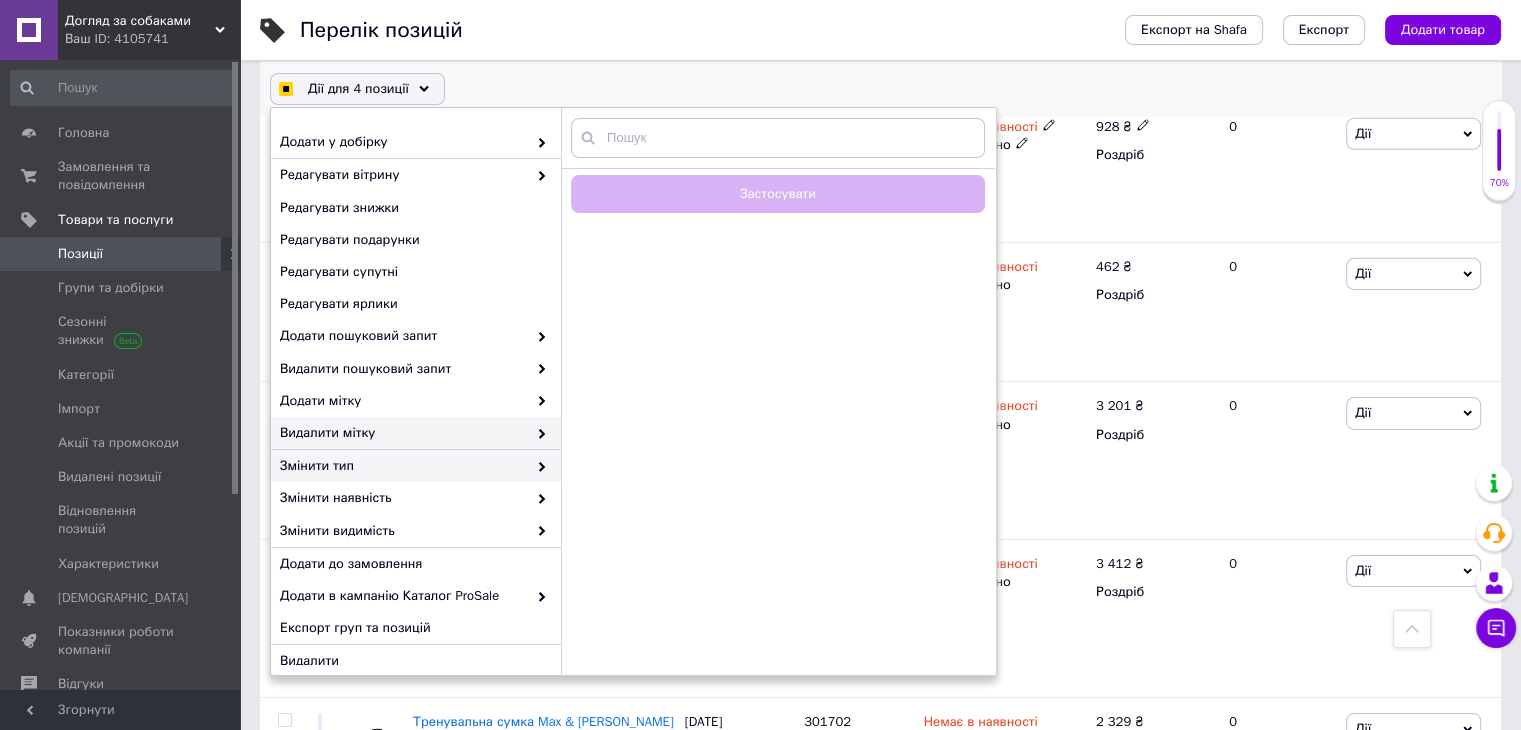 scroll, scrollTop: 132, scrollLeft: 0, axis: vertical 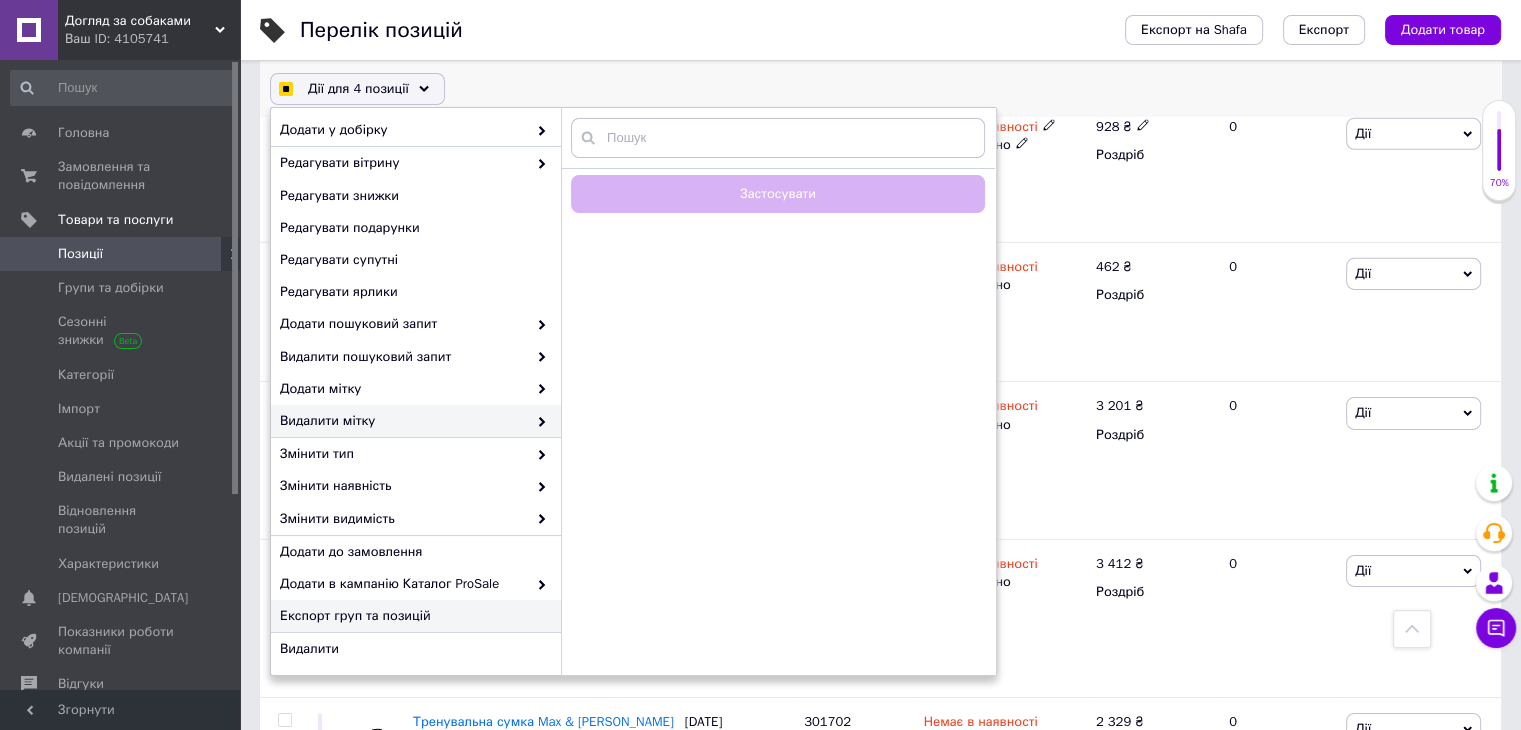 checkbox on "true" 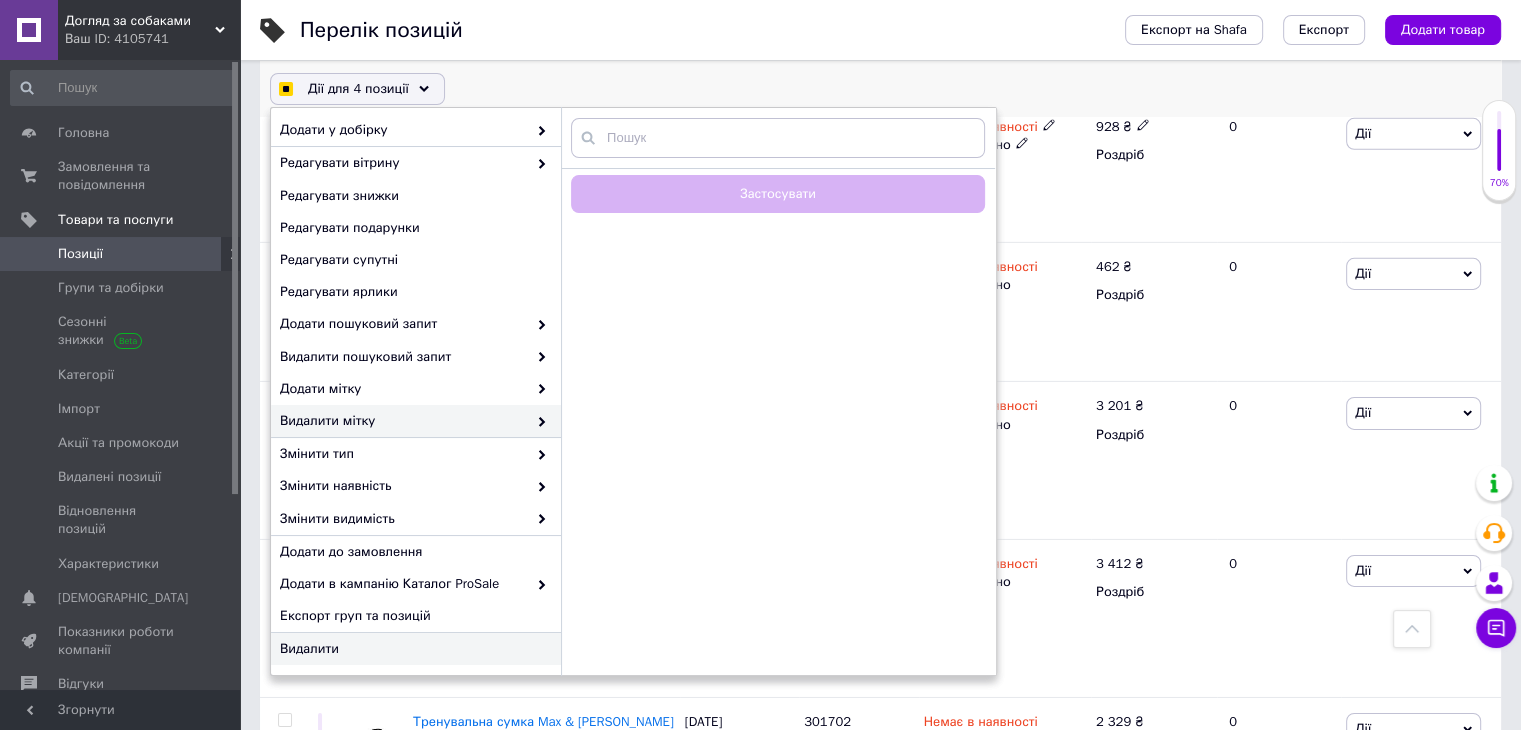 checkbox on "true" 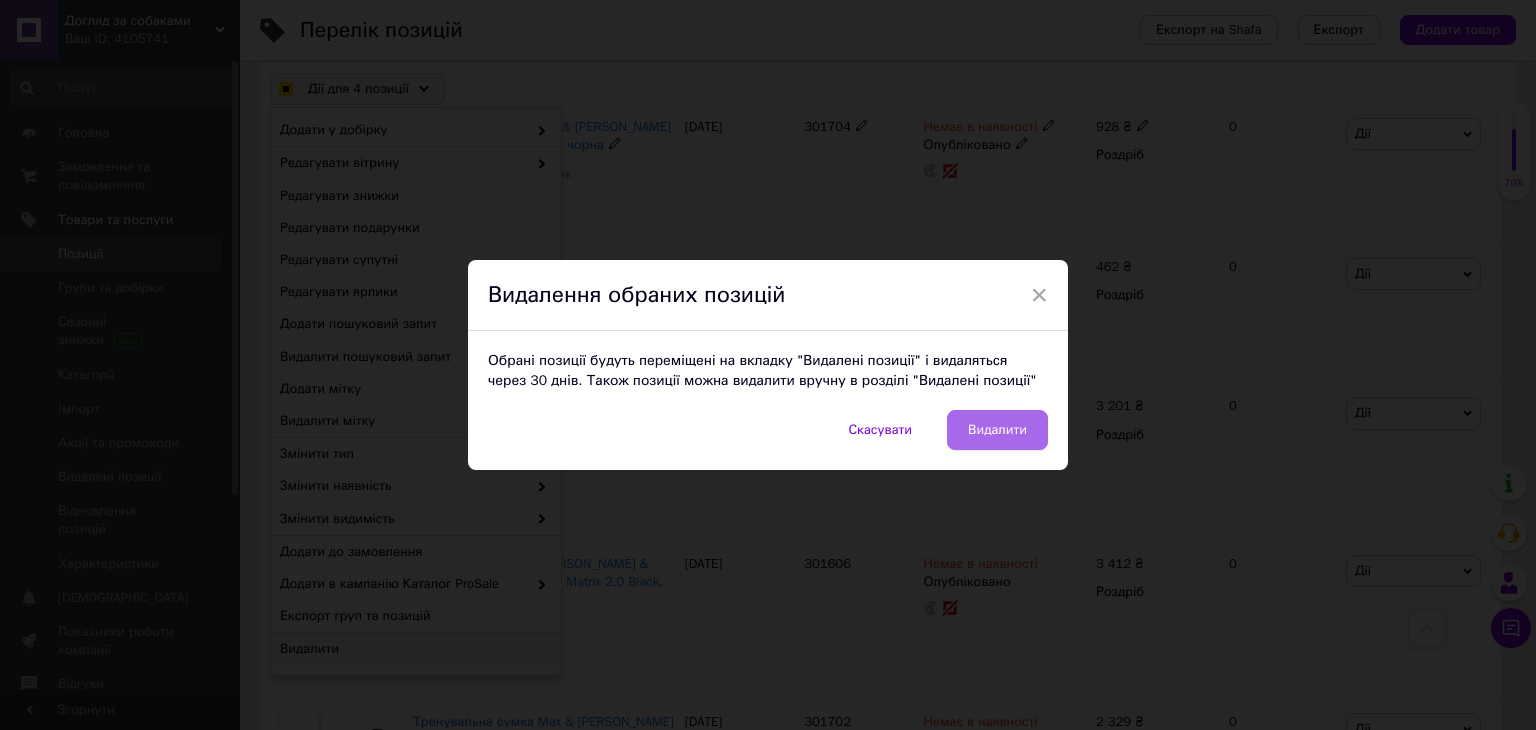 click on "Видалити" at bounding box center (997, 430) 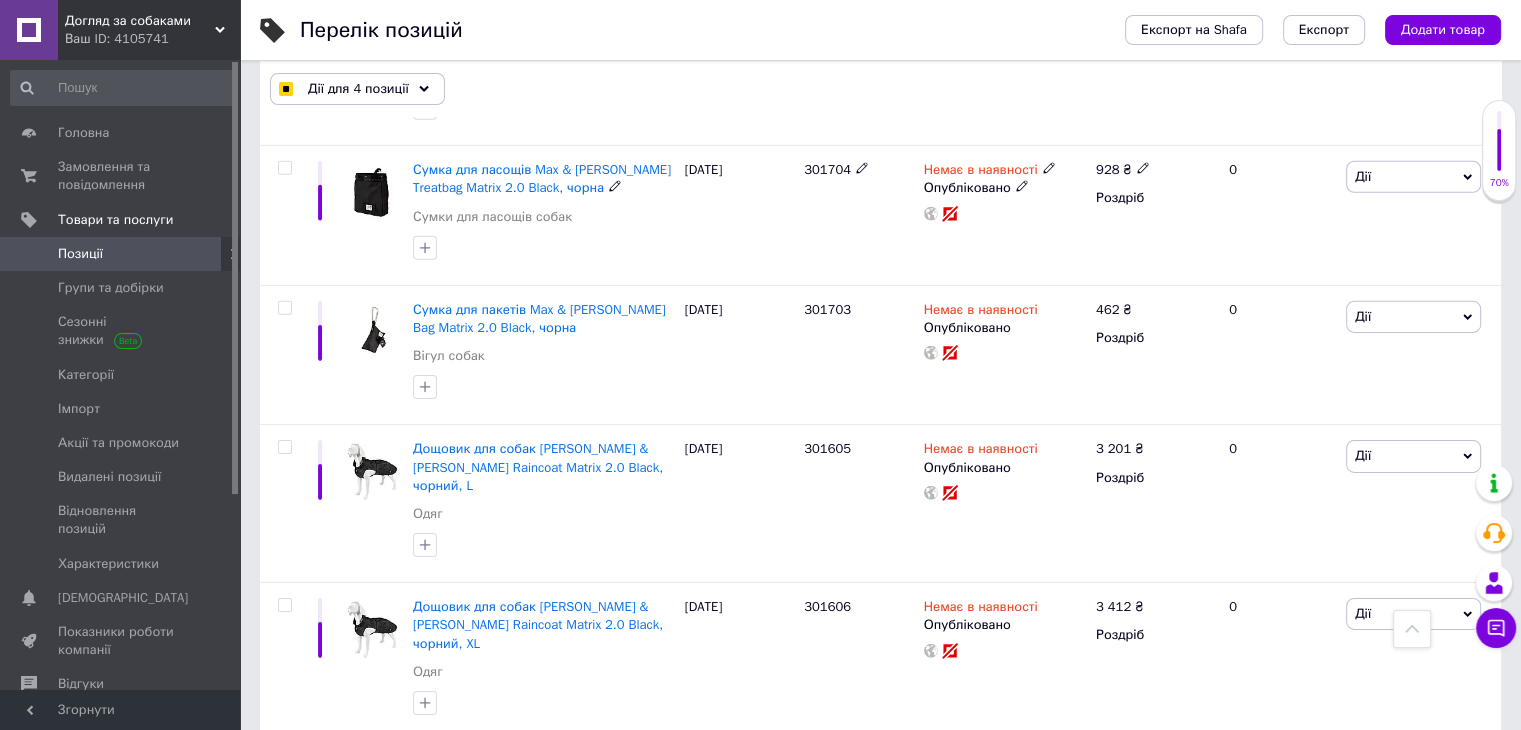 scroll, scrollTop: 6238, scrollLeft: 0, axis: vertical 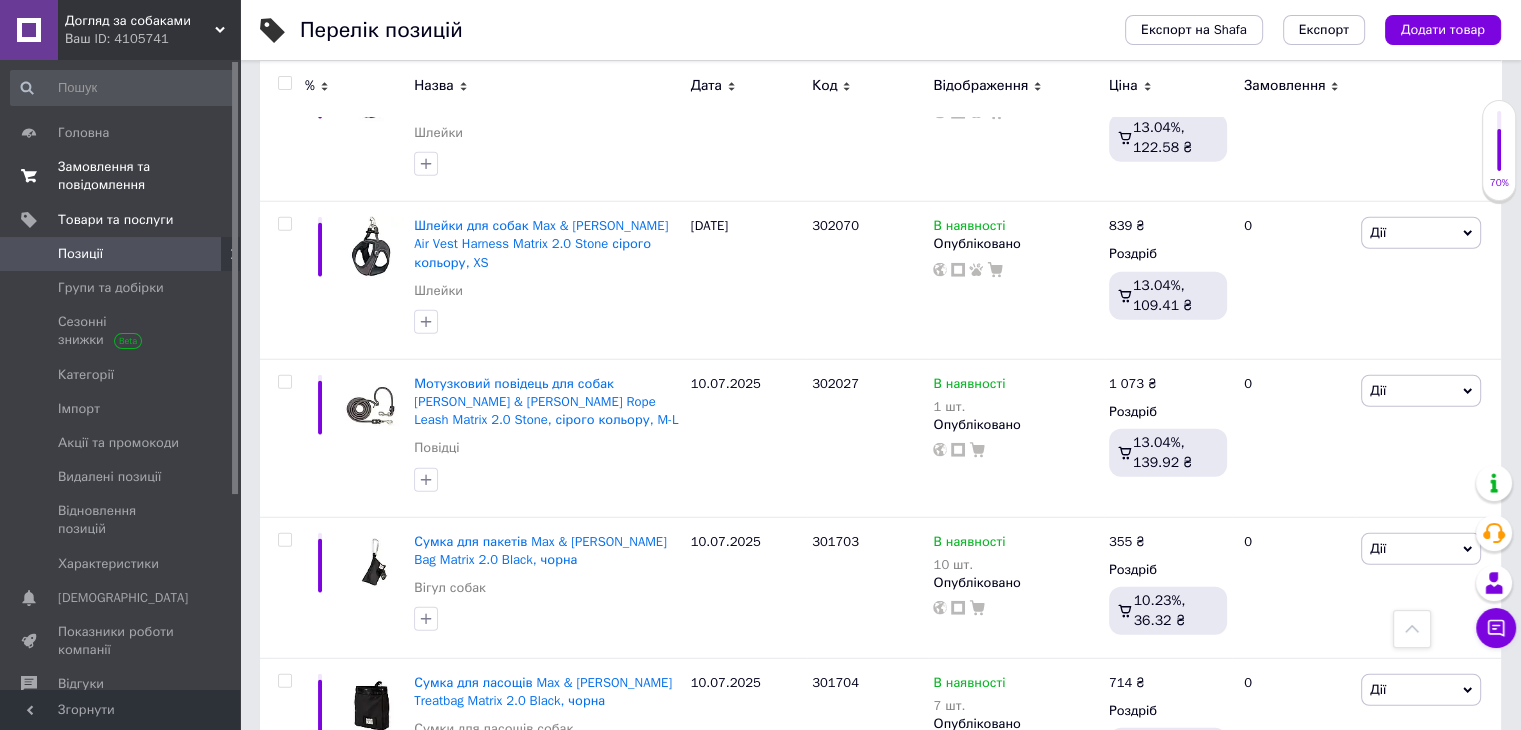 click on "Замовлення та повідомлення" at bounding box center [121, 176] 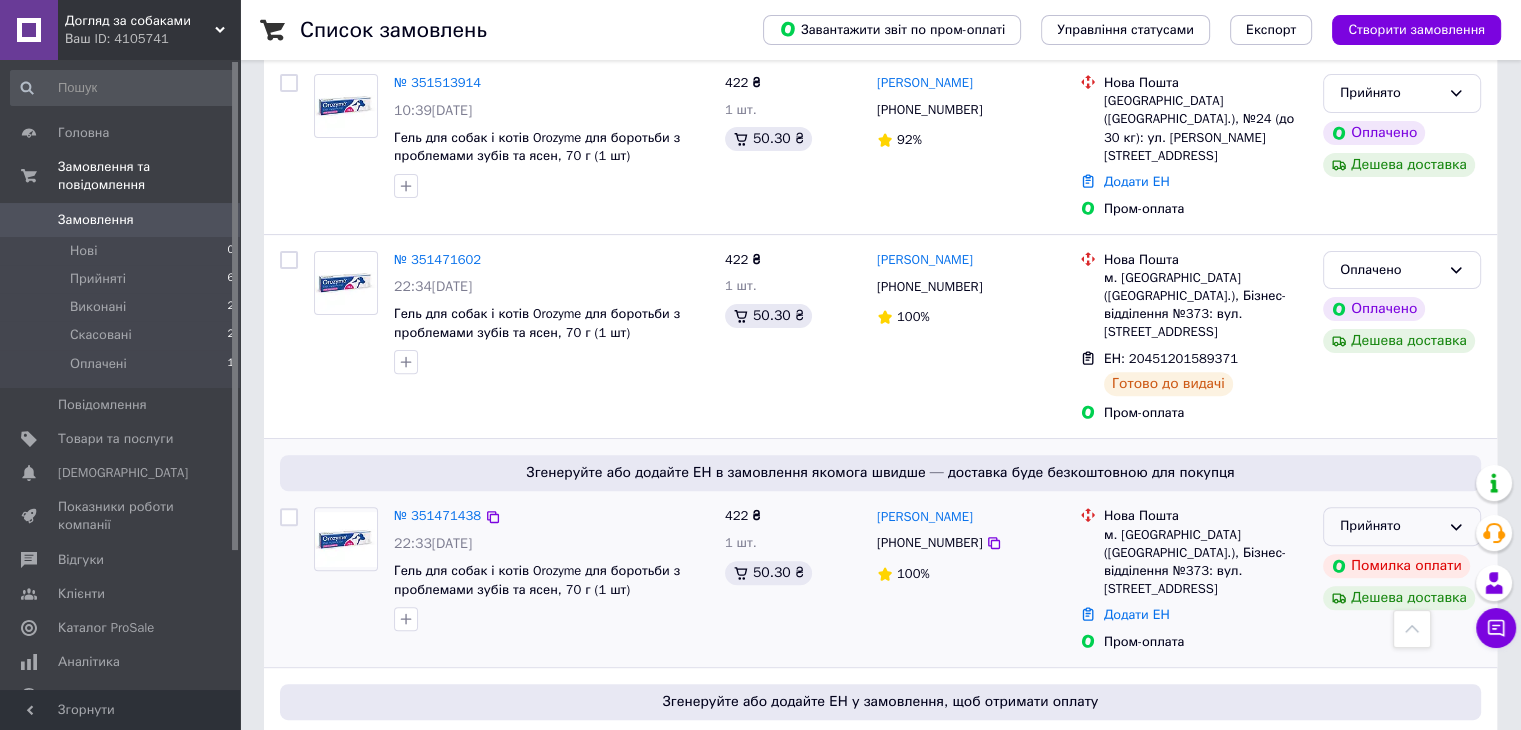 scroll, scrollTop: 600, scrollLeft: 0, axis: vertical 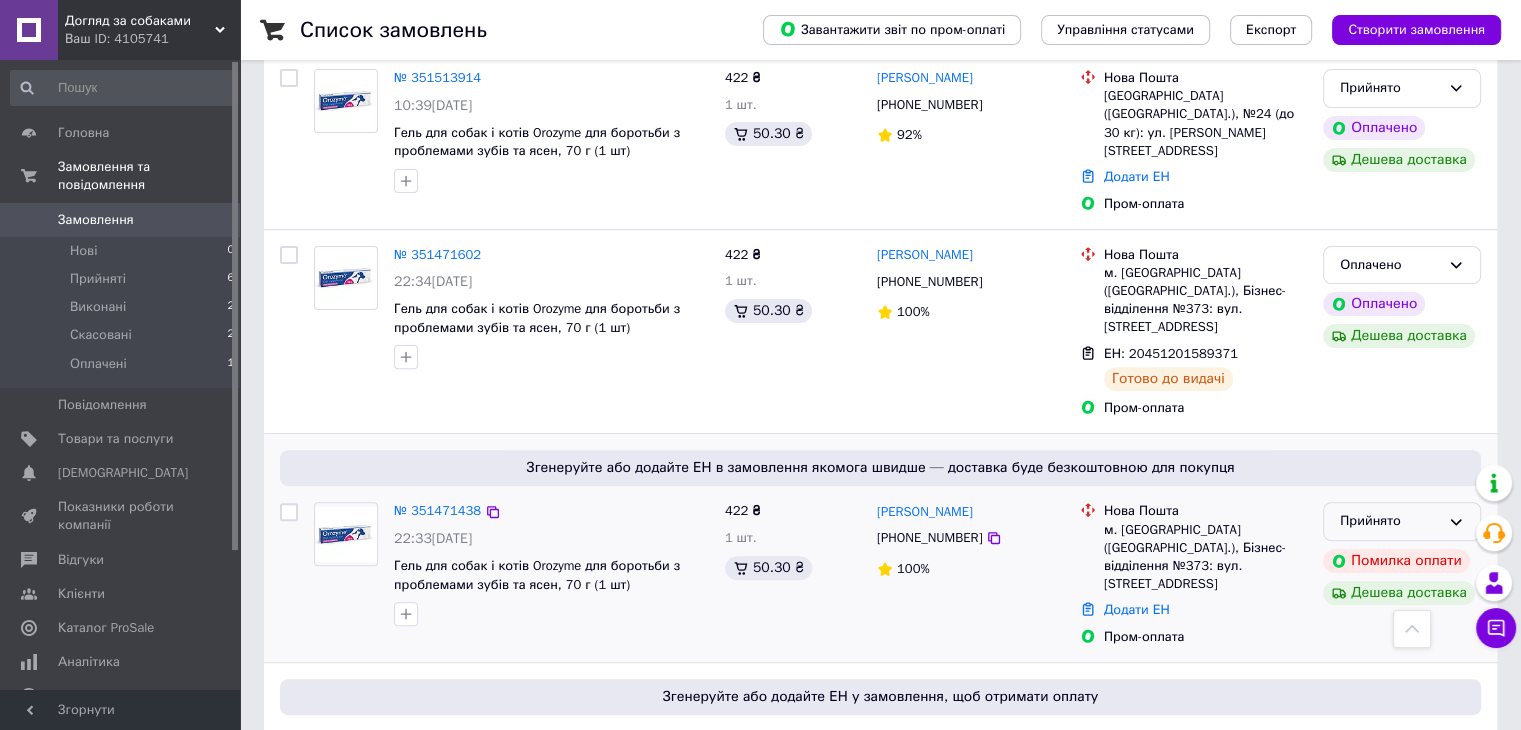 click on "Прийнято" at bounding box center (1402, 521) 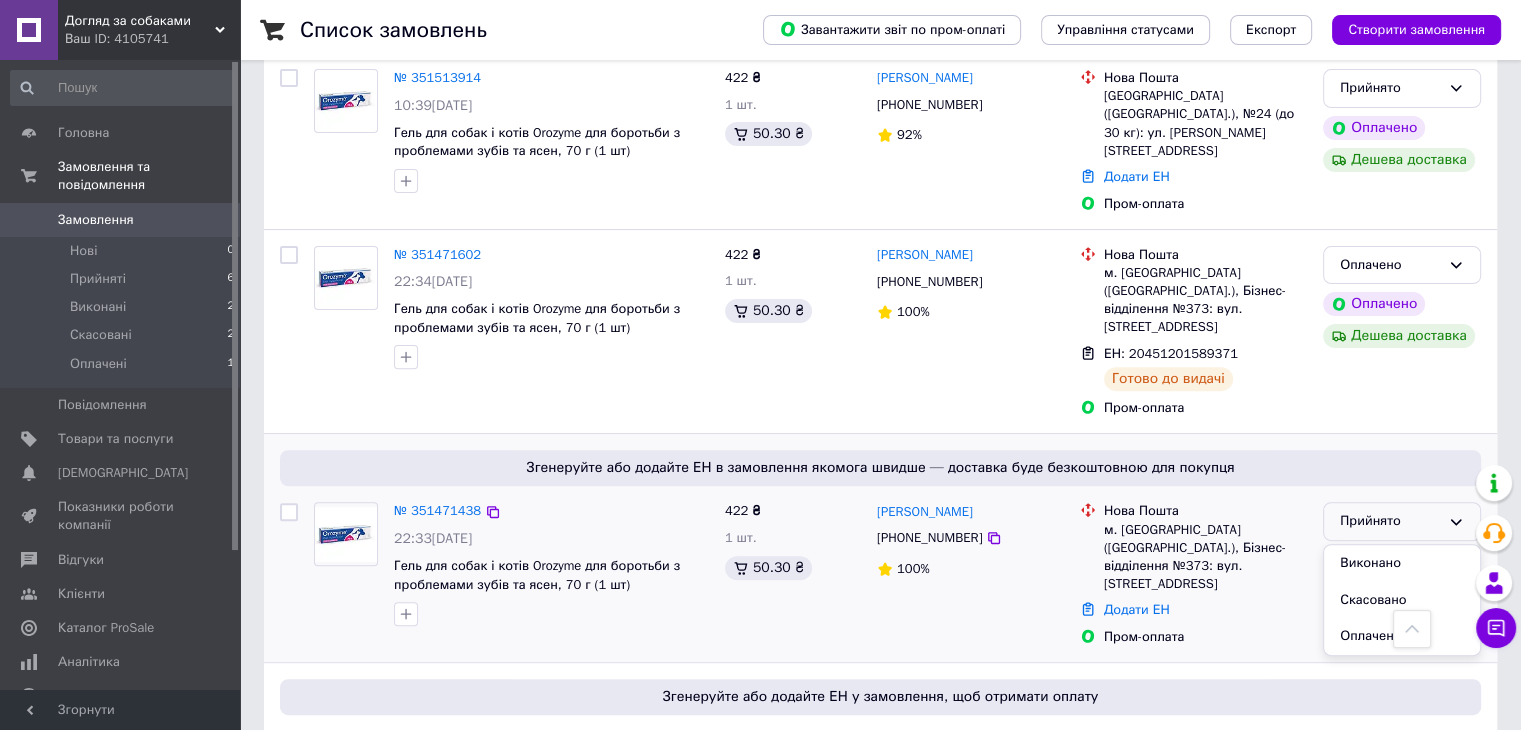 click on "Скасовано" at bounding box center [1402, 600] 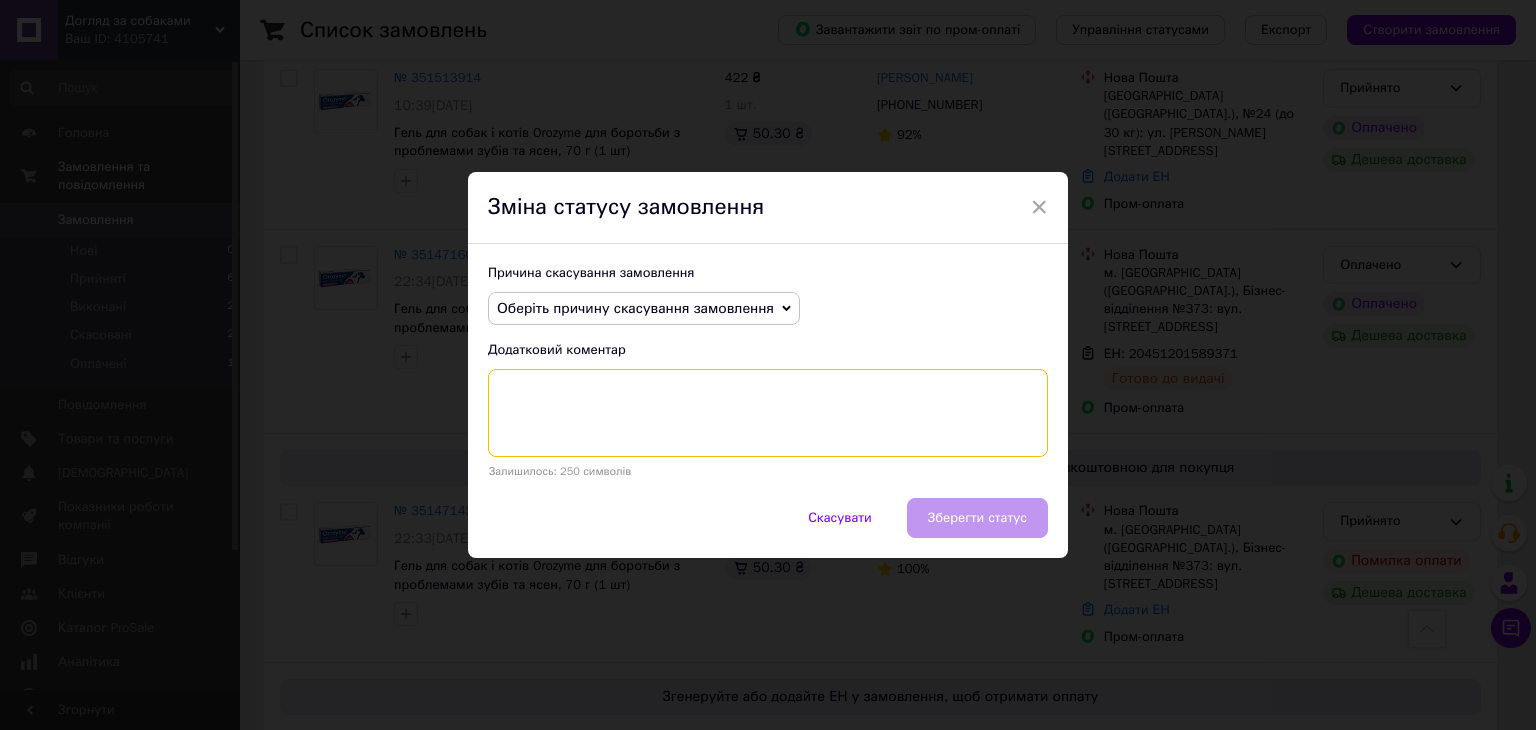 drag, startPoint x: 892, startPoint y: 379, endPoint x: 870, endPoint y: 377, distance: 22.090721 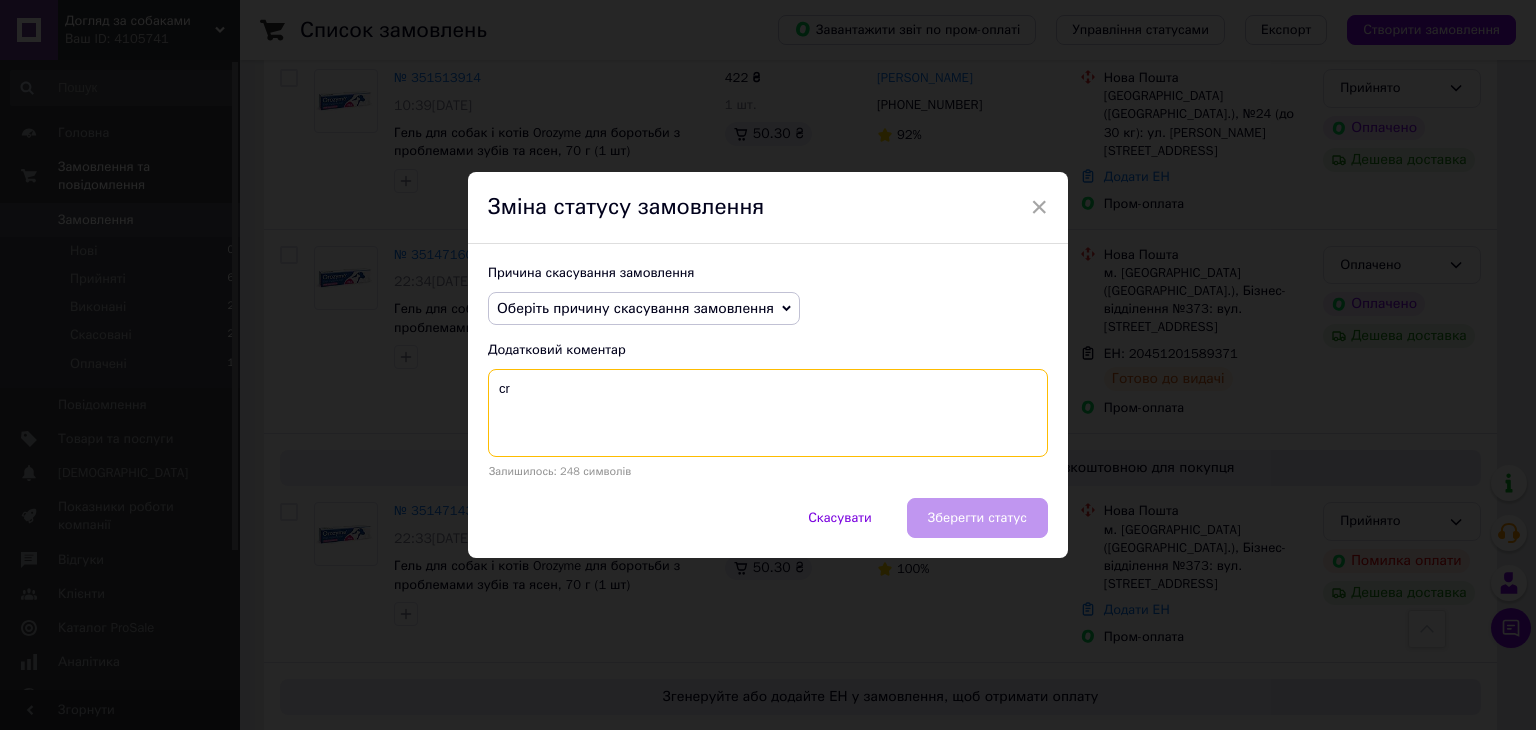 type on "c" 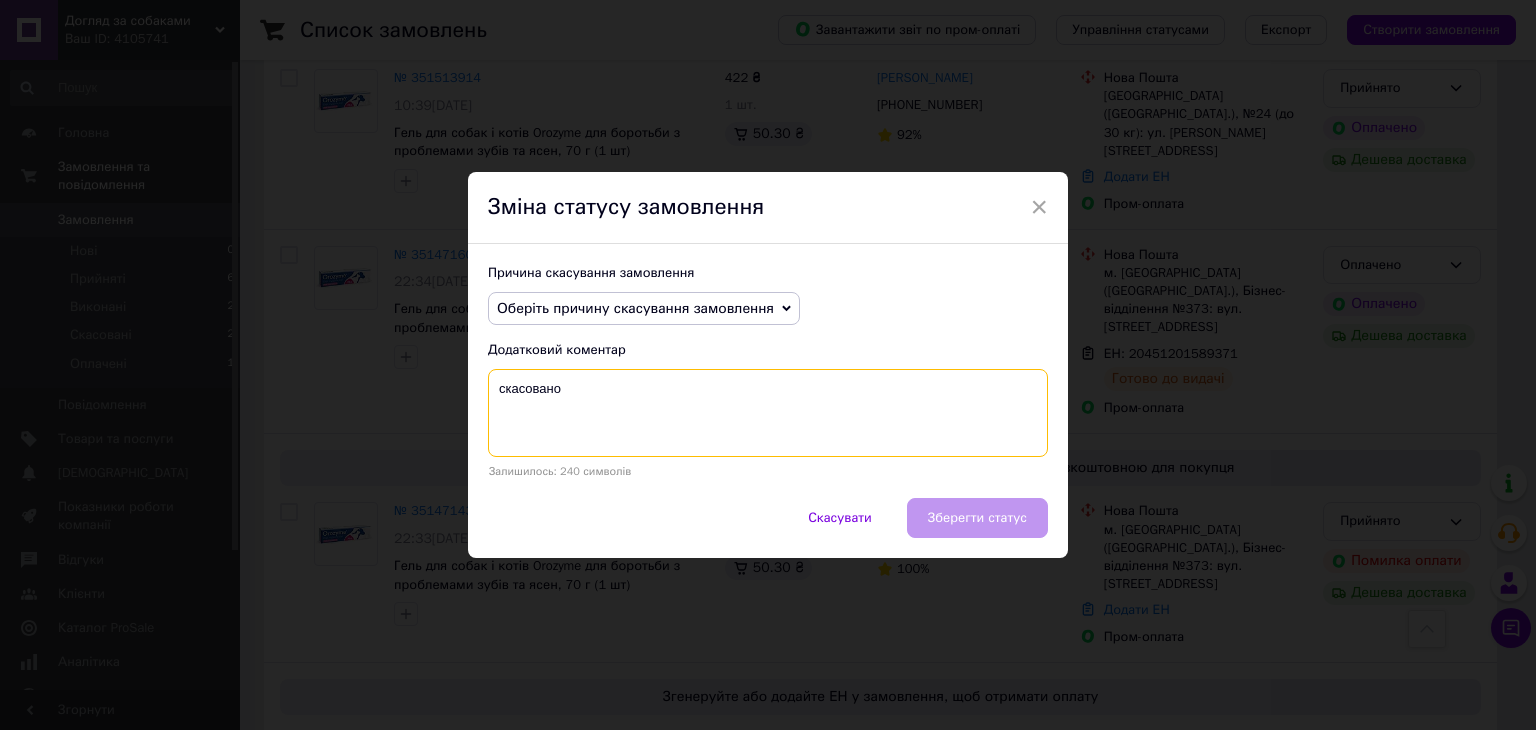 type on "скасовано" 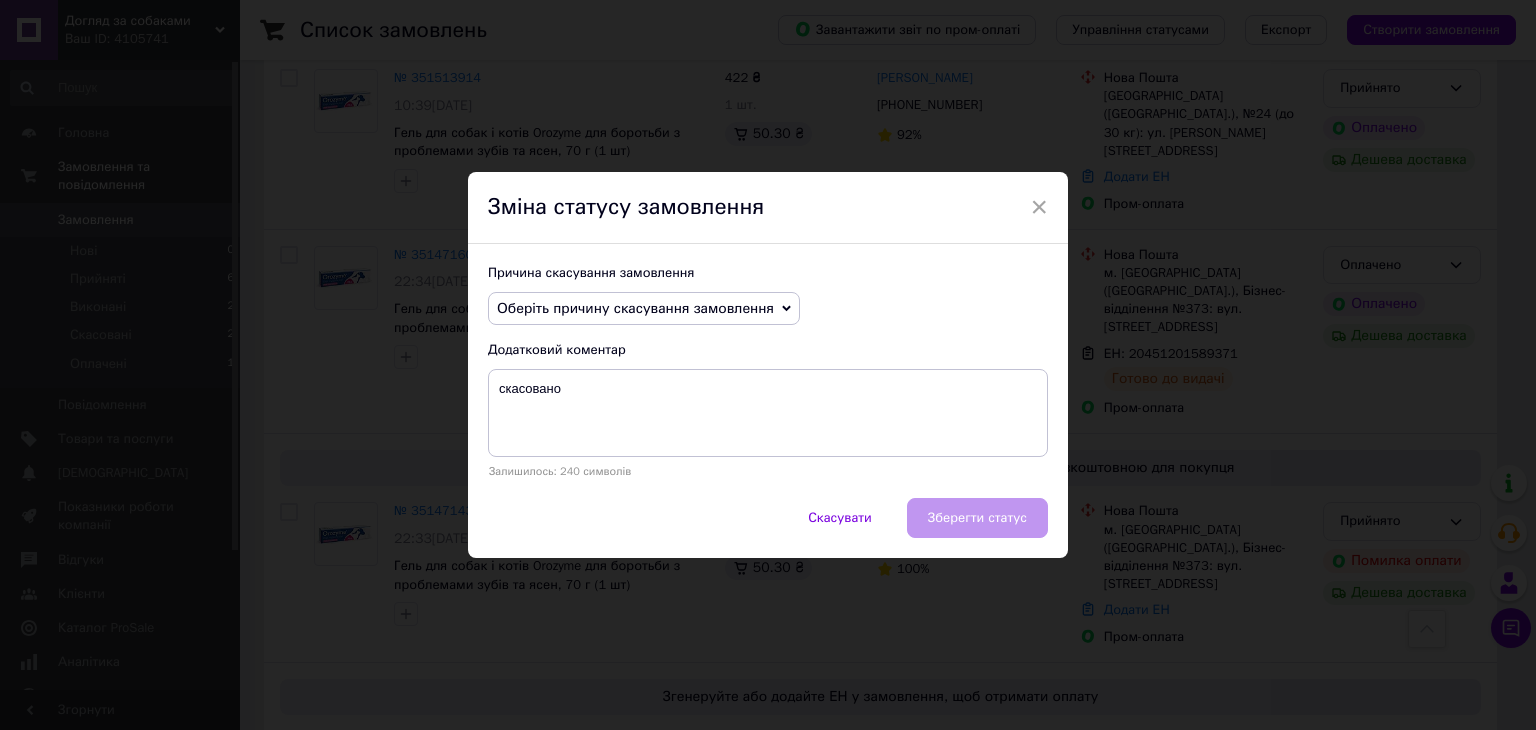click on "Скасувати   Зберегти статус" at bounding box center [768, 528] 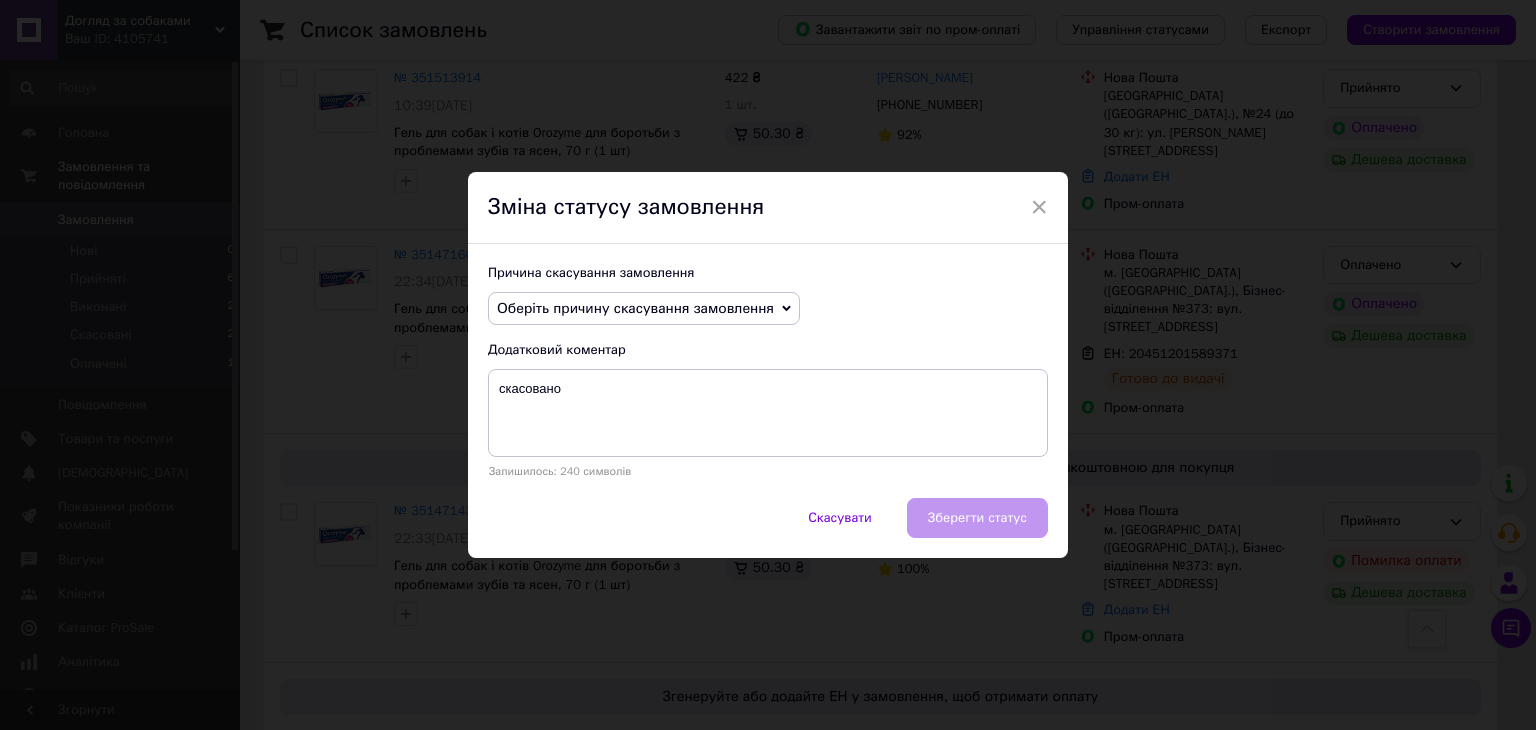 click on "Оберіть причину скасування замовлення" at bounding box center (635, 308) 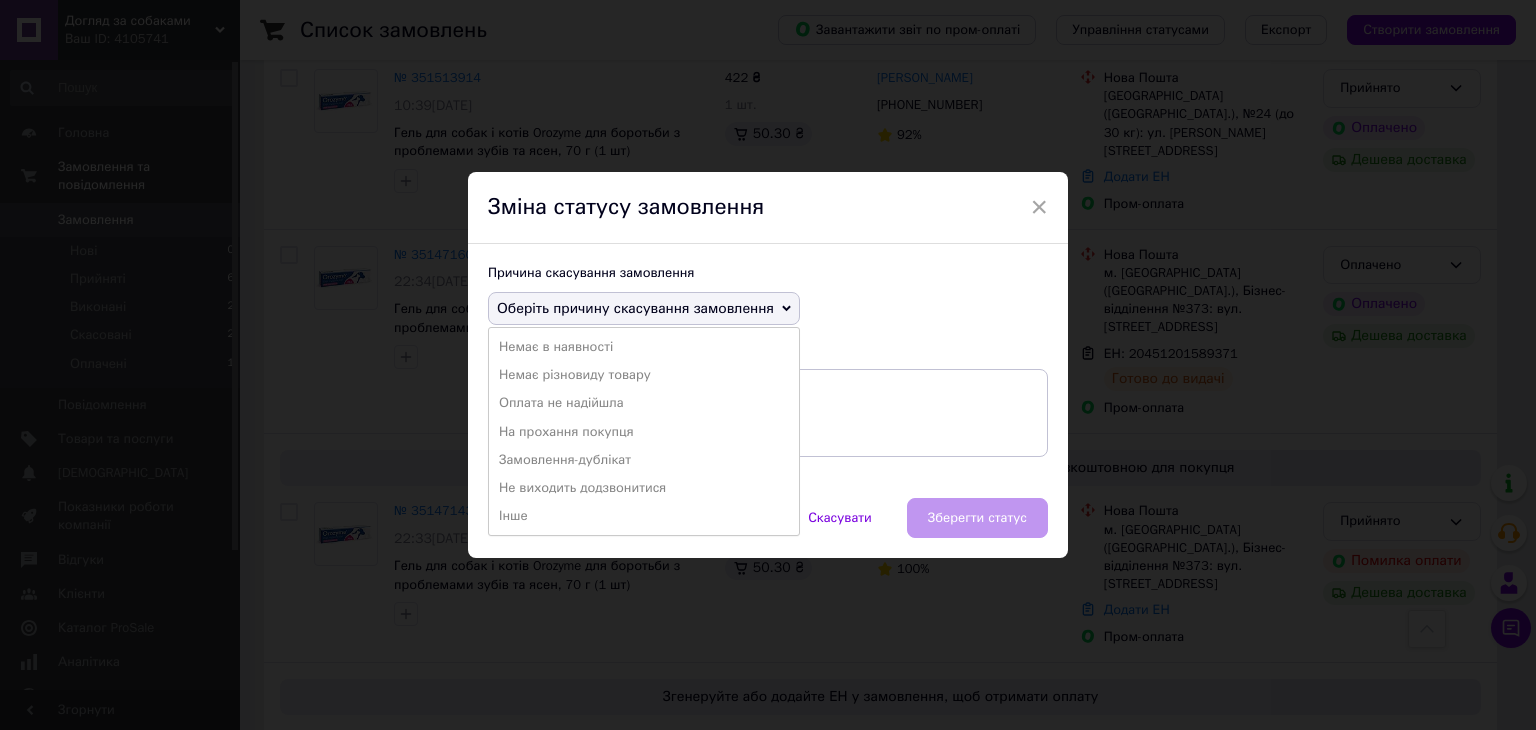 click on "Оплата не надійшла" at bounding box center (644, 403) 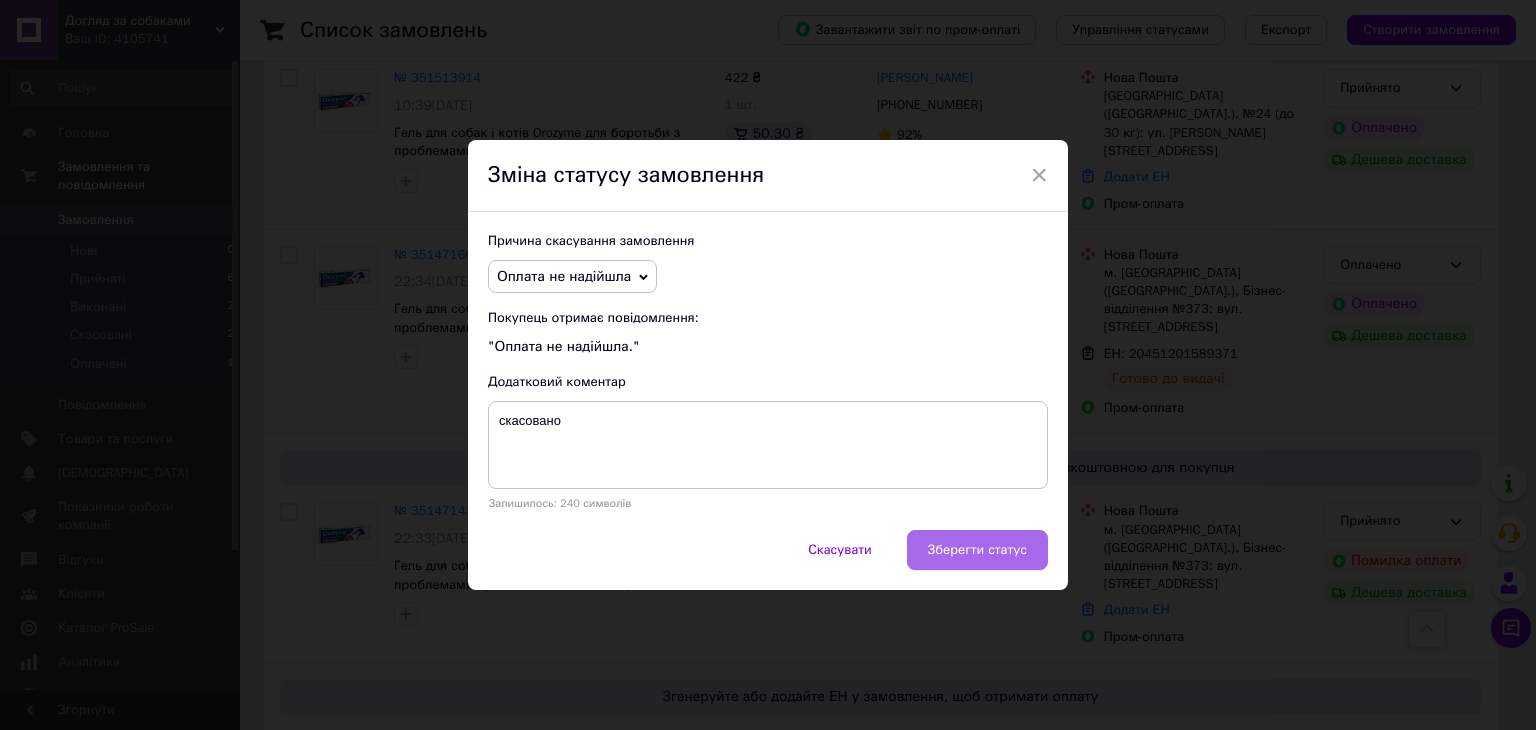 click on "Зберегти статус" at bounding box center (977, 550) 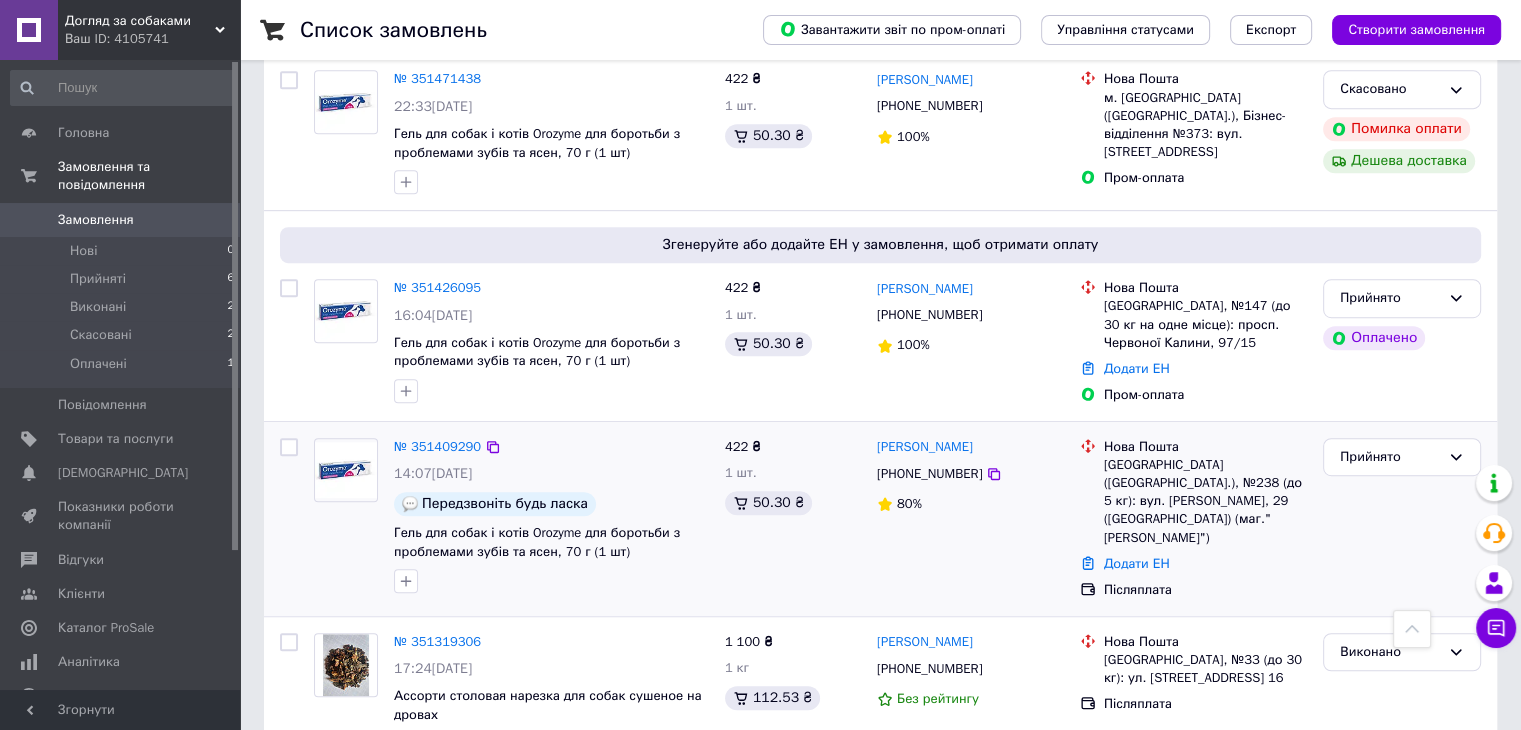 scroll, scrollTop: 1100, scrollLeft: 0, axis: vertical 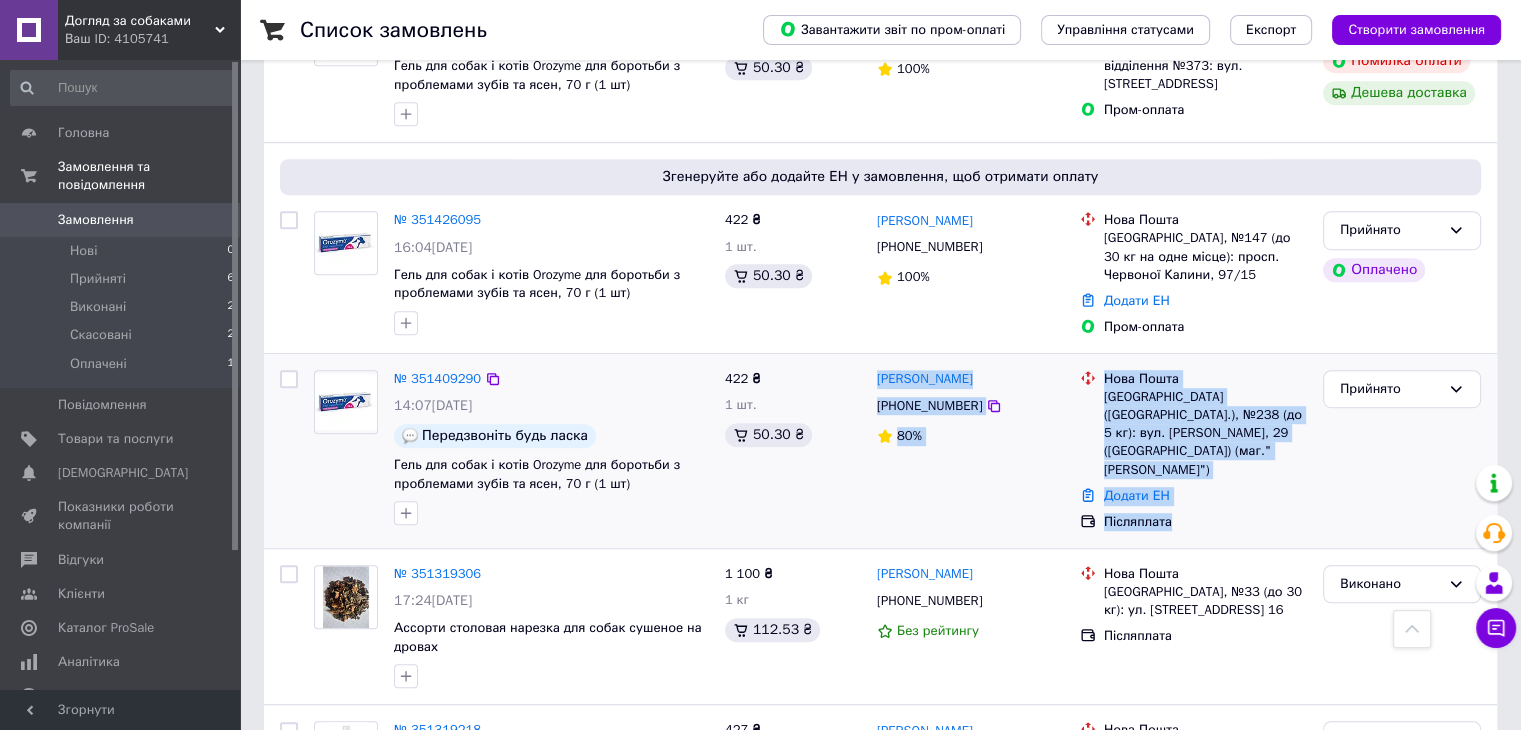 drag, startPoint x: 1230, startPoint y: 462, endPoint x: 830, endPoint y: 429, distance: 401.35895 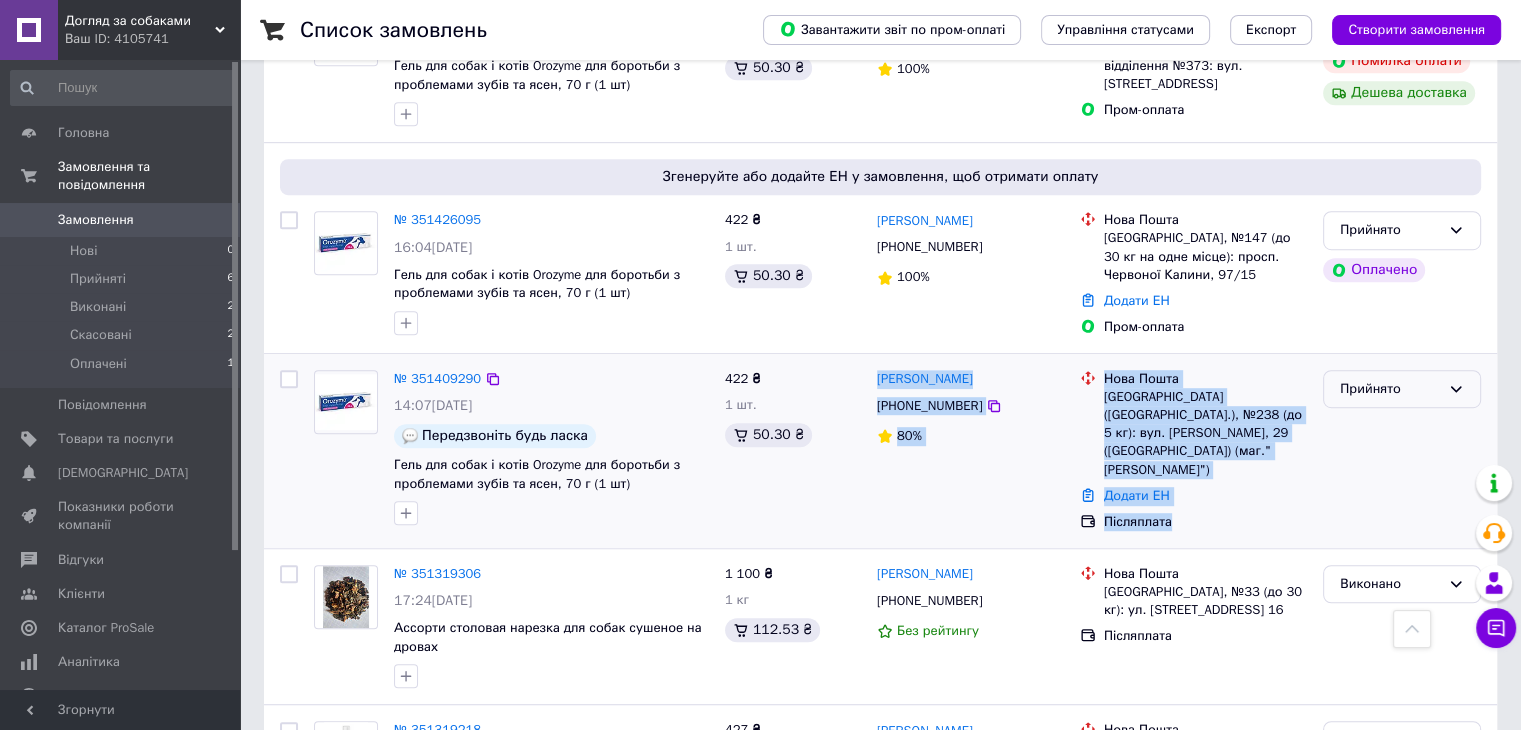 click on "Прийнято" at bounding box center [1390, 389] 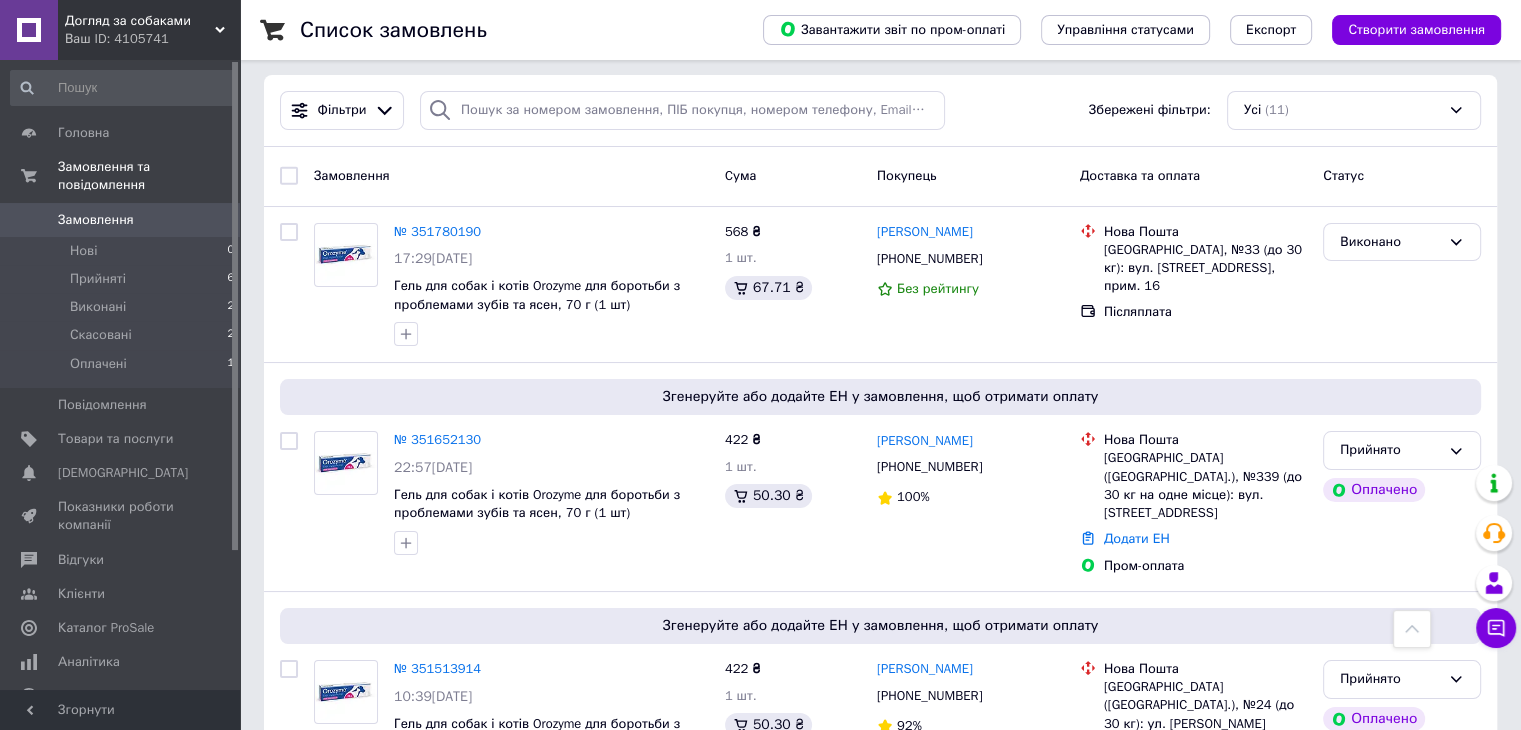 scroll, scrollTop: 0, scrollLeft: 0, axis: both 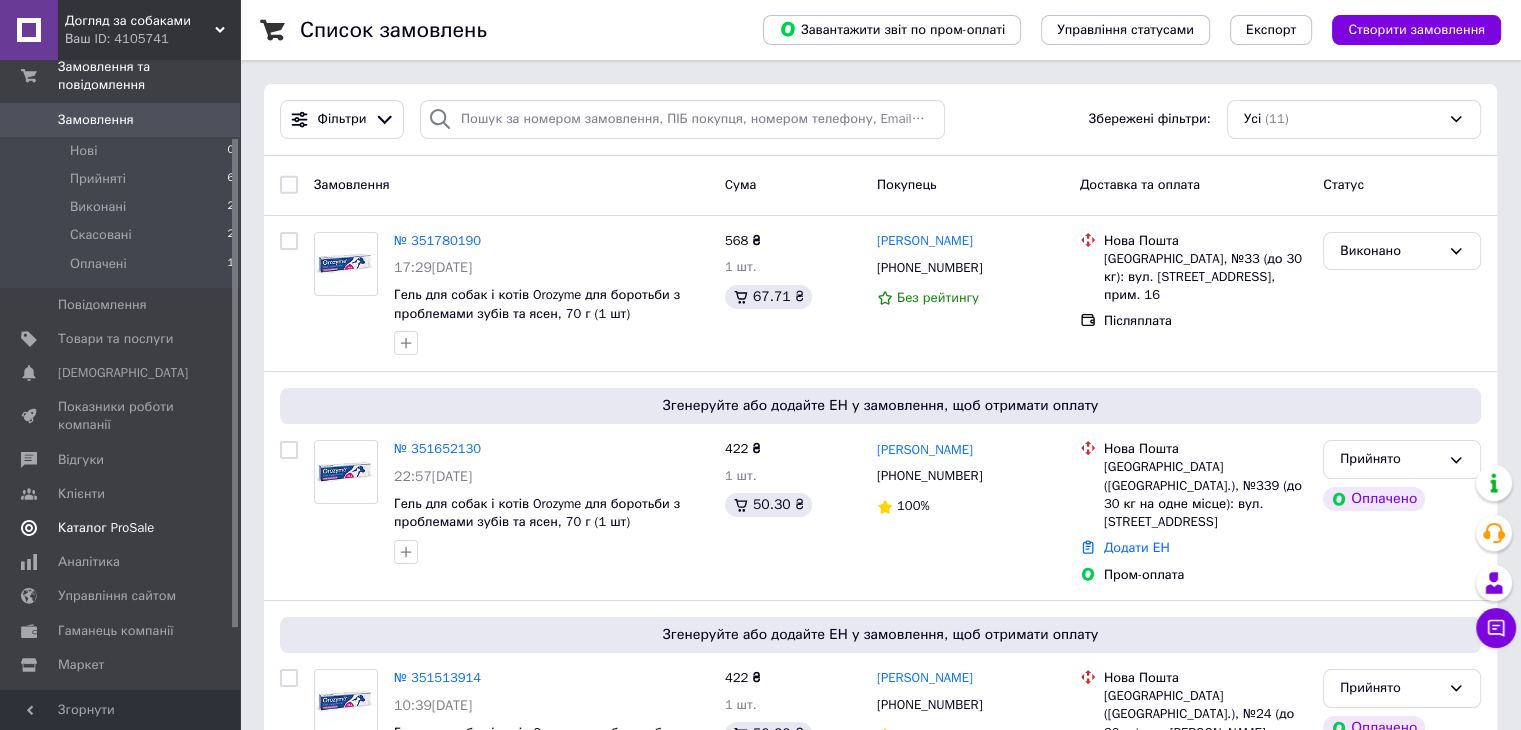click on "Каталог ProSale" at bounding box center (106, 528) 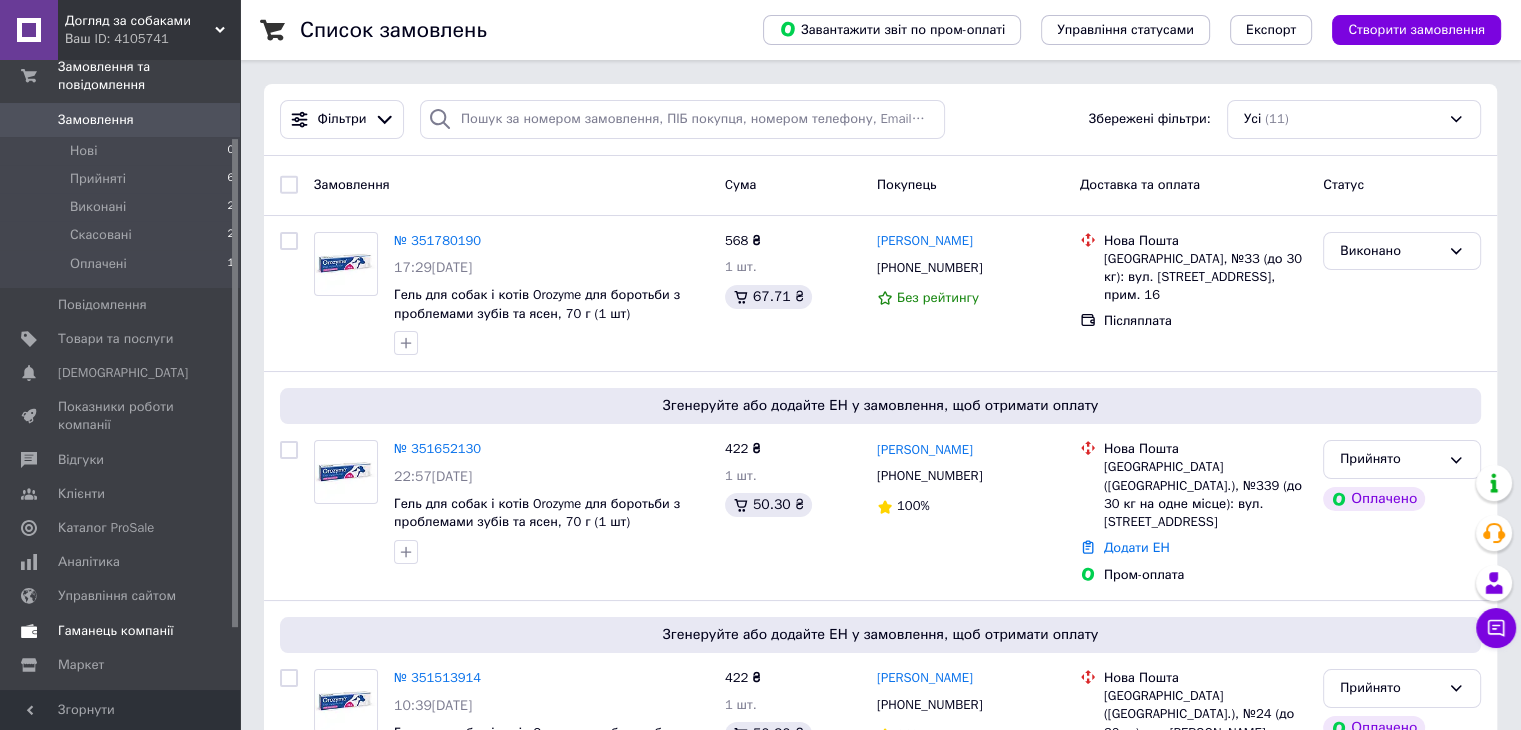 scroll, scrollTop: 64, scrollLeft: 0, axis: vertical 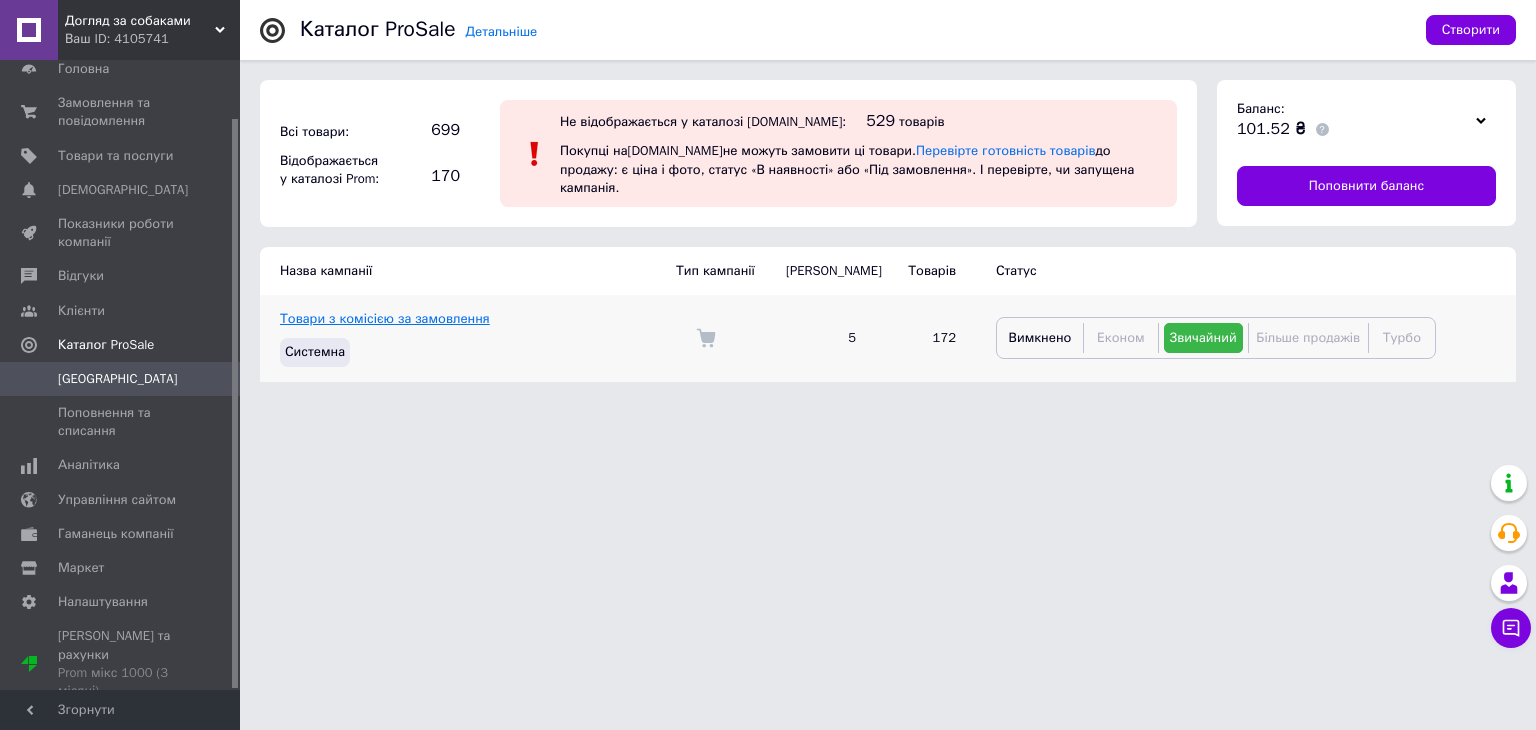 click on "Товари з комісією за замовлення" at bounding box center (385, 318) 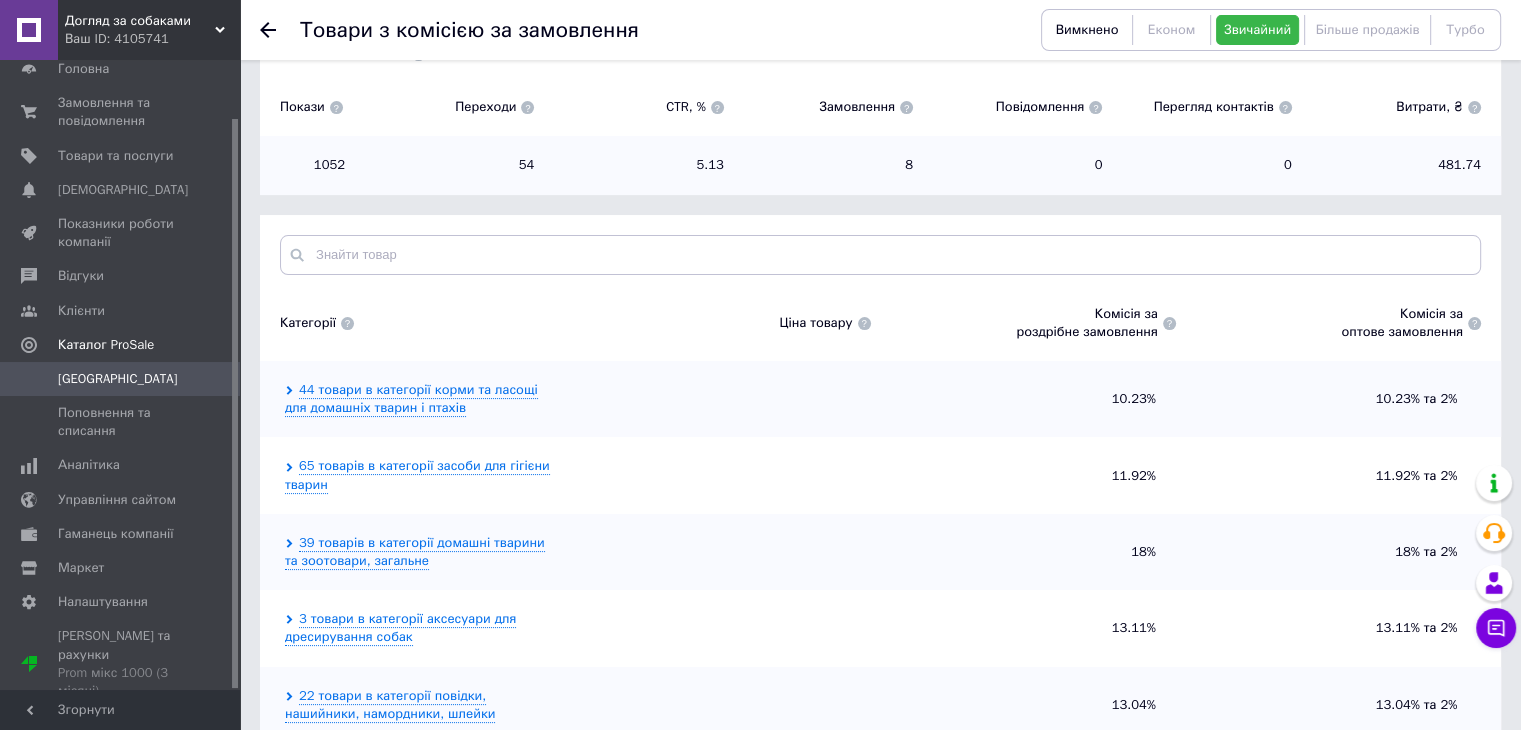scroll, scrollTop: 248, scrollLeft: 0, axis: vertical 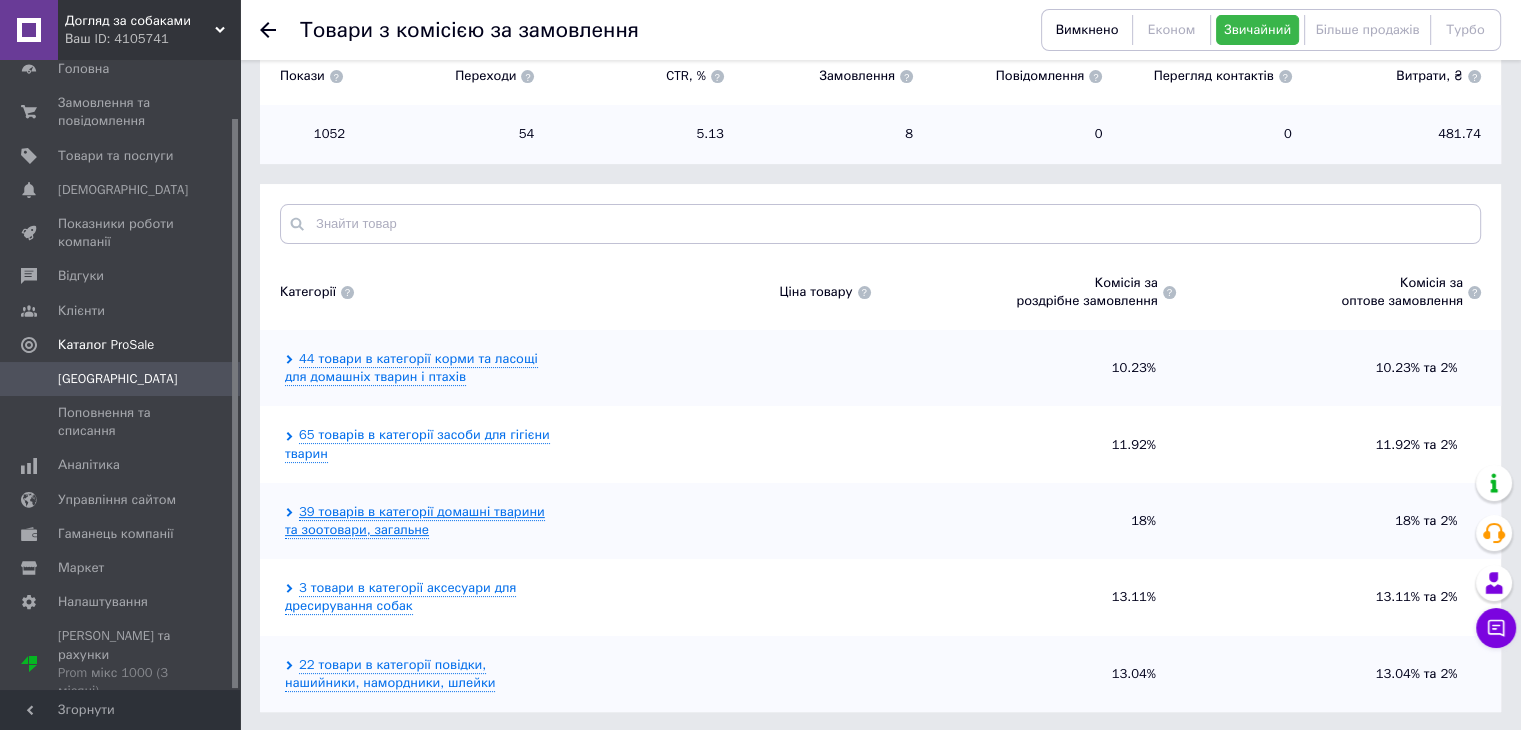 click on "39 товарів в категорії домашні тварини та зоотовари, загальне" at bounding box center [415, 521] 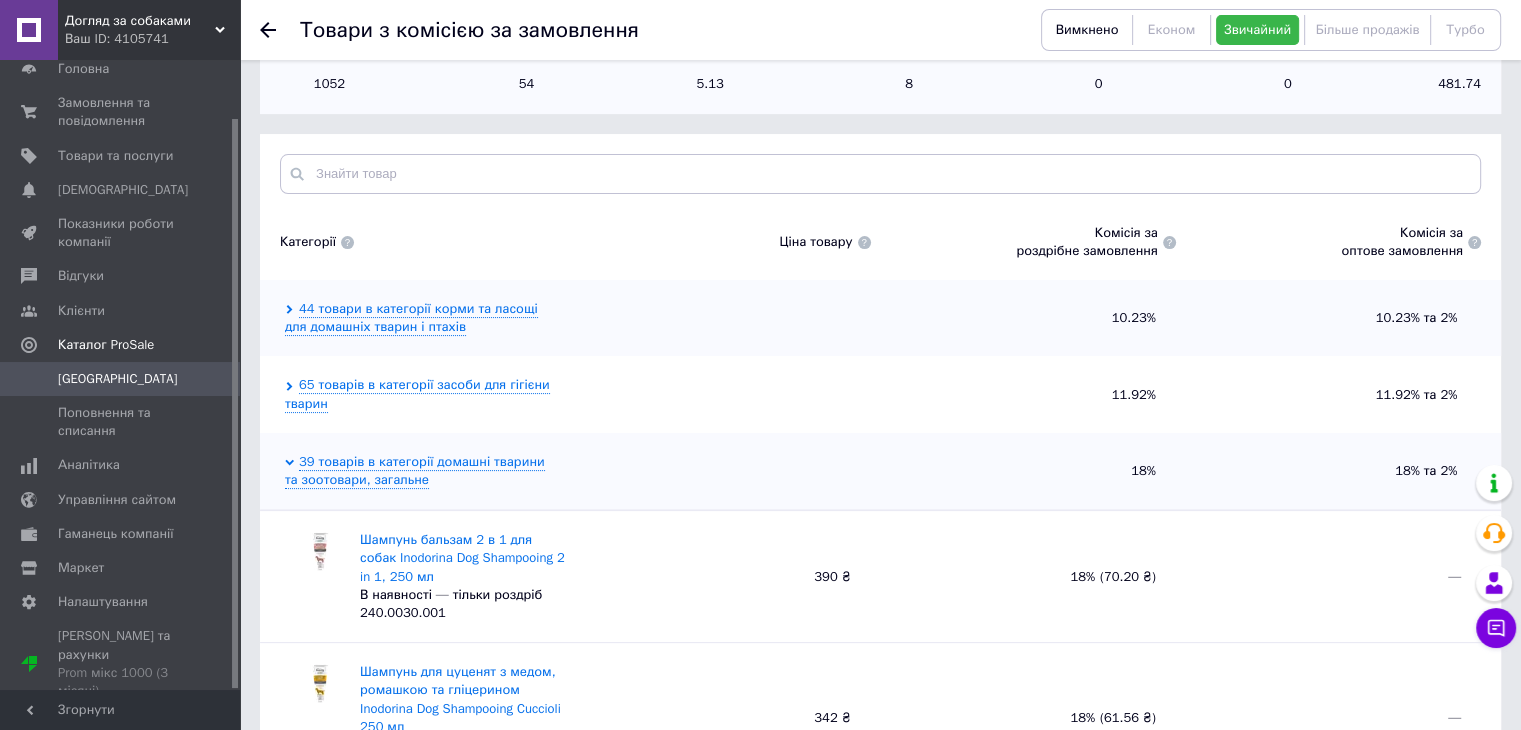 scroll, scrollTop: 348, scrollLeft: 0, axis: vertical 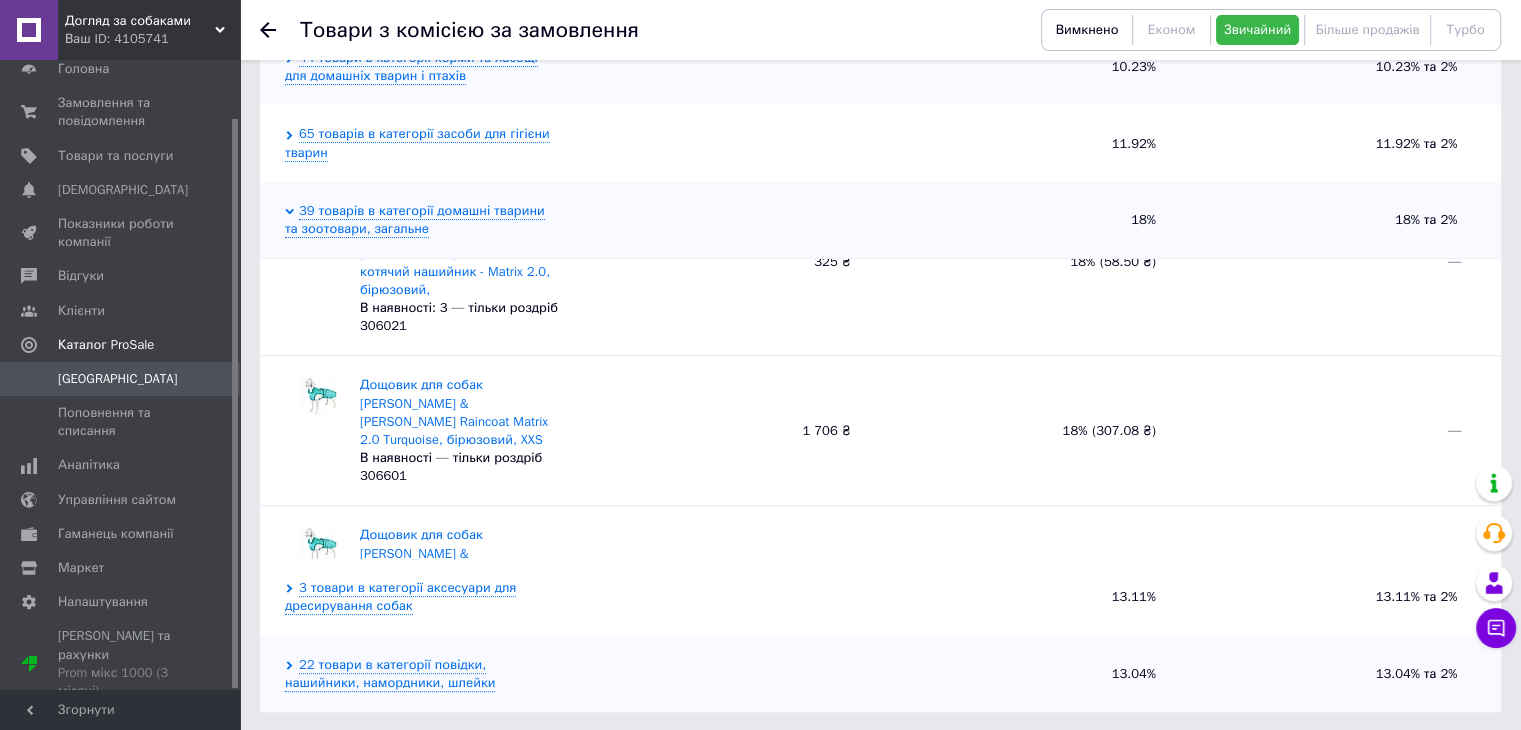 drag, startPoint x: 96, startPoint y: 29, endPoint x: 70, endPoint y: 29, distance: 26 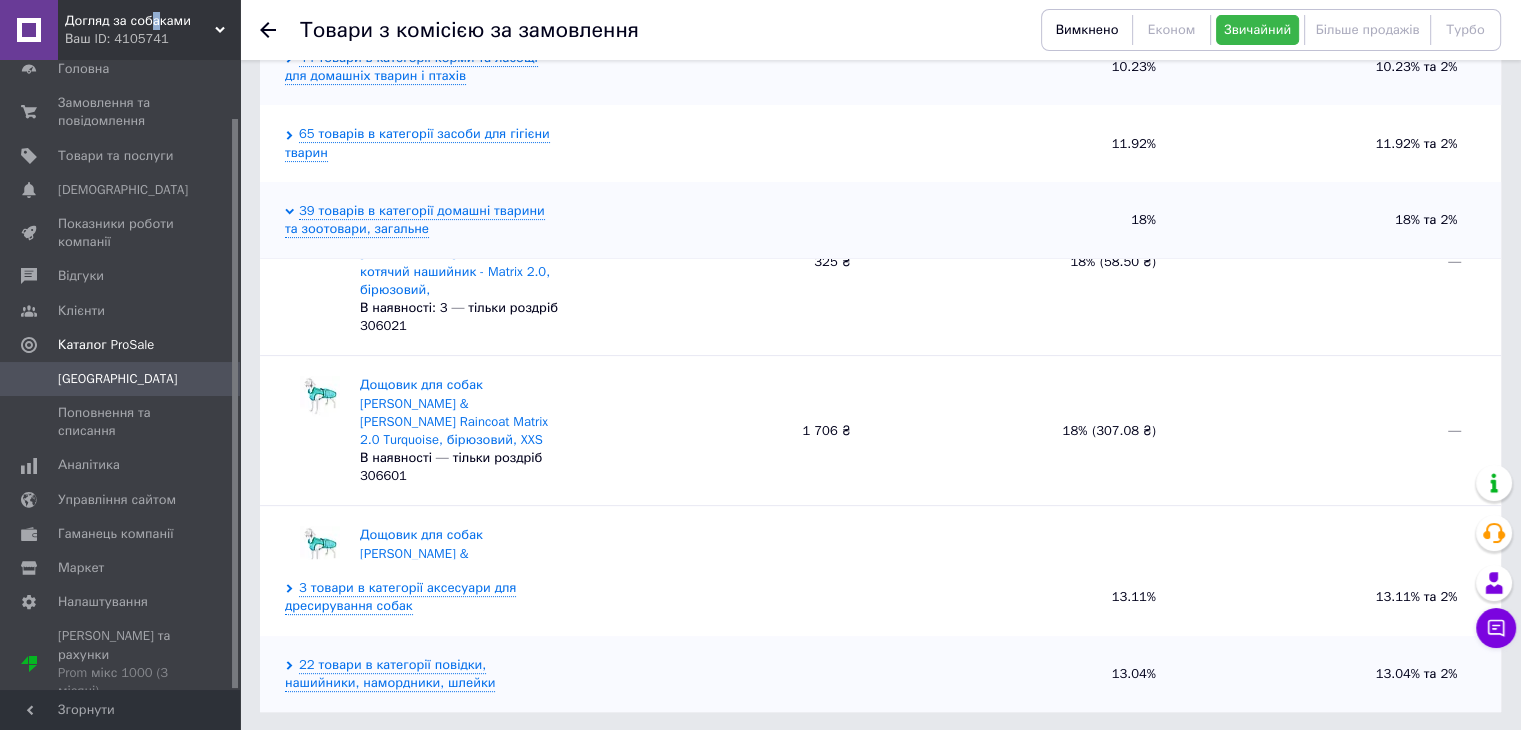 drag, startPoint x: 44, startPoint y: 41, endPoint x: 151, endPoint y: 20, distance: 109.041275 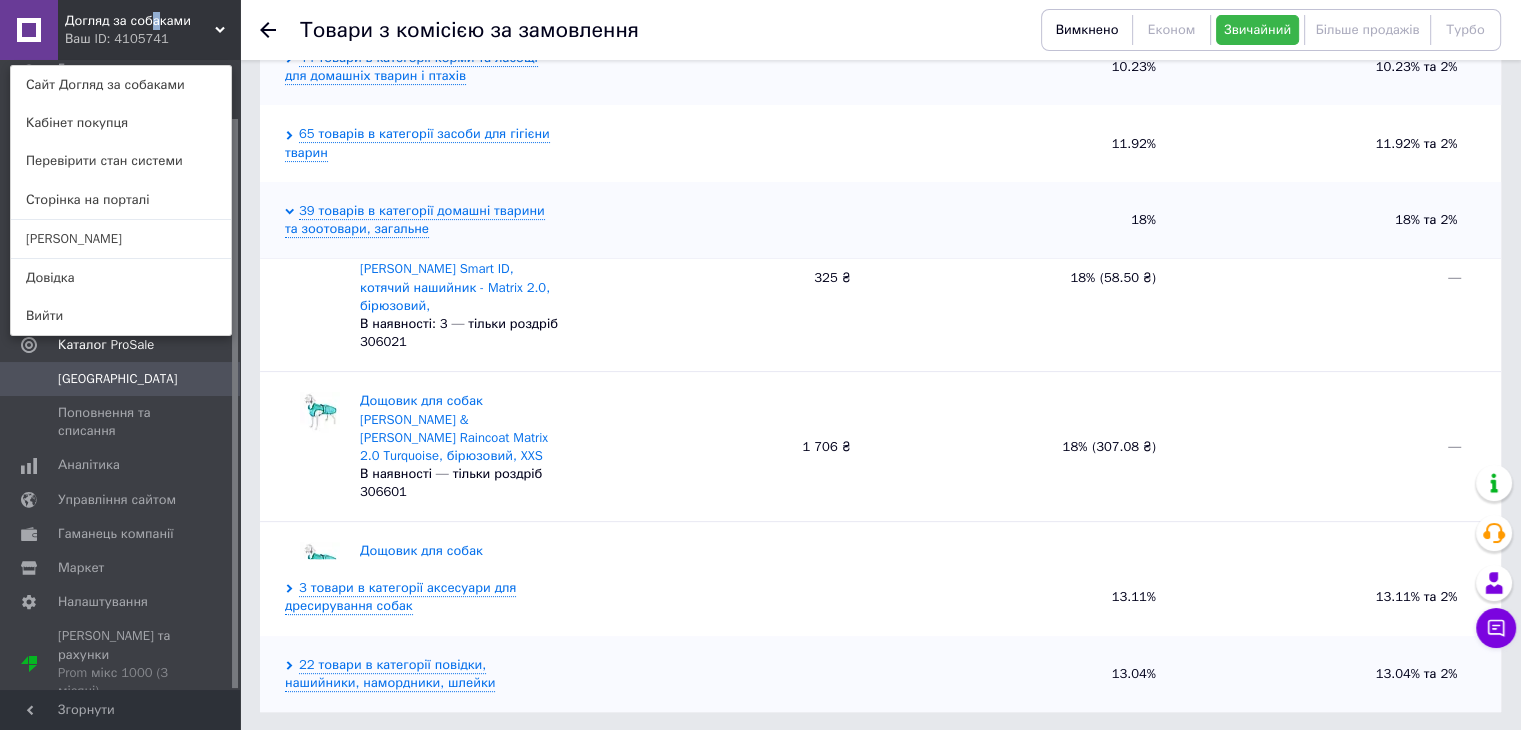 scroll, scrollTop: 4021, scrollLeft: 0, axis: vertical 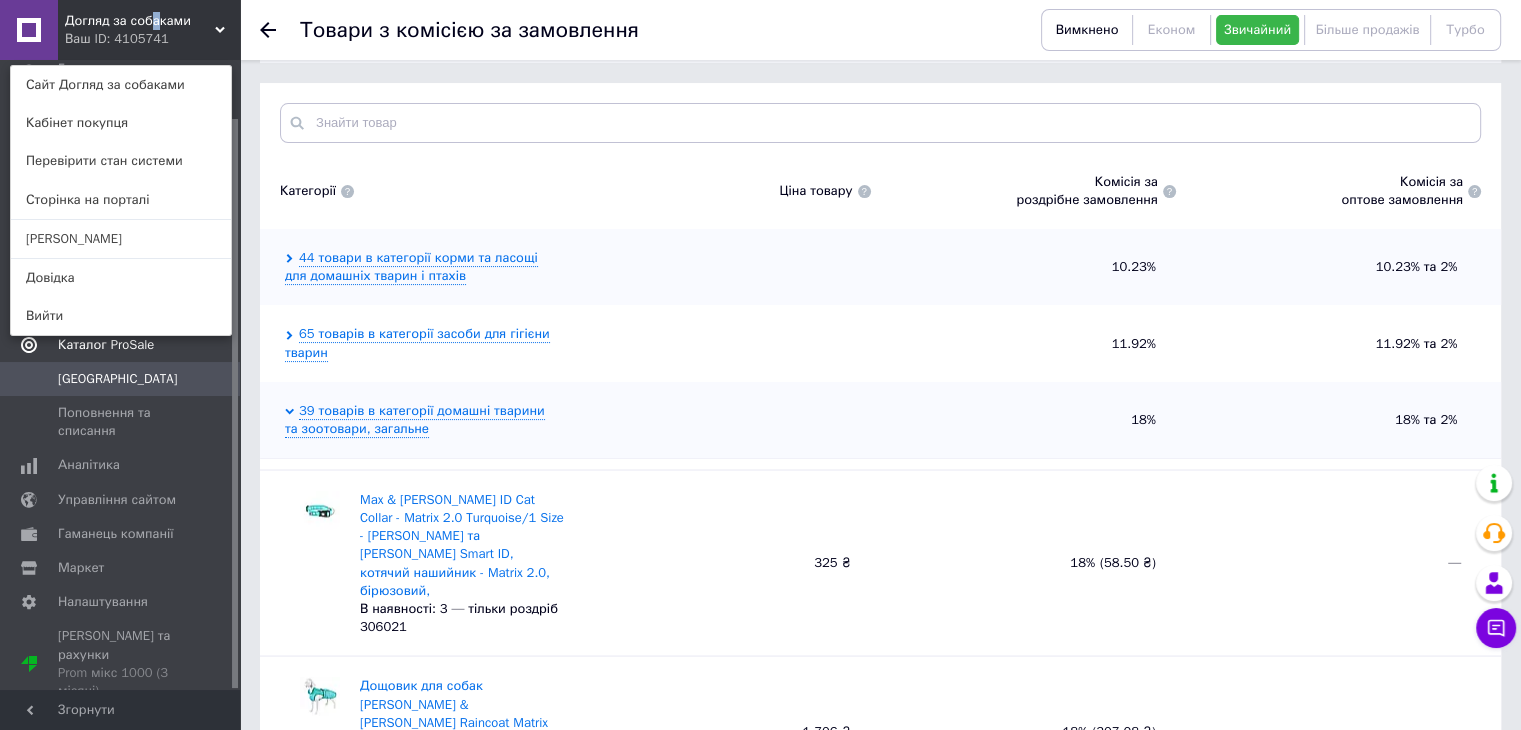 click on "Каталог ProSale" at bounding box center (106, 345) 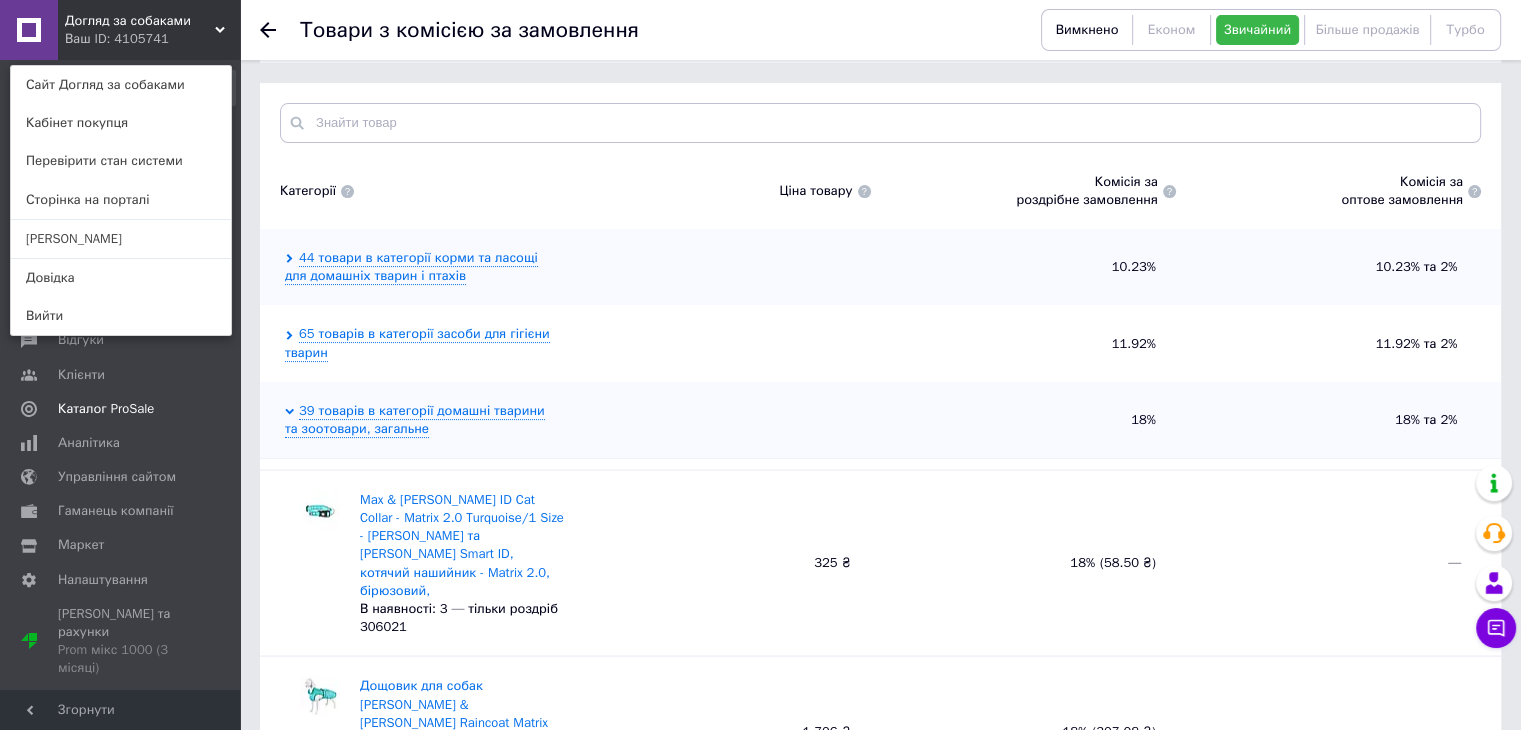 click at bounding box center (29, 30) 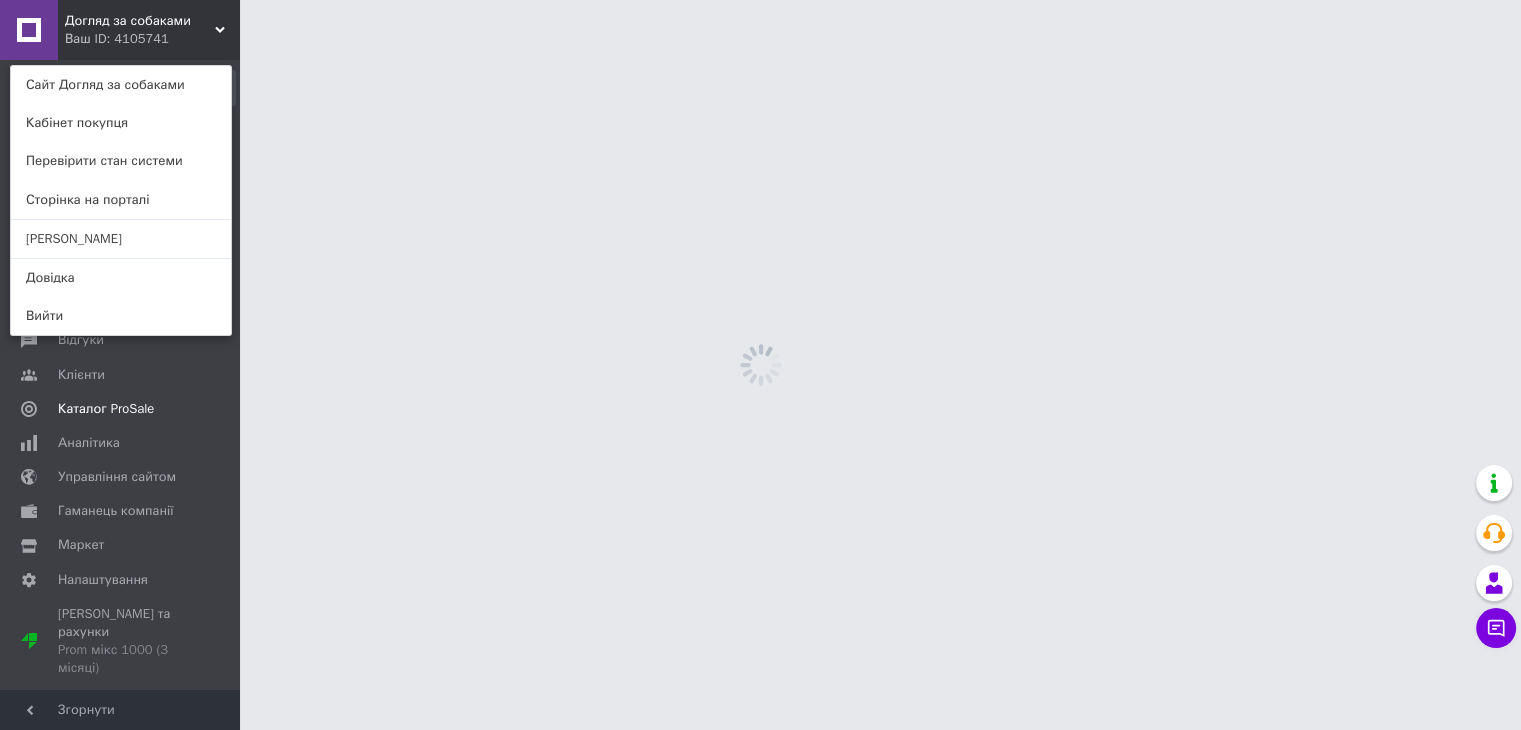 scroll, scrollTop: 0, scrollLeft: 0, axis: both 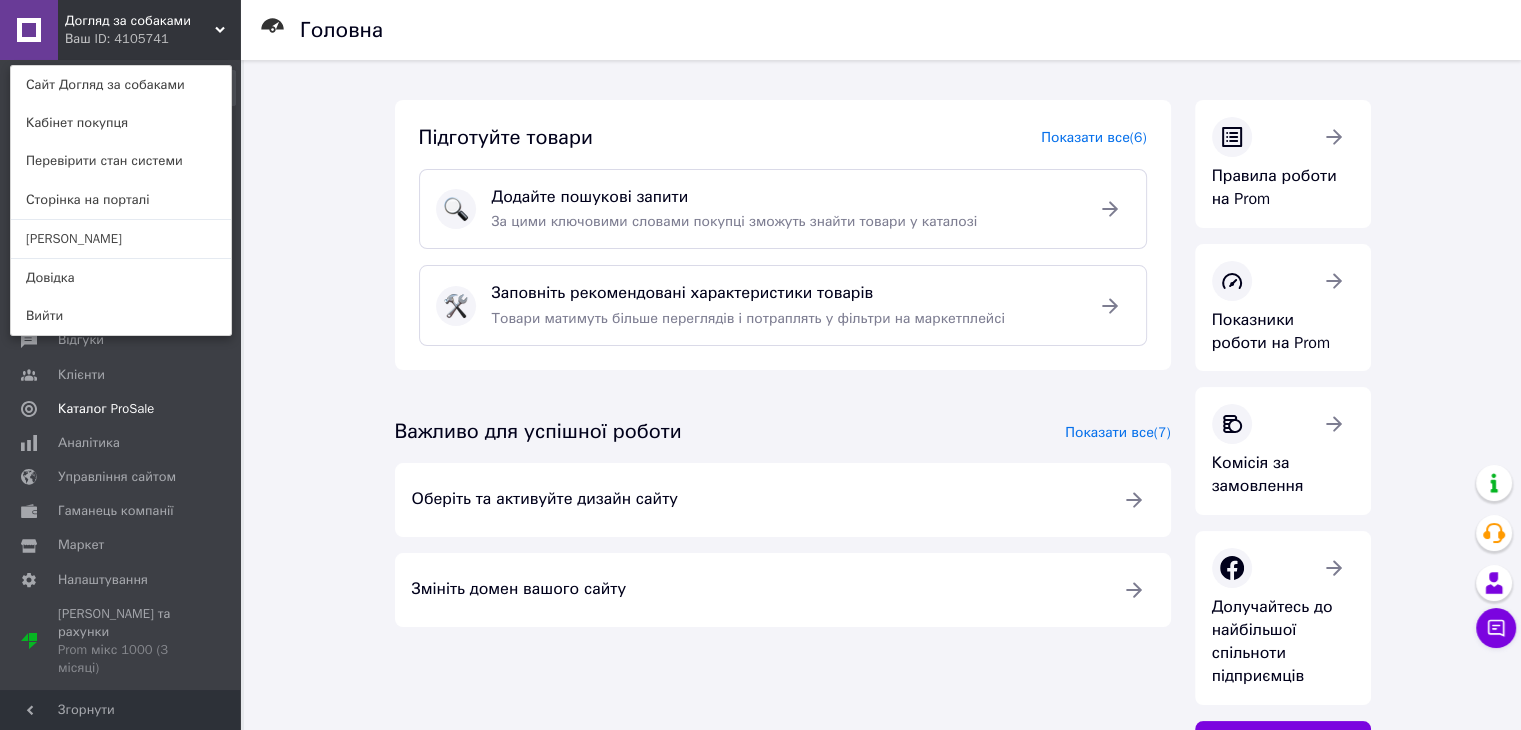 click on "Підготуйте товари Показати все  (6) Додайте пошукові запити За цими ключовими словами покупці зможуть знайти товари у каталозі Заповніть рекомендовані характеристики товарів Товари матимуть більше переглядів і потраплять у фільтри на маркетплейсі Важливо для успішної роботи Показати все  (7) Оберіть та активуйте дизайн сайту Змініть домен вашого сайту" at bounding box center (783, 519) 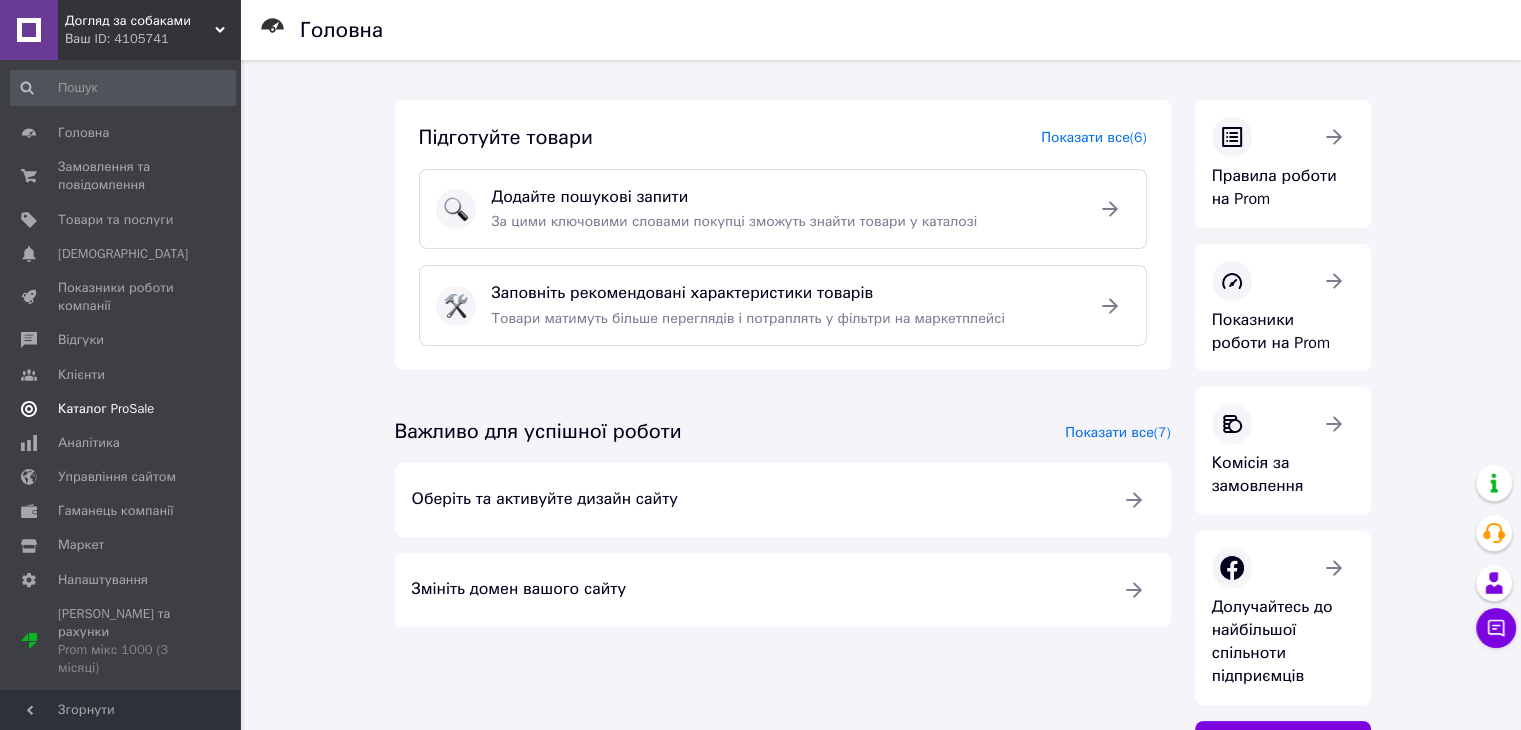 click on "Каталог ProSale" at bounding box center [106, 409] 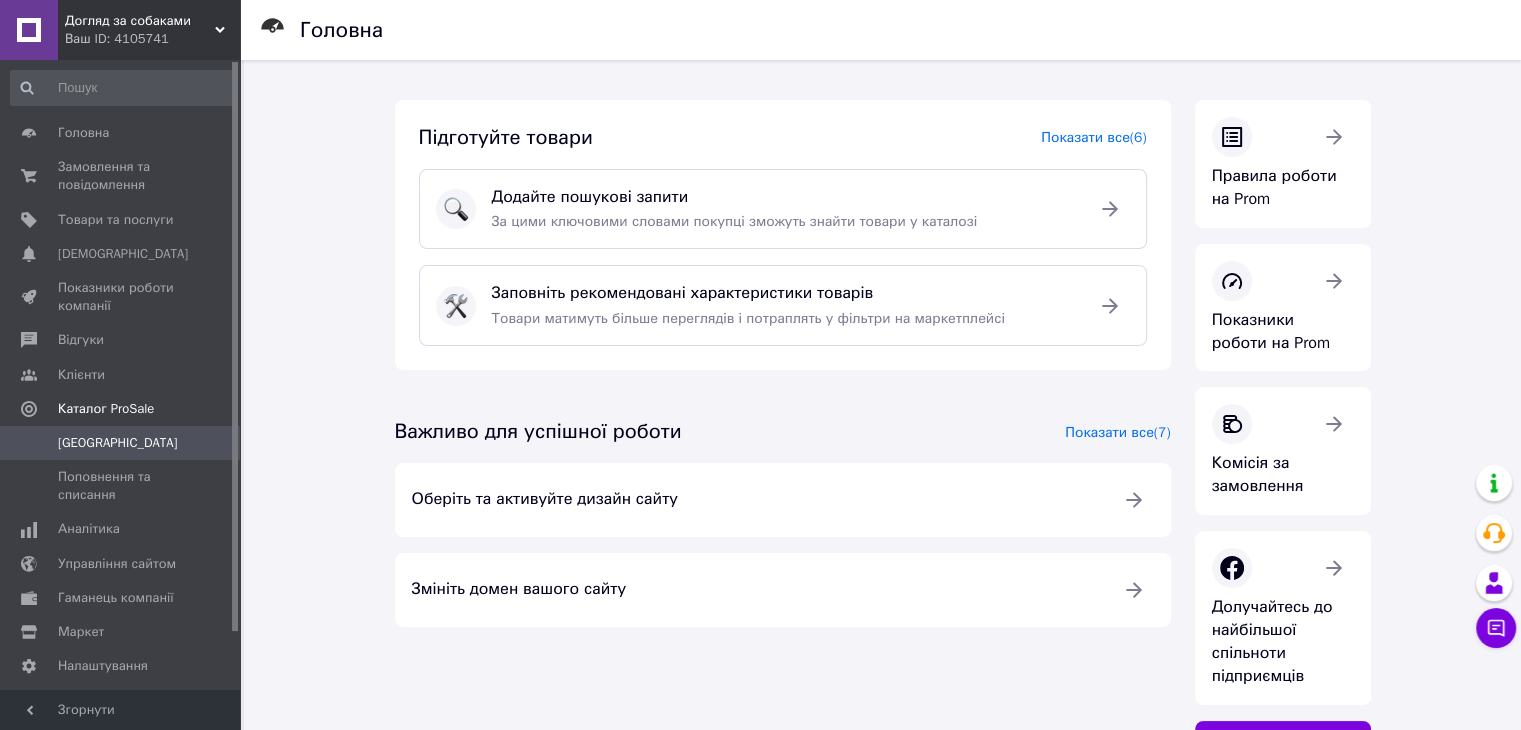 click on "Кампанії" at bounding box center [118, 443] 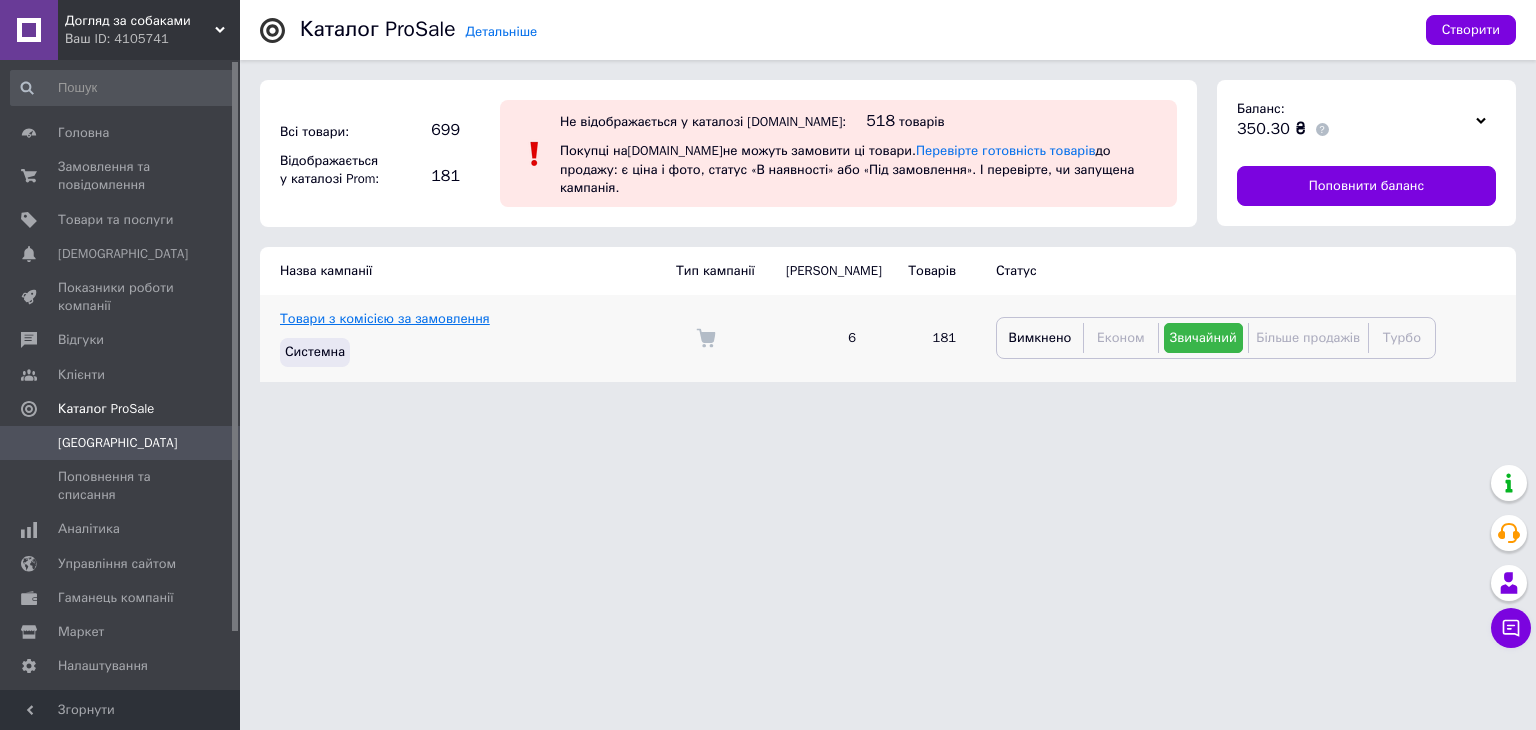 click on "Товари з комісією за замовлення" at bounding box center [385, 318] 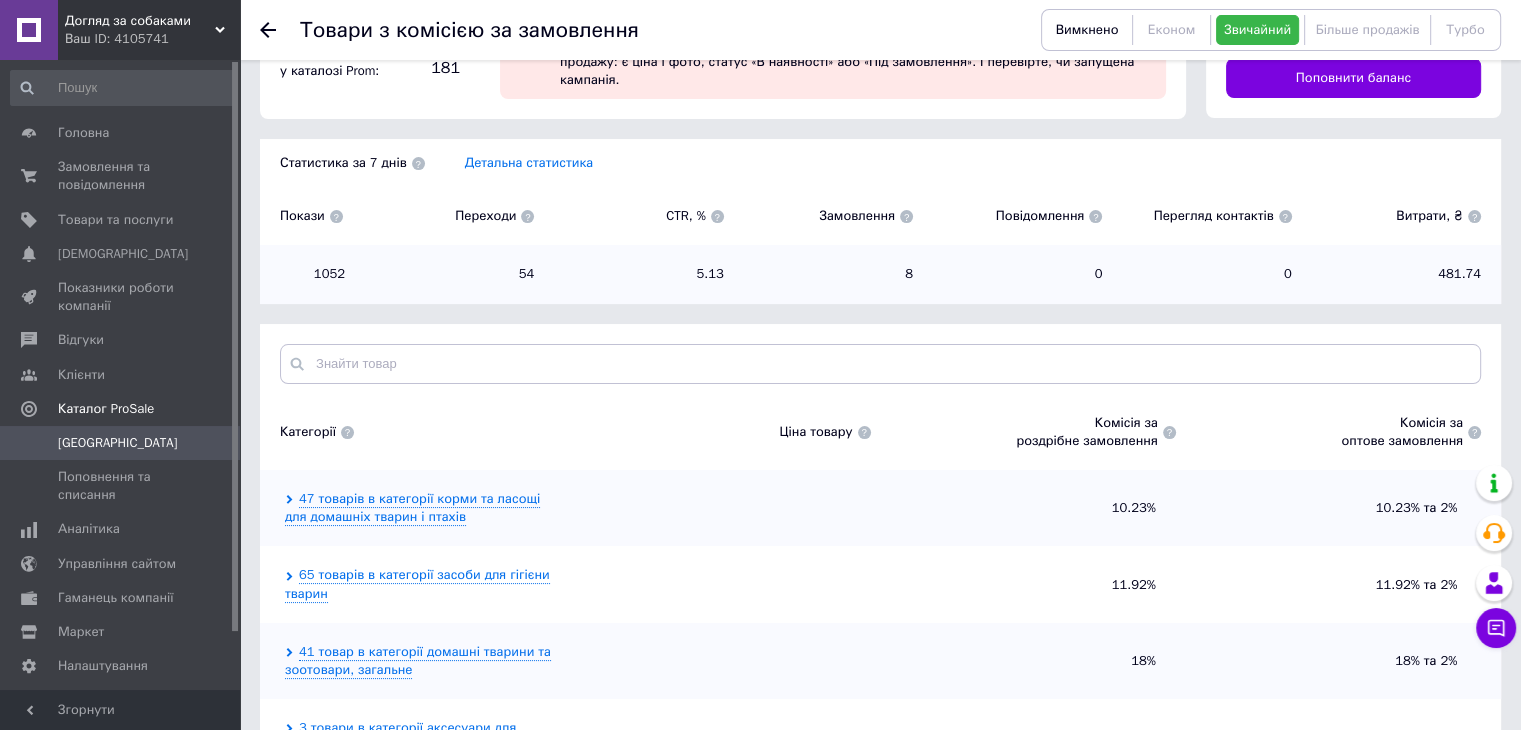 scroll, scrollTop: 324, scrollLeft: 0, axis: vertical 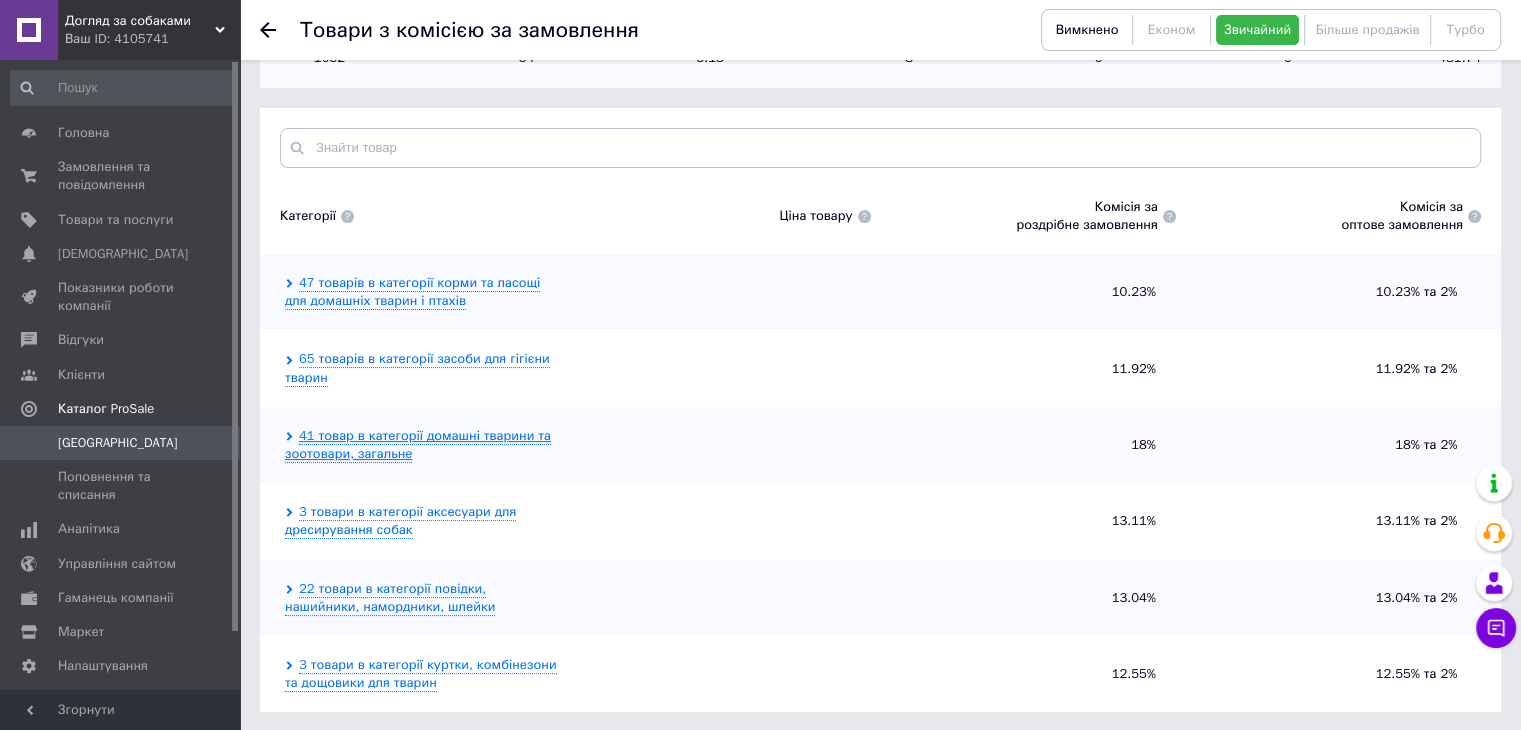click on "41 товар в категорії домашні тварини та зоотовари, загальне" at bounding box center (418, 445) 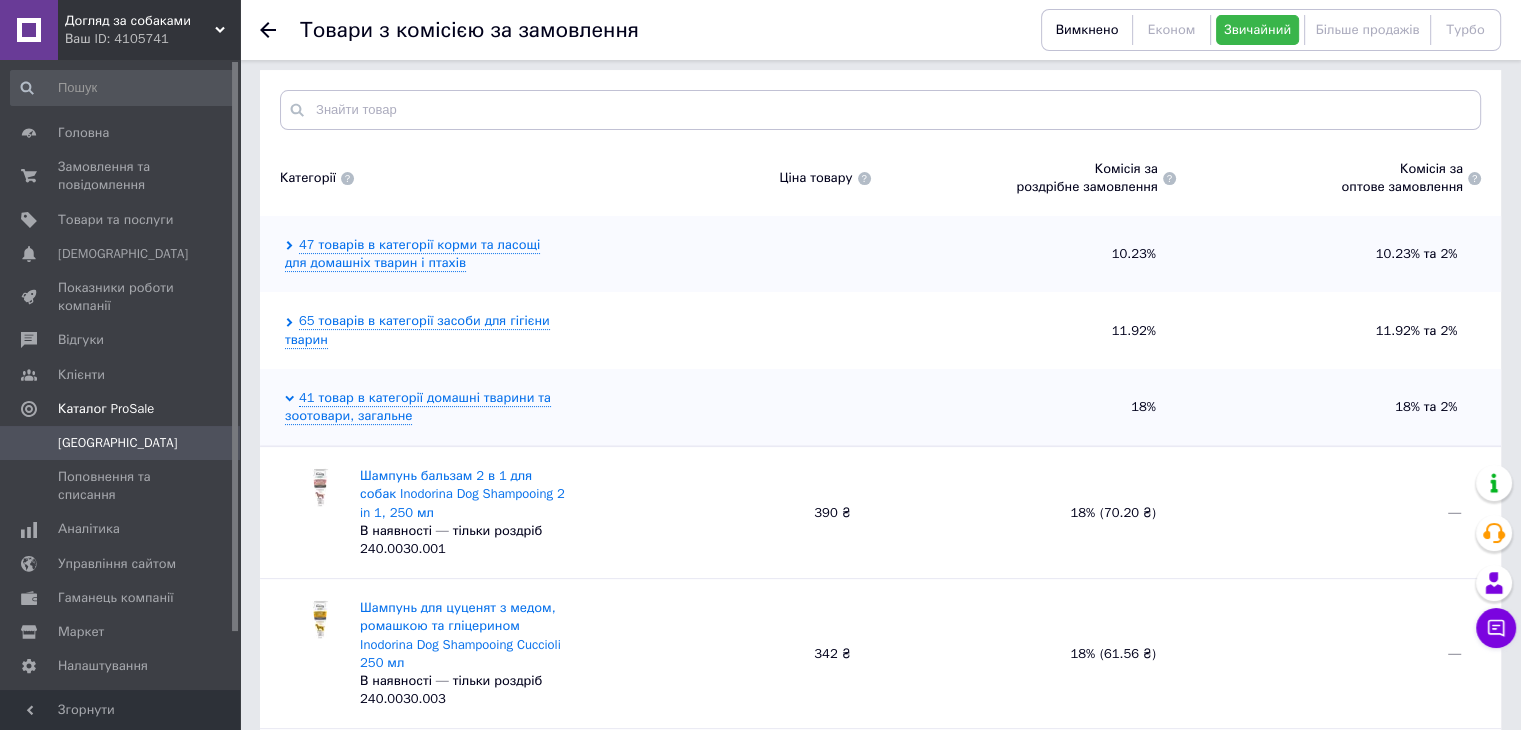 scroll, scrollTop: 424, scrollLeft: 0, axis: vertical 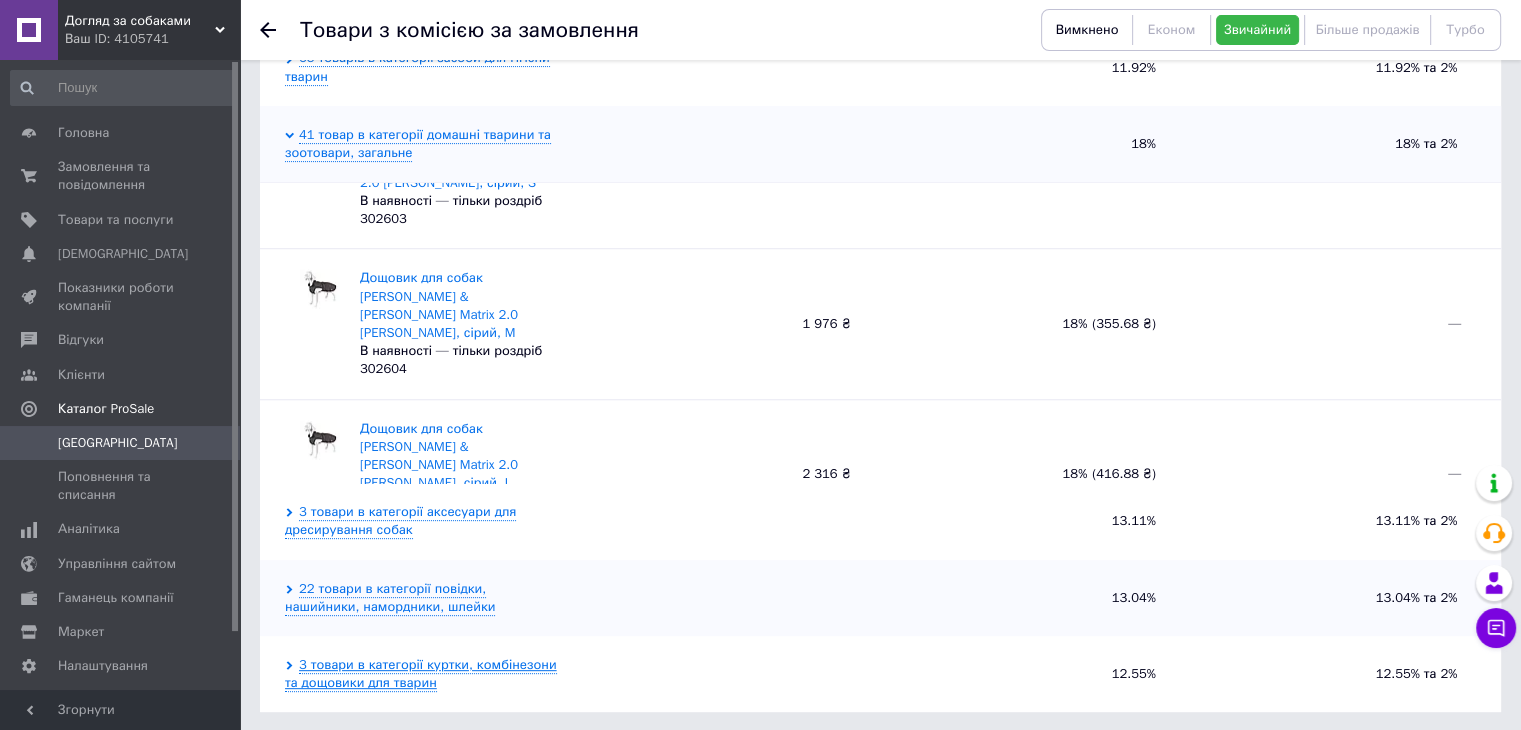 click on "3 товари в категорії куртки, комбінезони та дощовики для тварин" at bounding box center (421, 674) 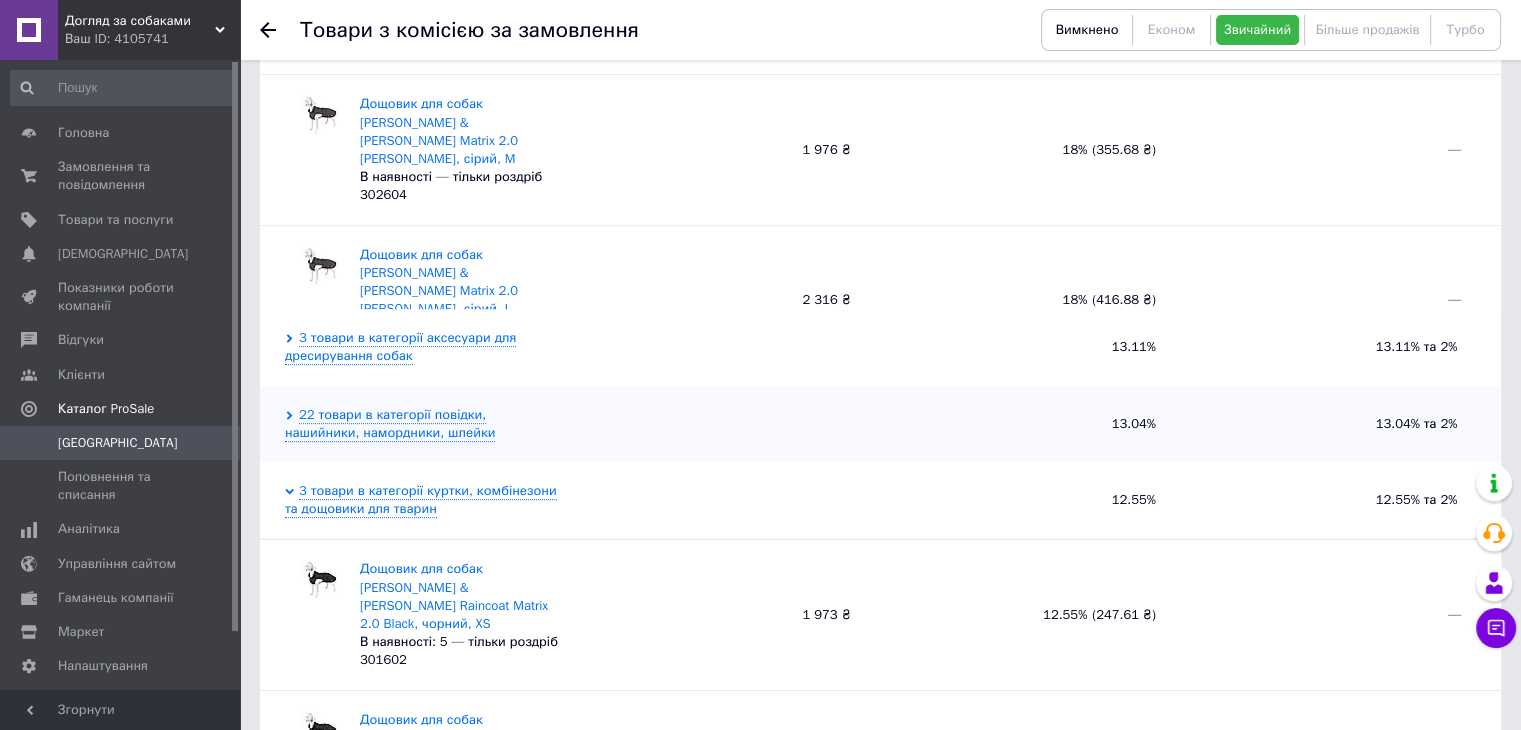 scroll, scrollTop: 825, scrollLeft: 0, axis: vertical 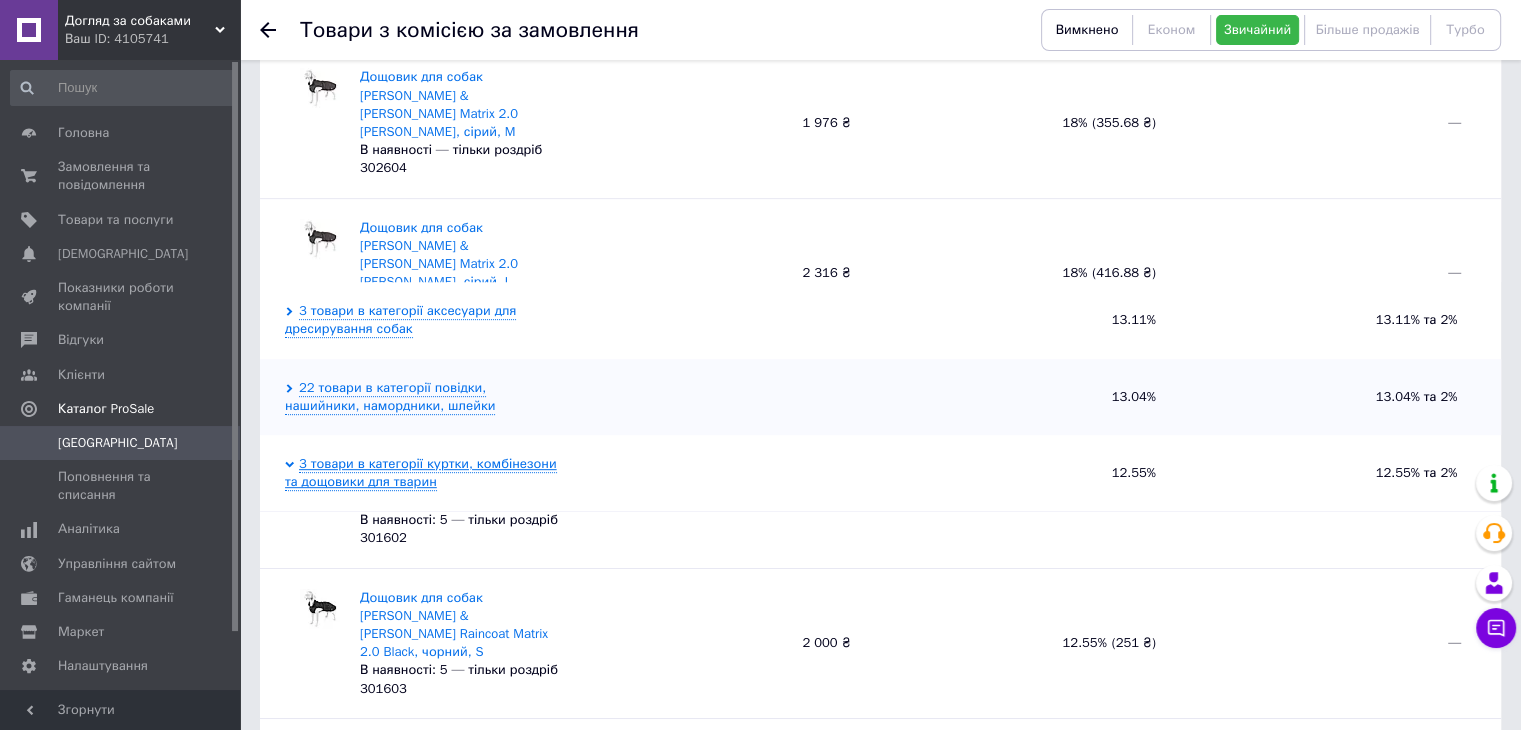 click on "3 товари в категорії куртки, комбінезони та дощовики для тварин" at bounding box center (421, 473) 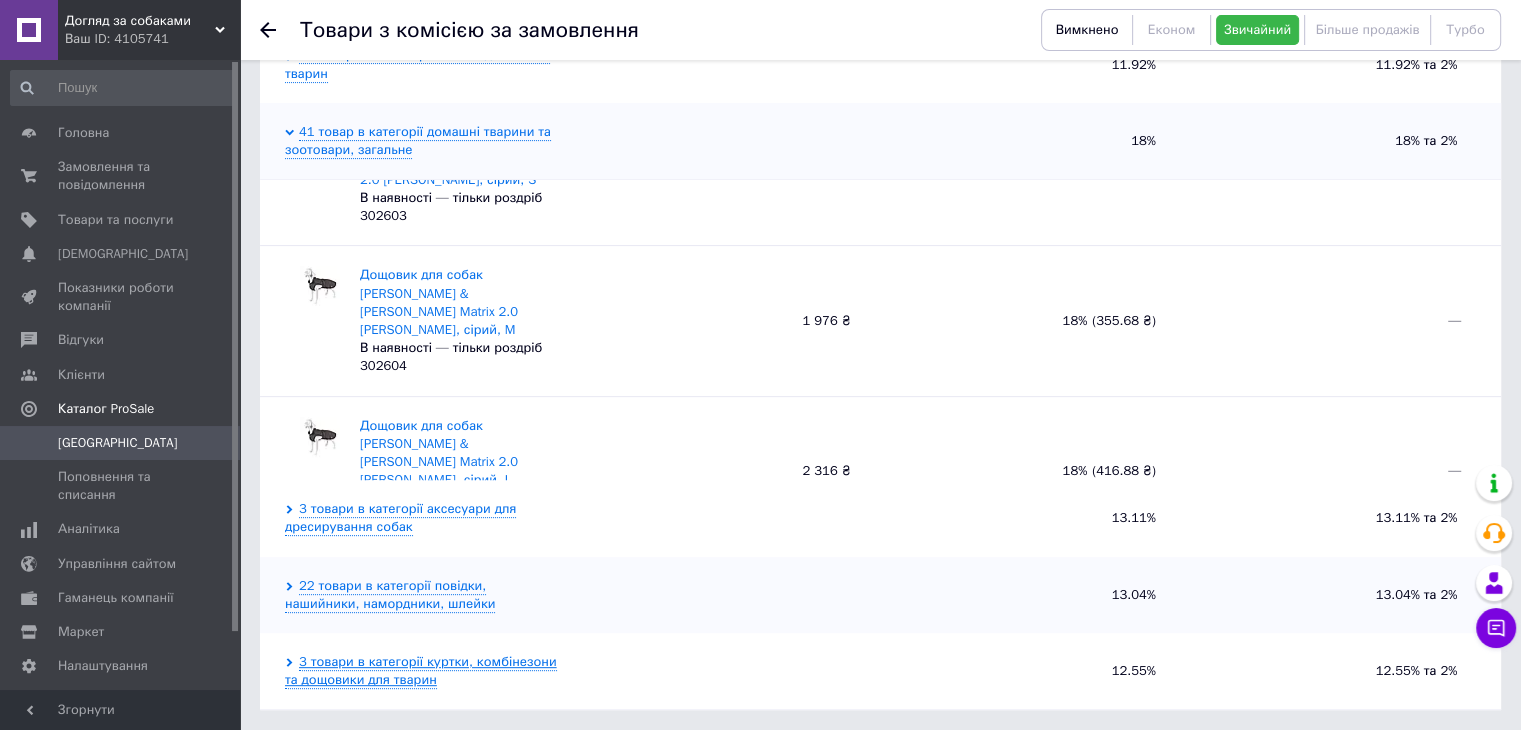 scroll, scrollTop: 626, scrollLeft: 0, axis: vertical 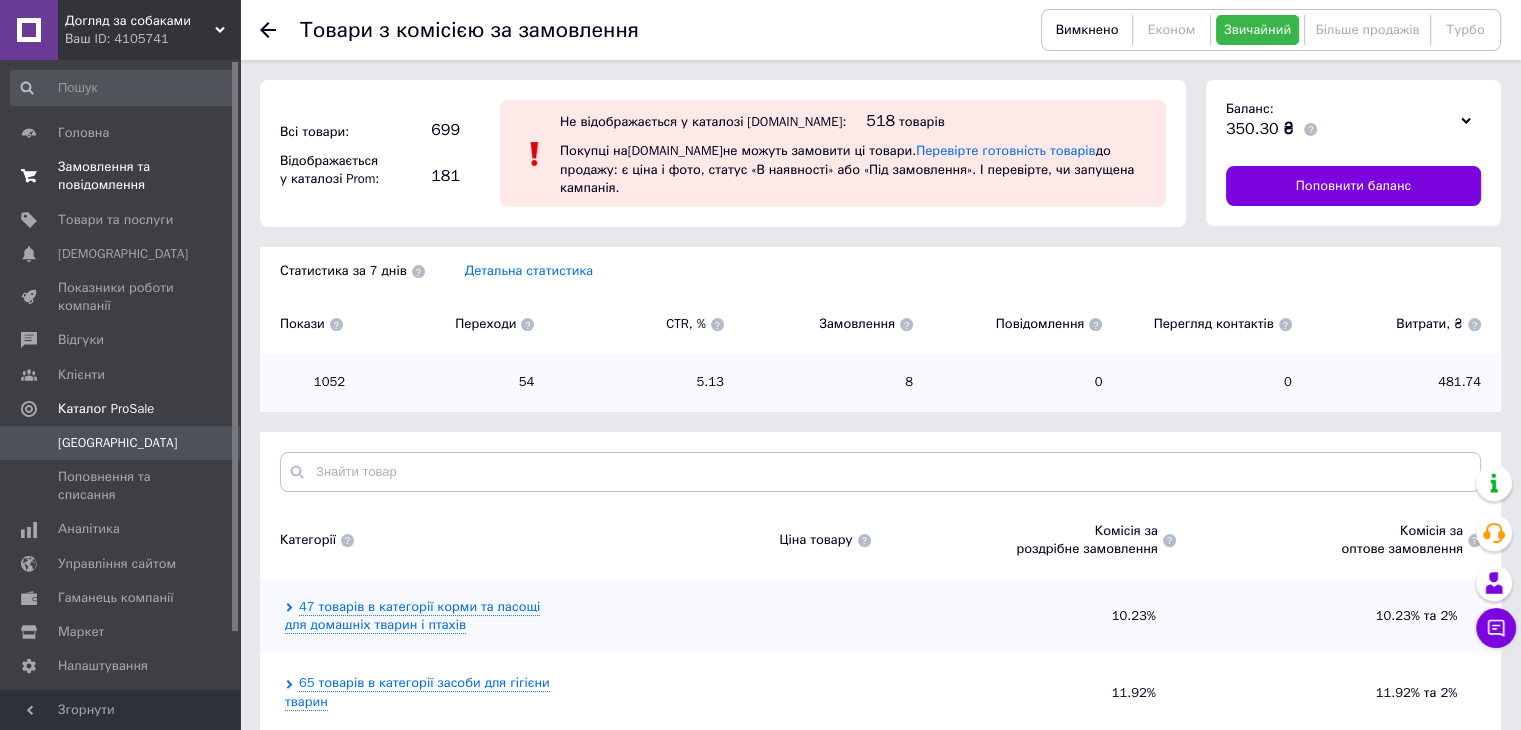 click on "Замовлення та повідомлення" at bounding box center [121, 176] 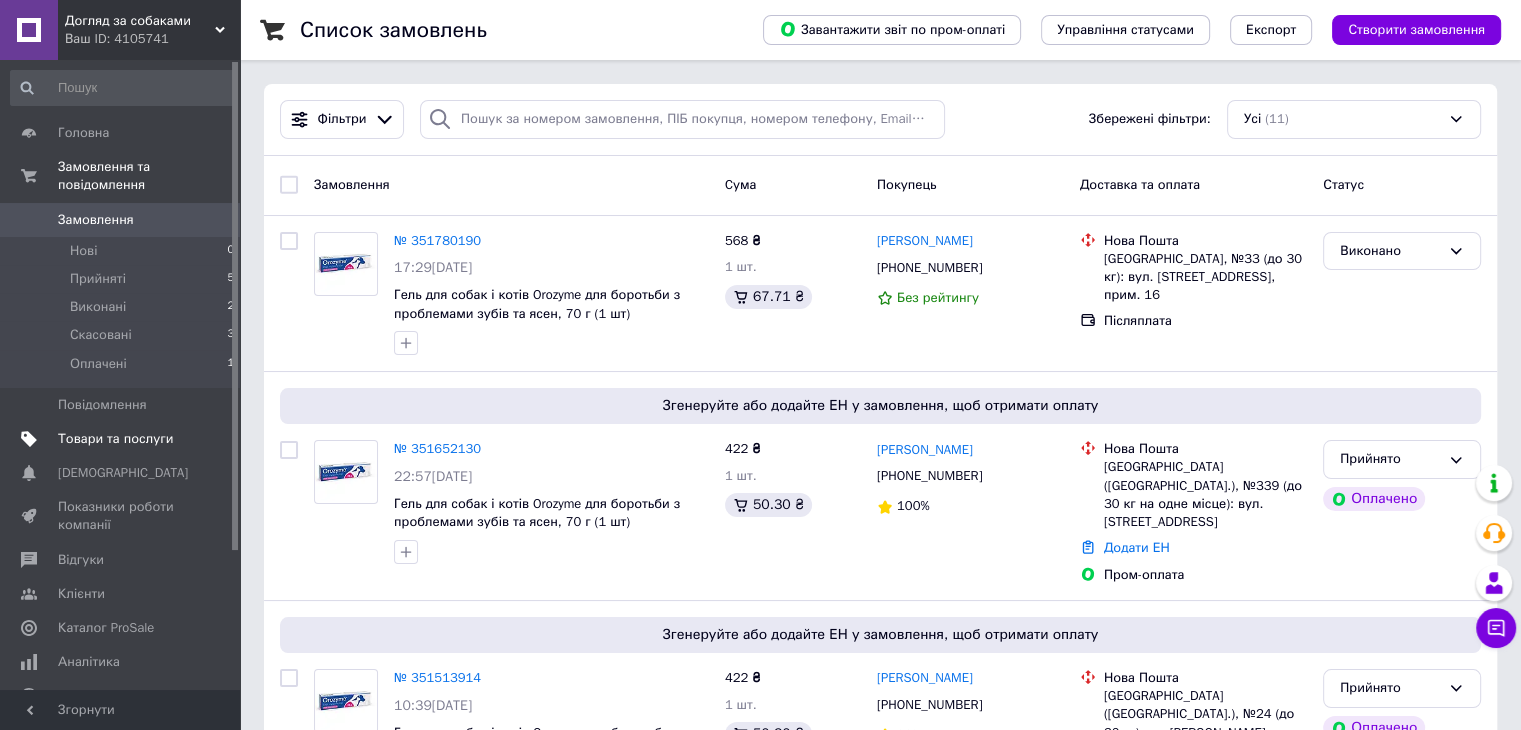 click on "Товари та послуги" at bounding box center [115, 439] 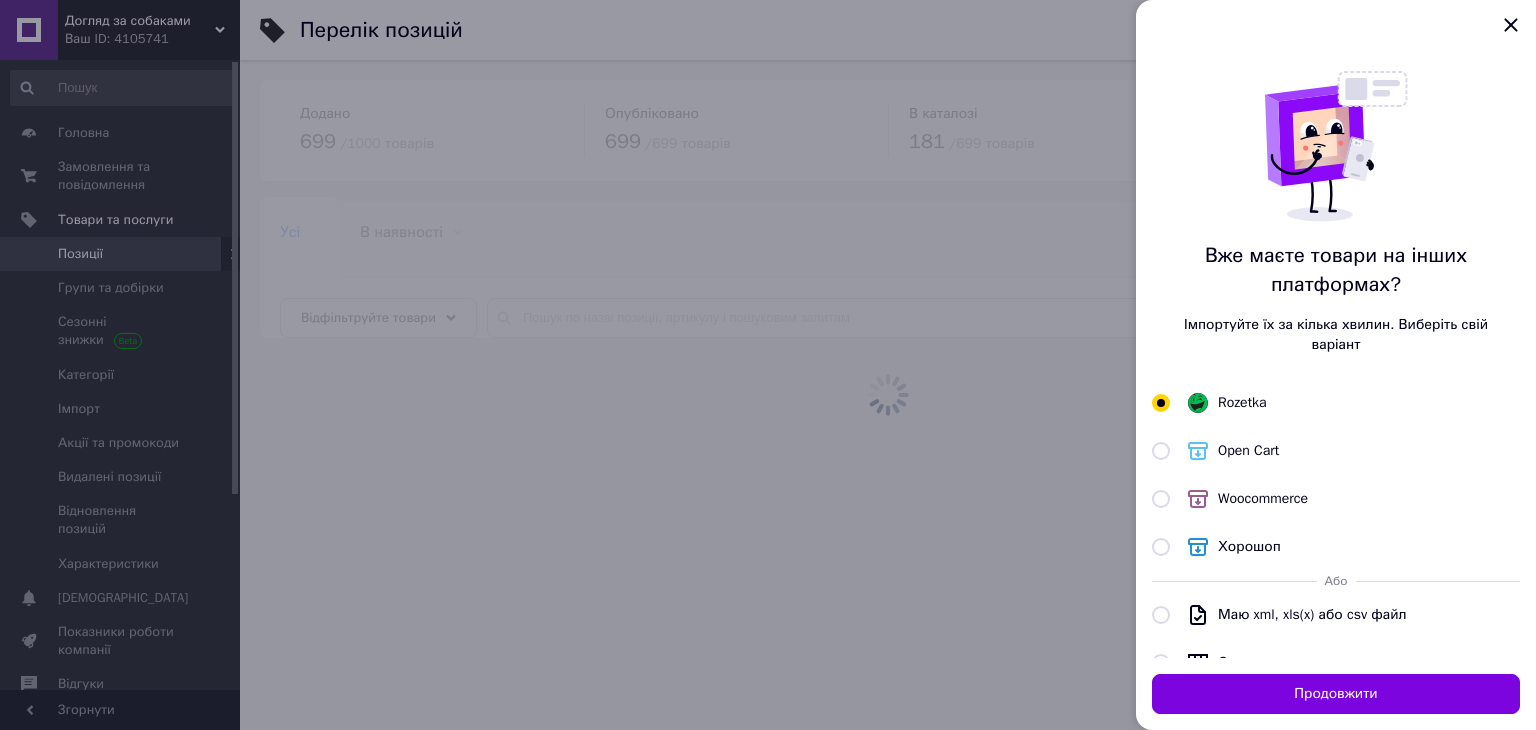 click at bounding box center [768, 365] 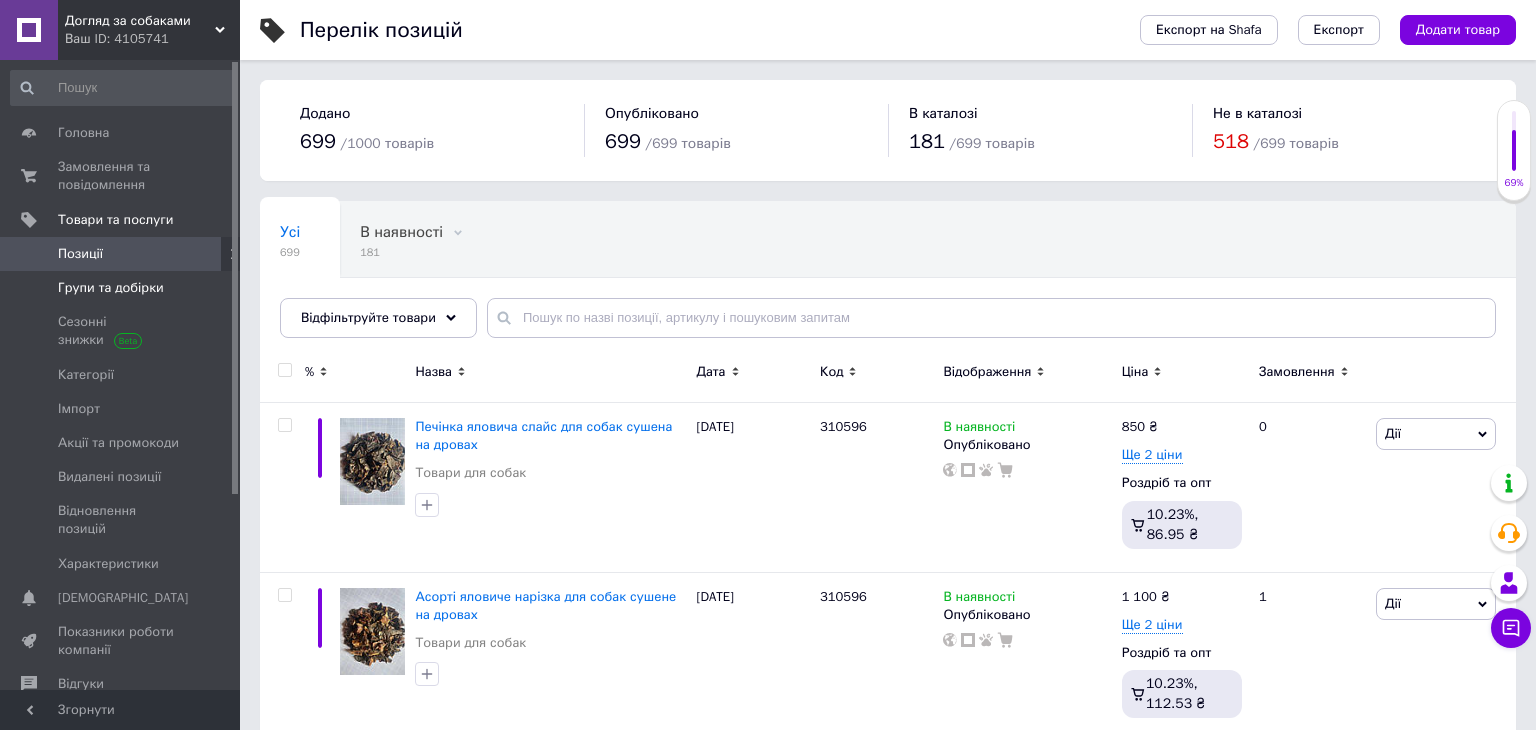 drag, startPoint x: 64, startPoint y: 296, endPoint x: 73, endPoint y: 289, distance: 11.401754 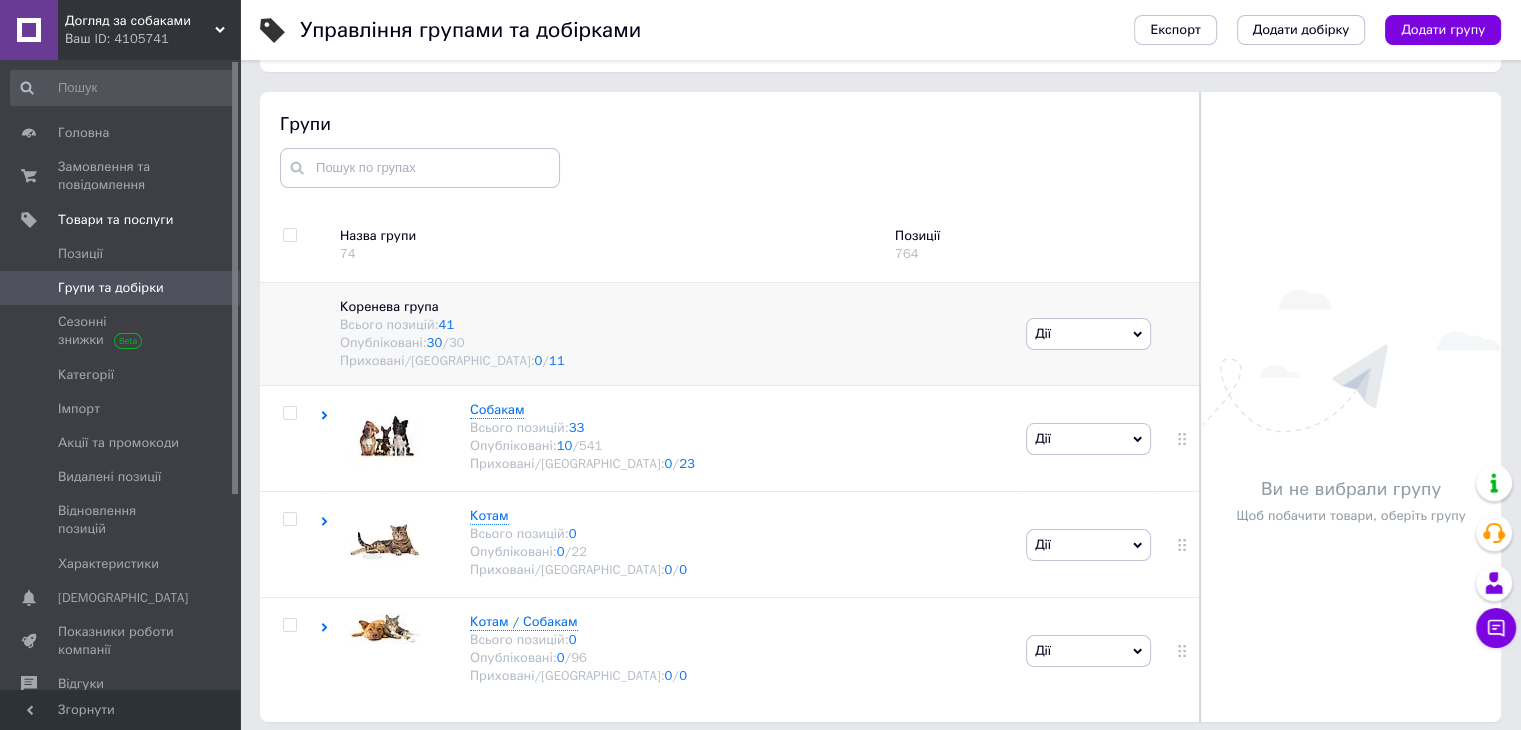 scroll, scrollTop: 113, scrollLeft: 0, axis: vertical 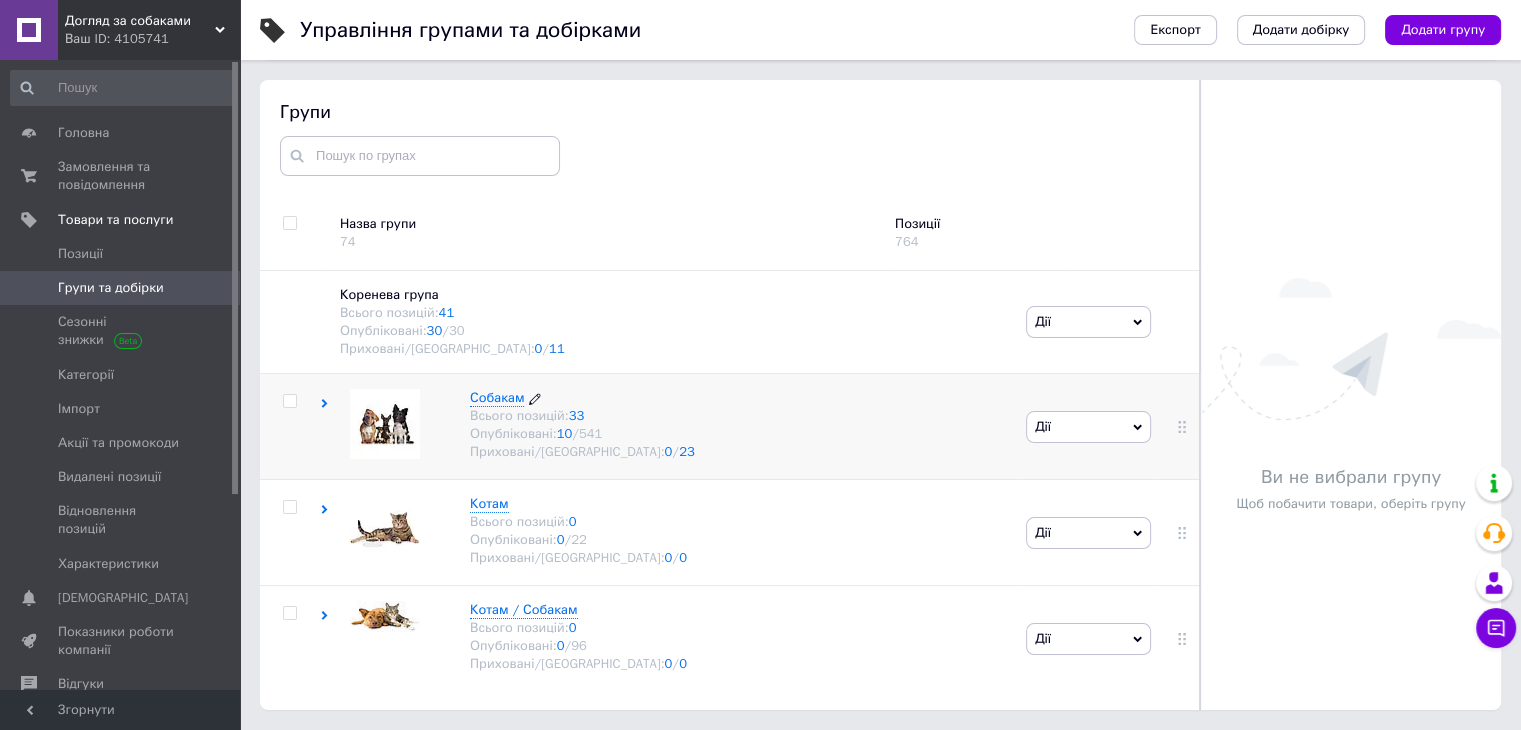 click on "Собакам" at bounding box center [497, 397] 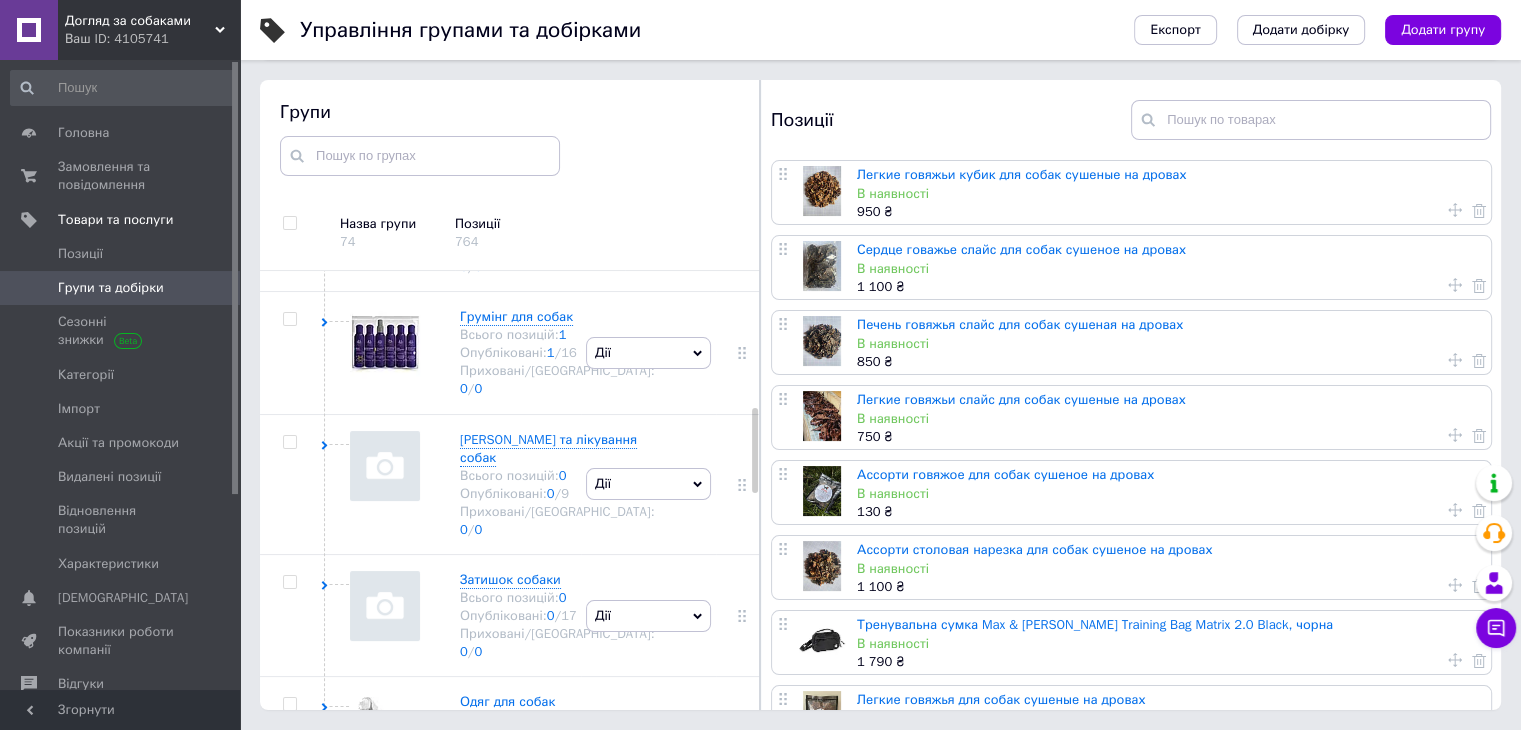 scroll, scrollTop: 700, scrollLeft: 0, axis: vertical 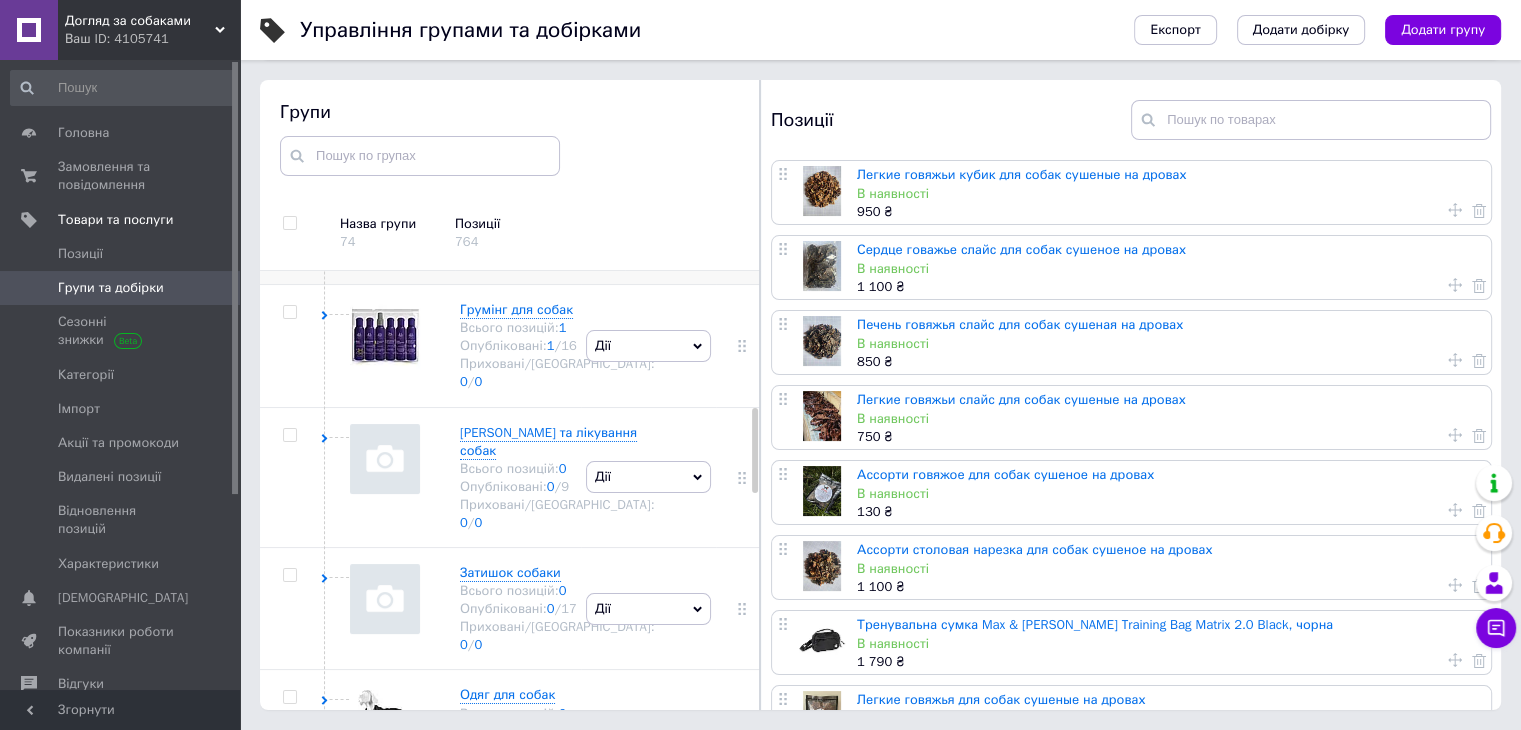 click on "Догляд та гігієна собак" at bounding box center (532, 187) 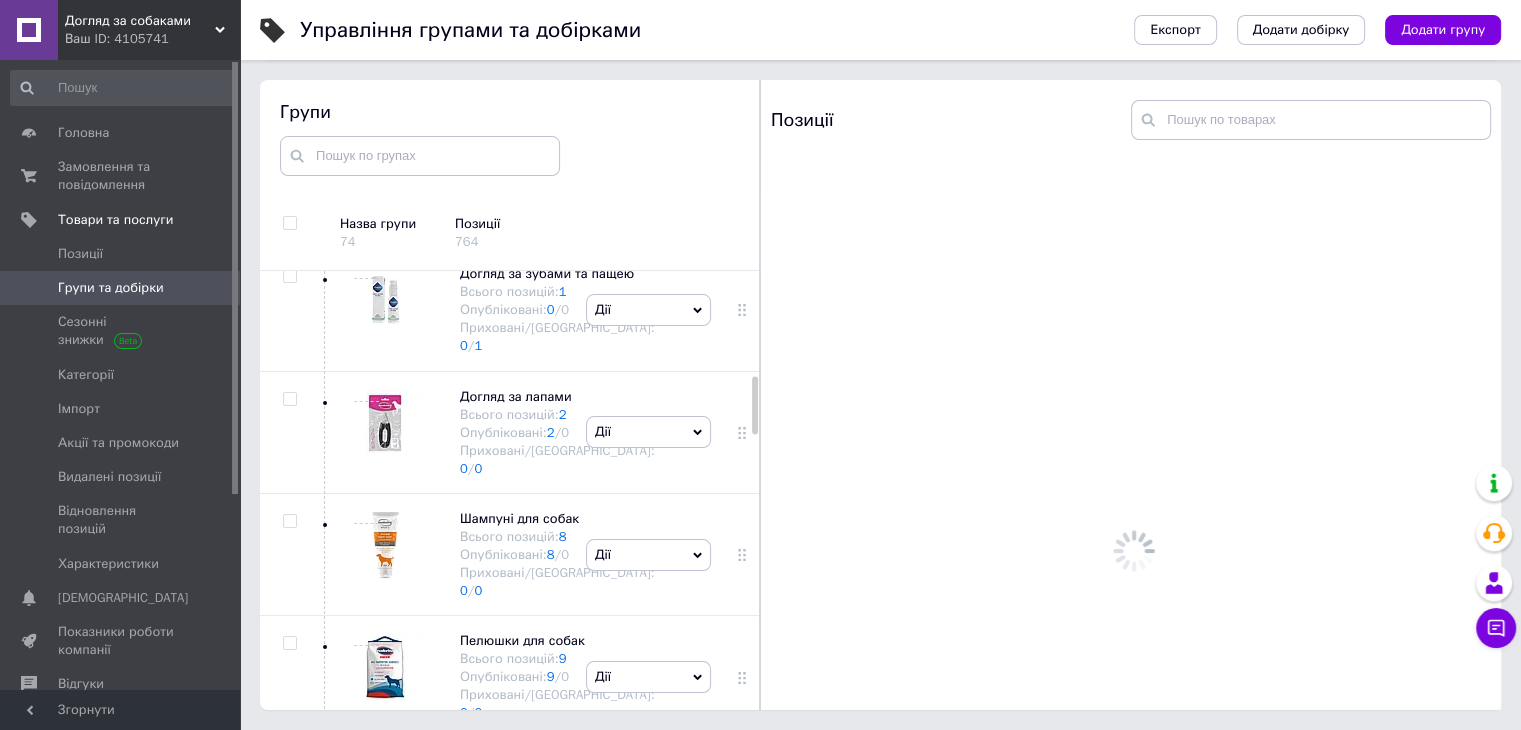 scroll, scrollTop: 800, scrollLeft: 0, axis: vertical 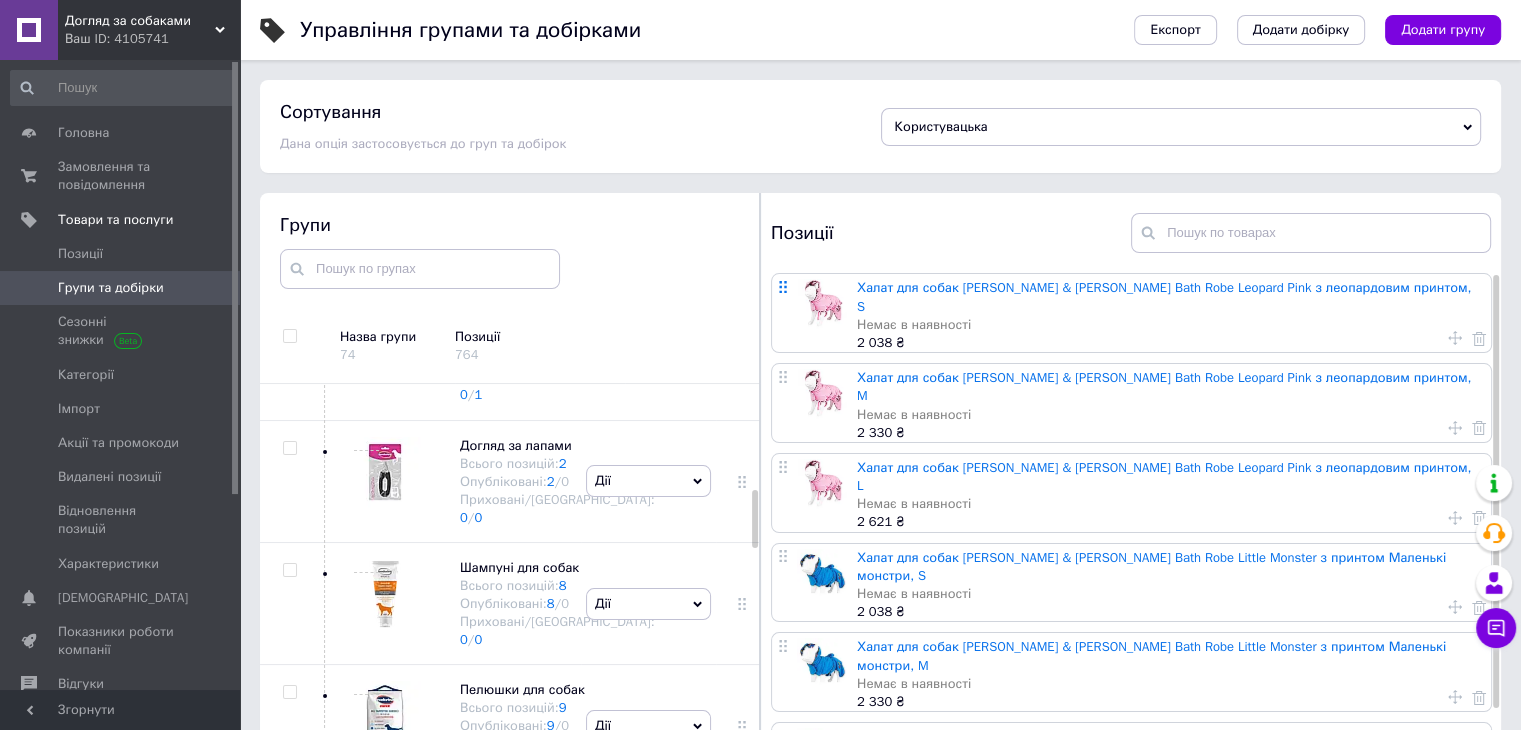click 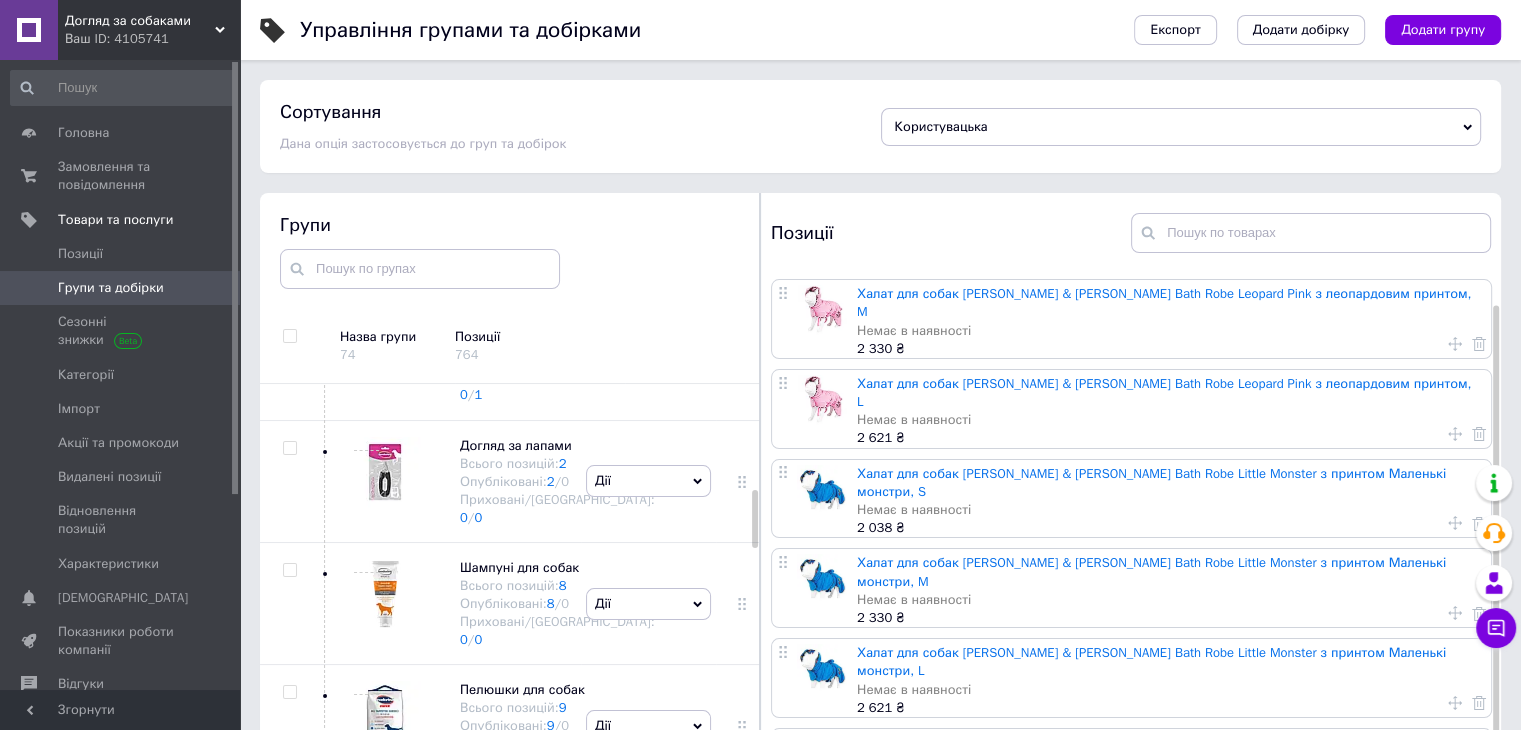 scroll, scrollTop: 0, scrollLeft: 0, axis: both 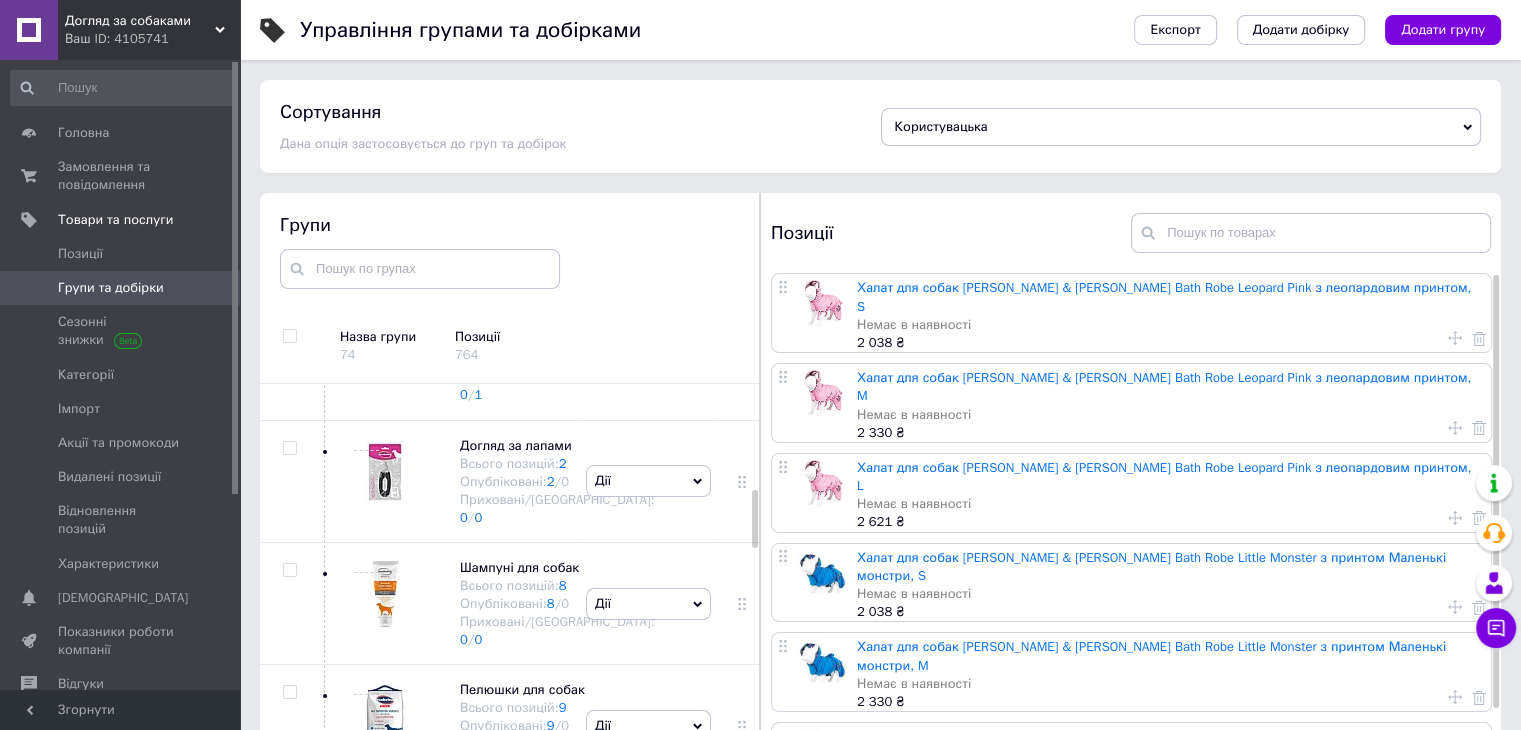 click 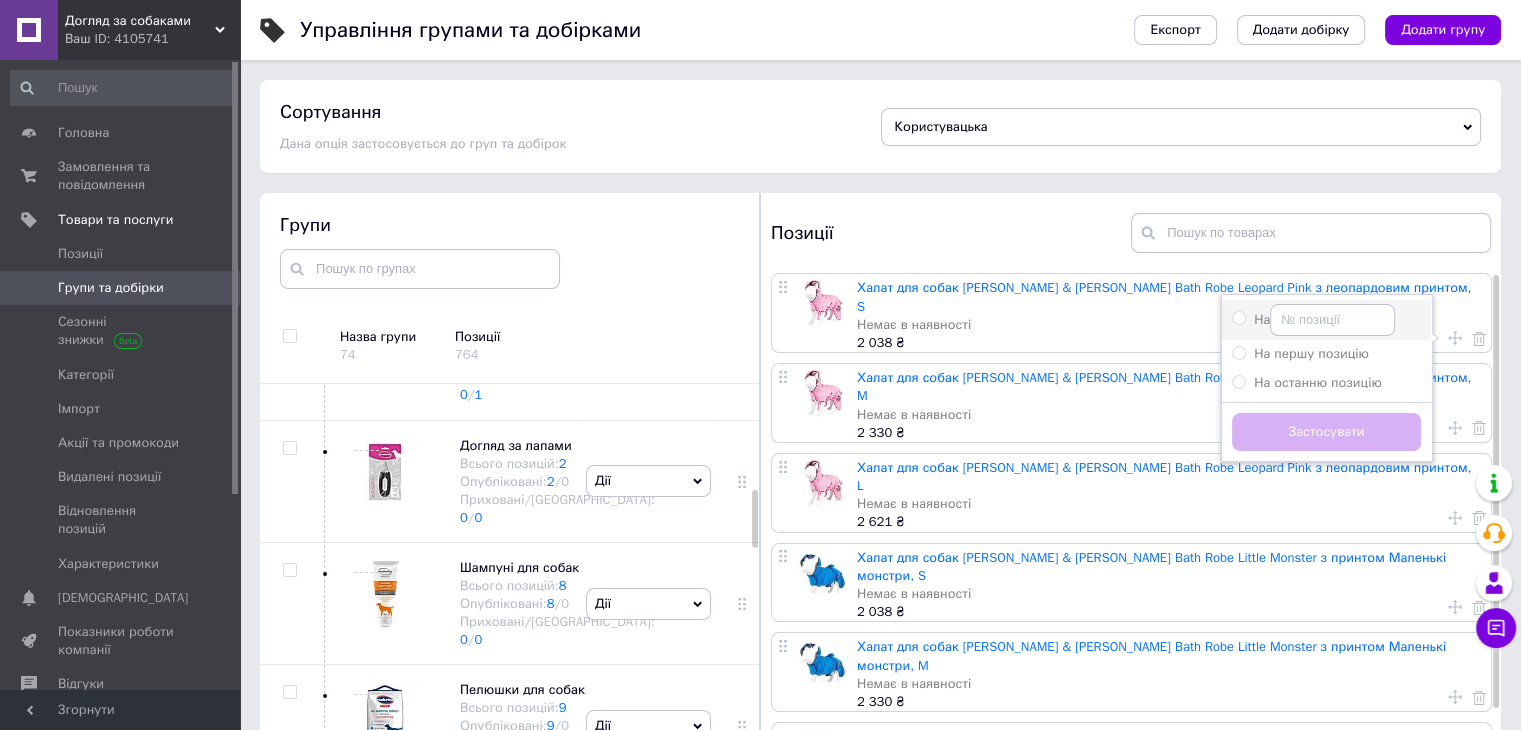 click on "На" at bounding box center (1238, 317) 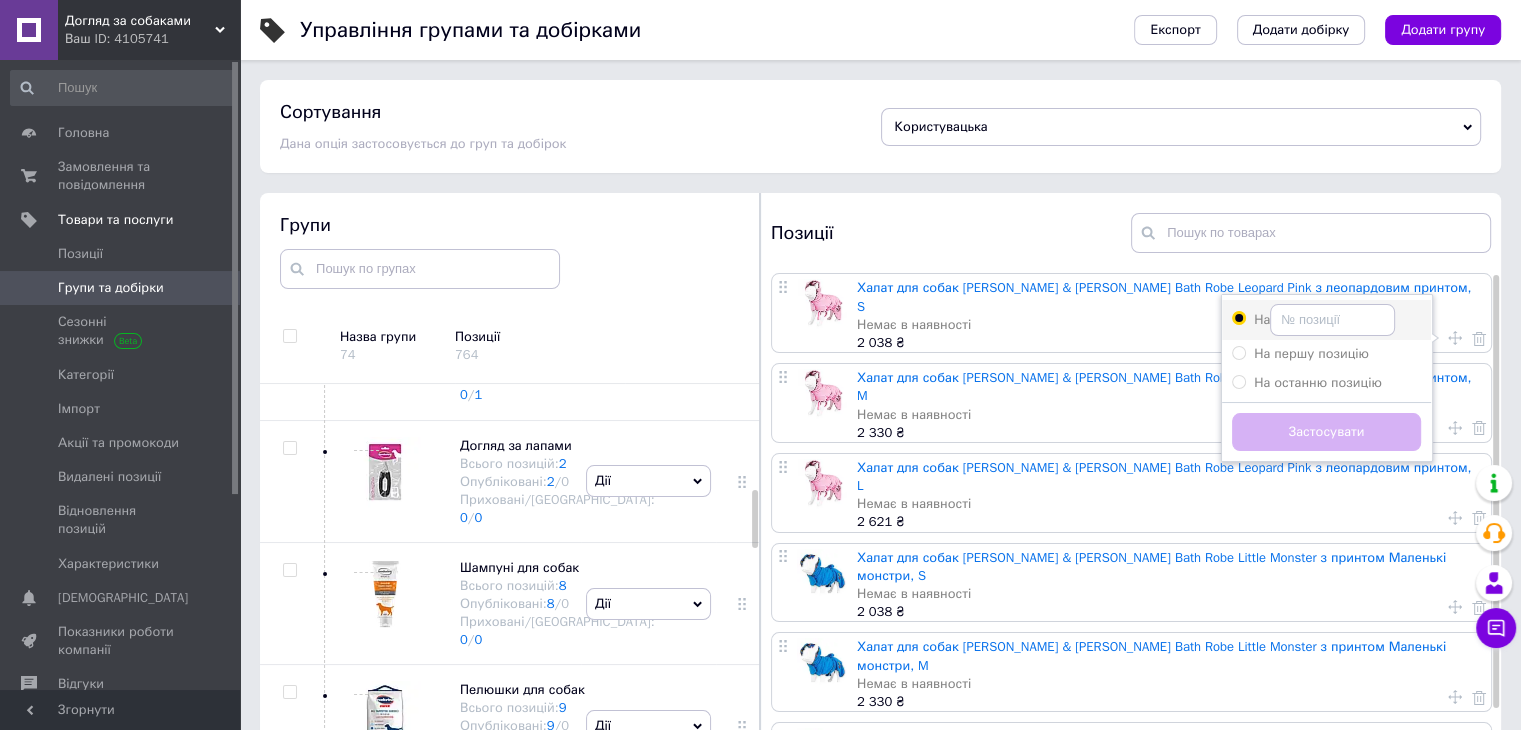 radio on "true" 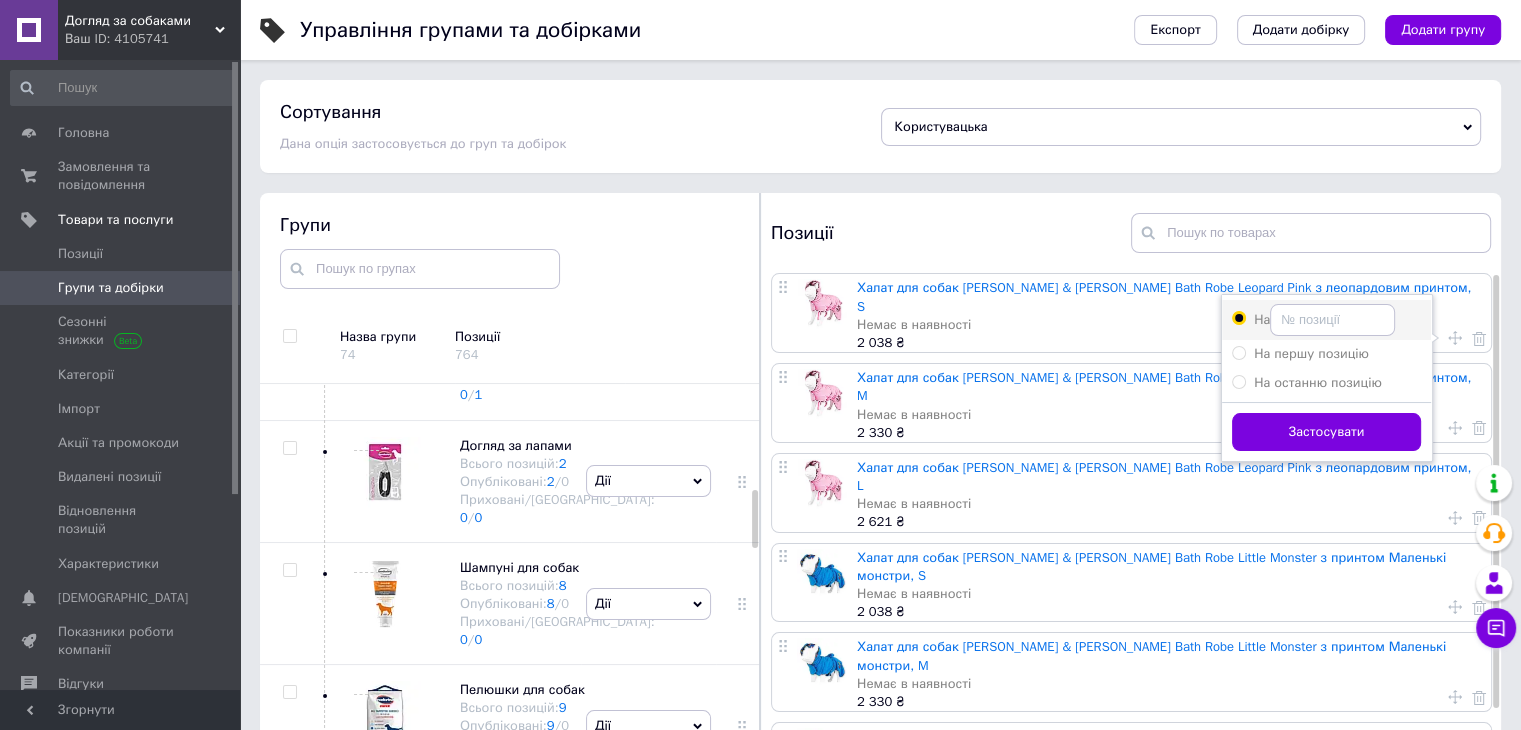 click on "На" at bounding box center (1238, 317) 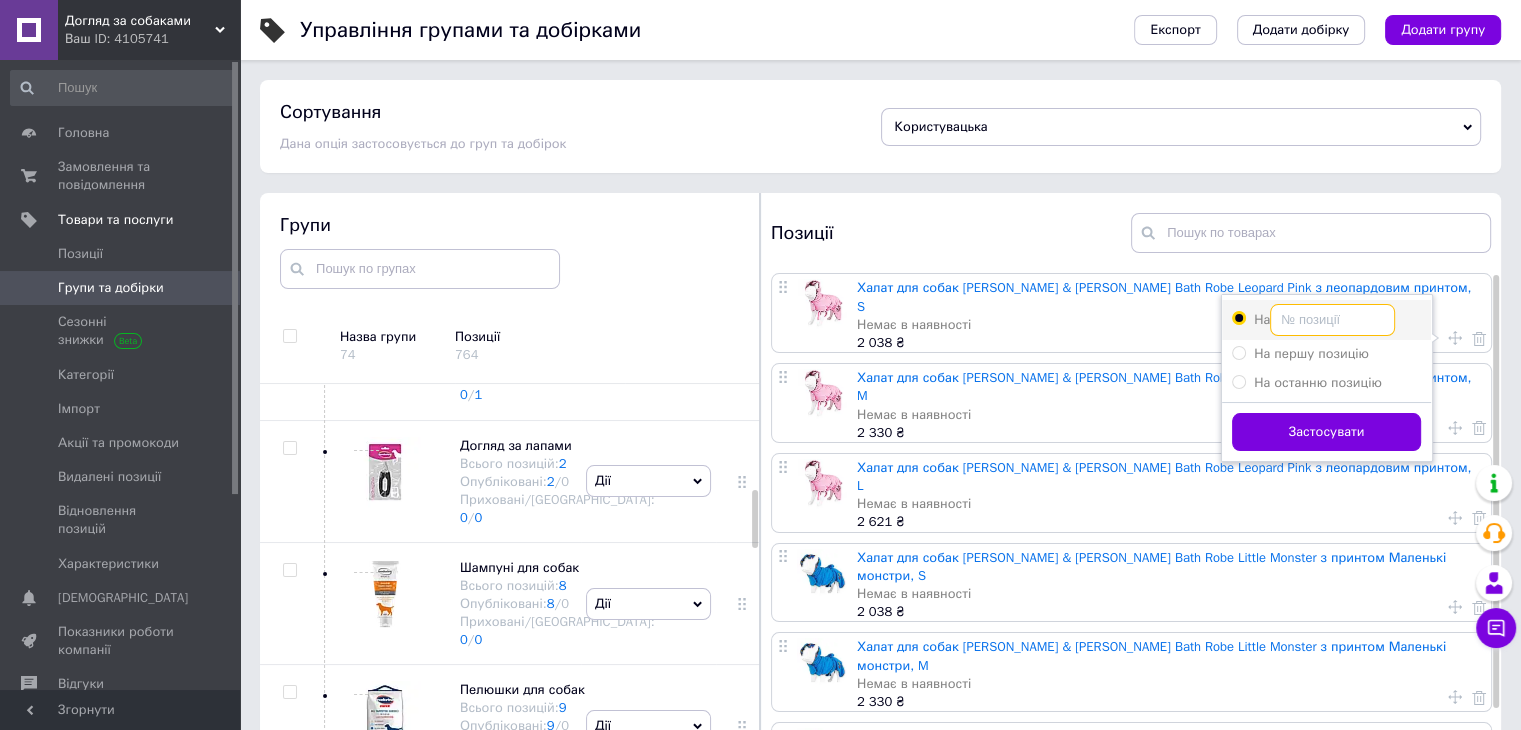 click on "На" at bounding box center [1332, 320] 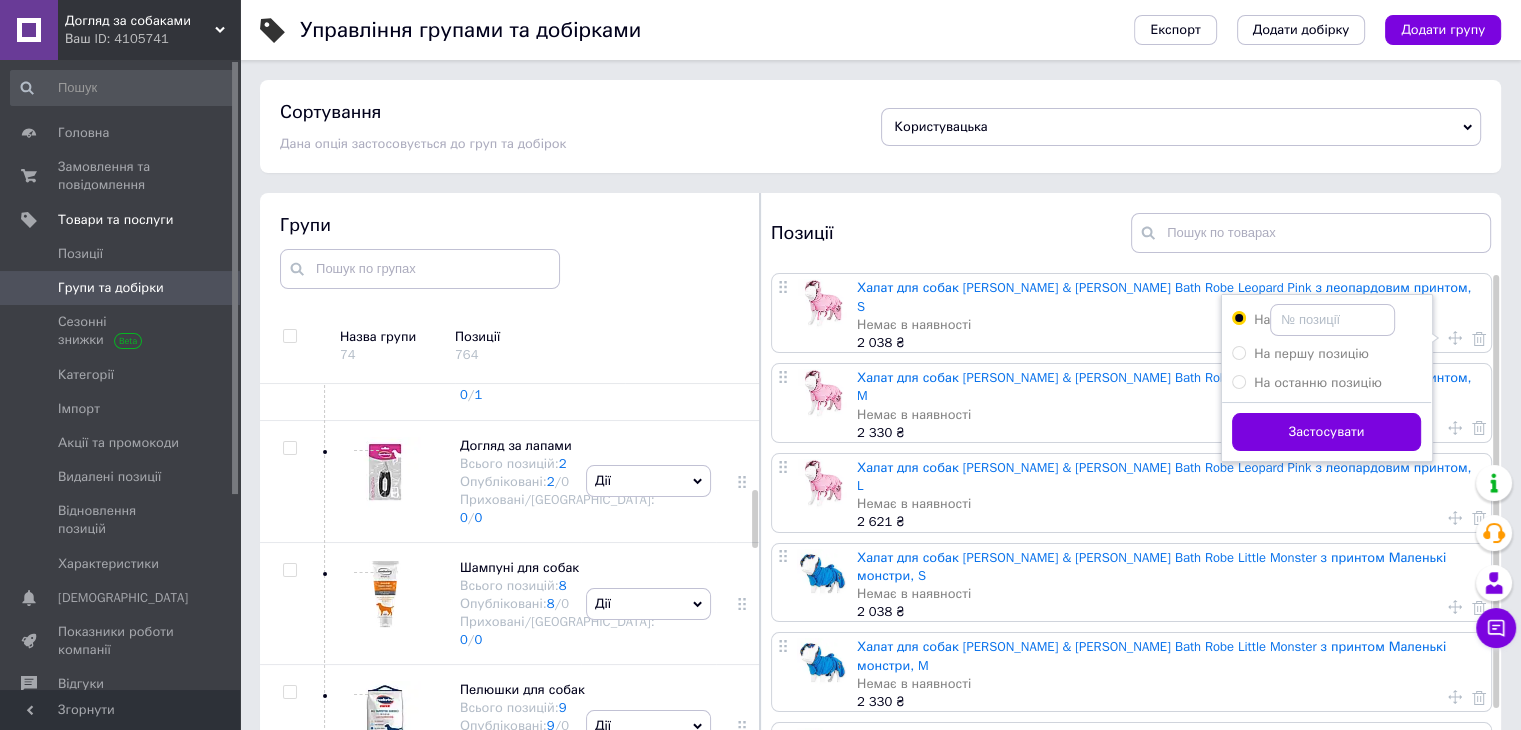 click on "Позиції" at bounding box center [951, 233] 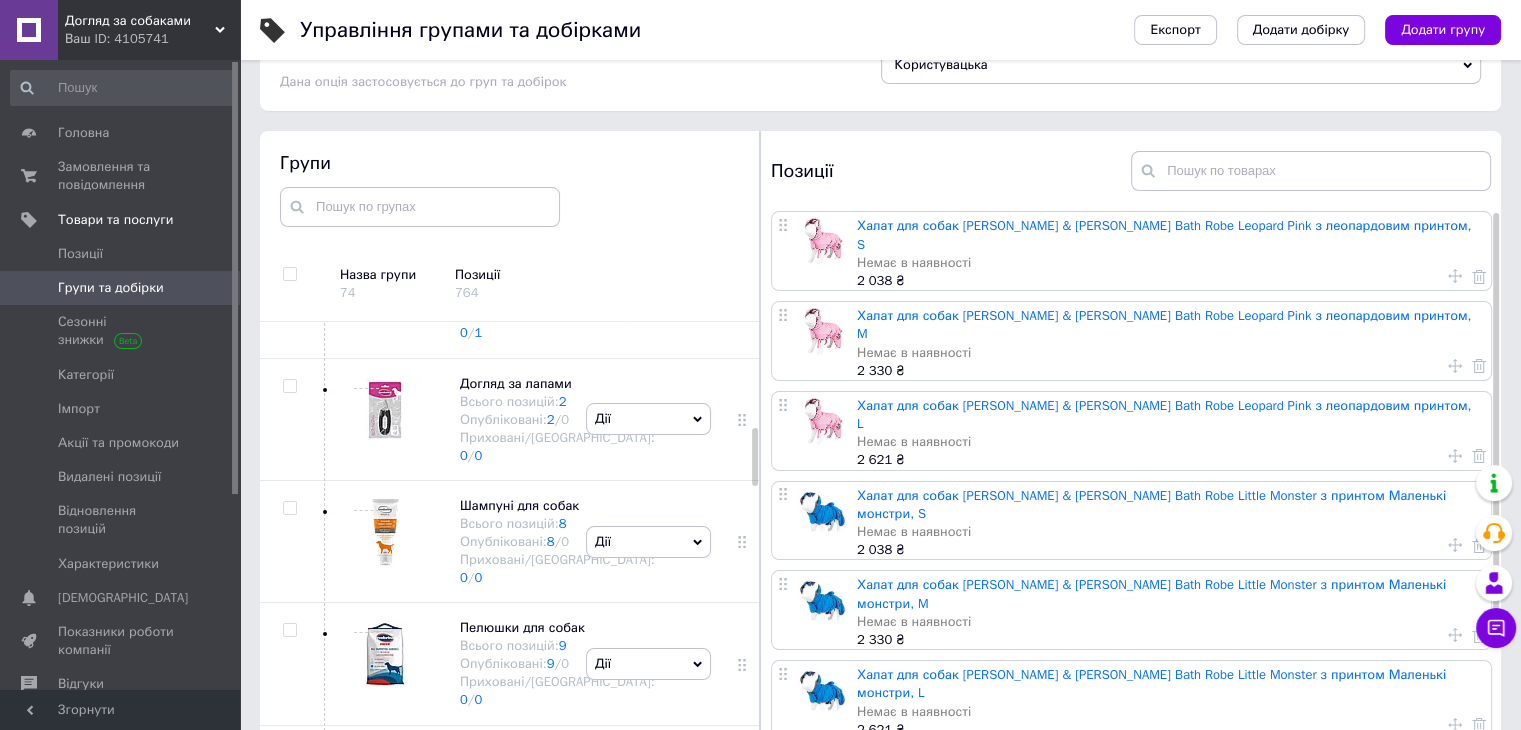 scroll, scrollTop: 0, scrollLeft: 0, axis: both 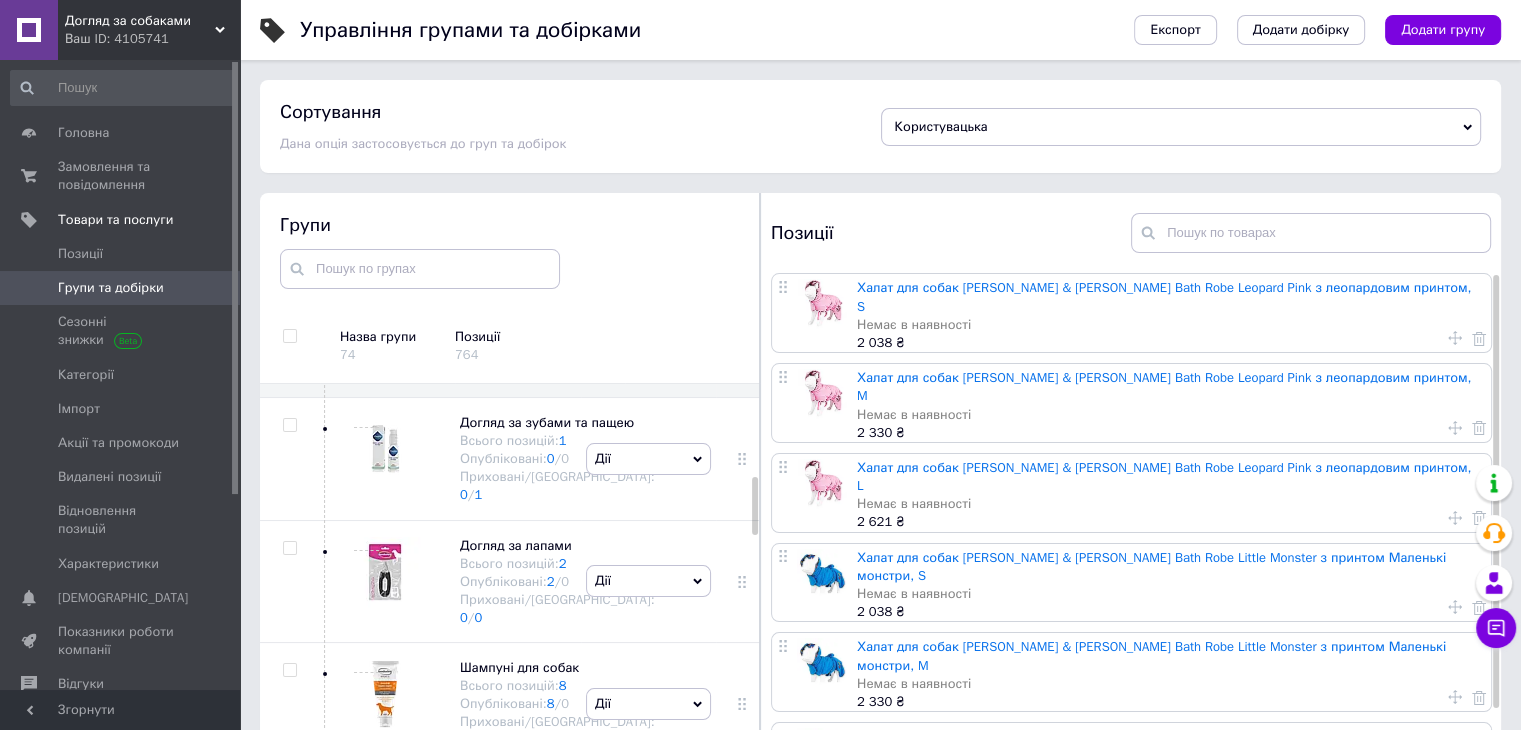 click on "Користувацька" at bounding box center (1181, 127) 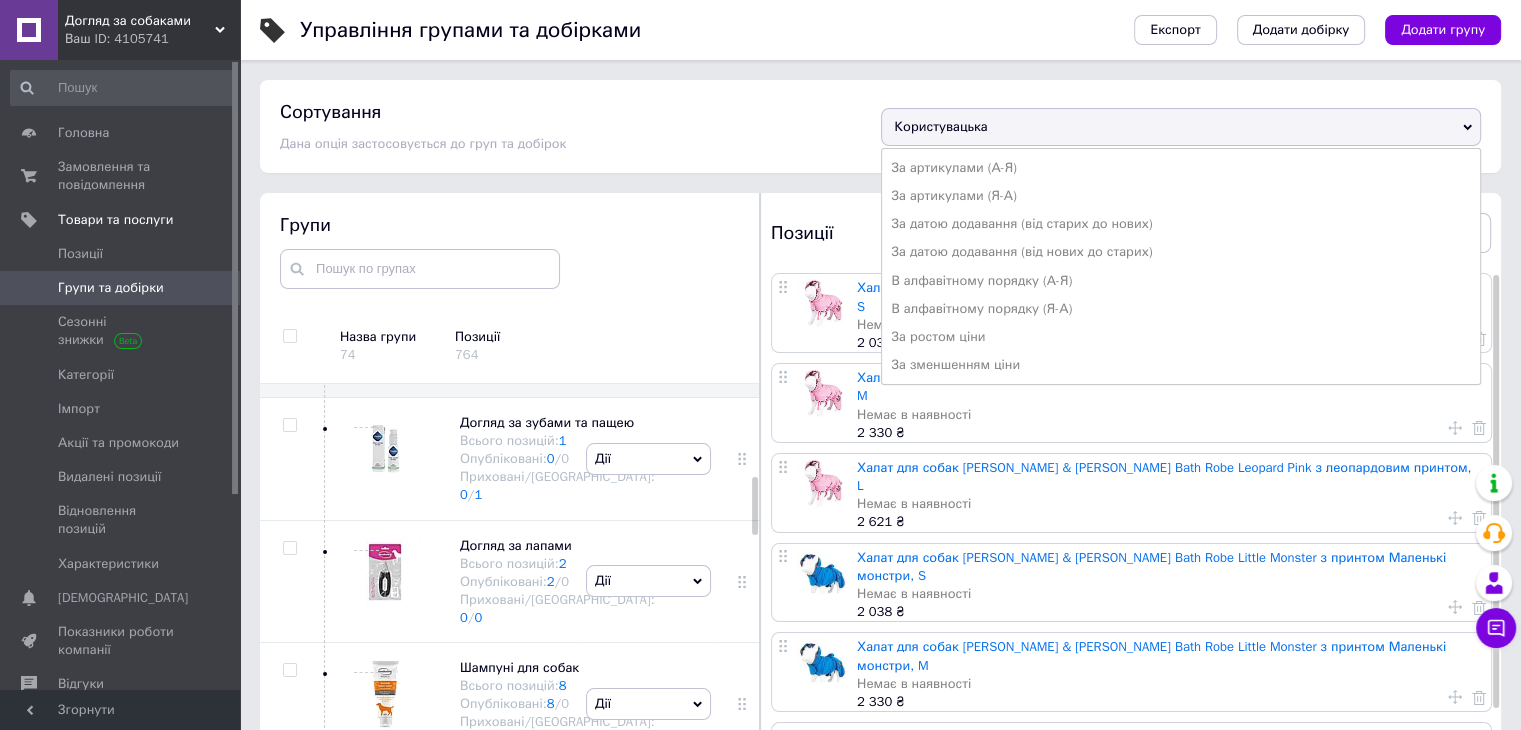 click on "Користувацька" at bounding box center [1181, 127] 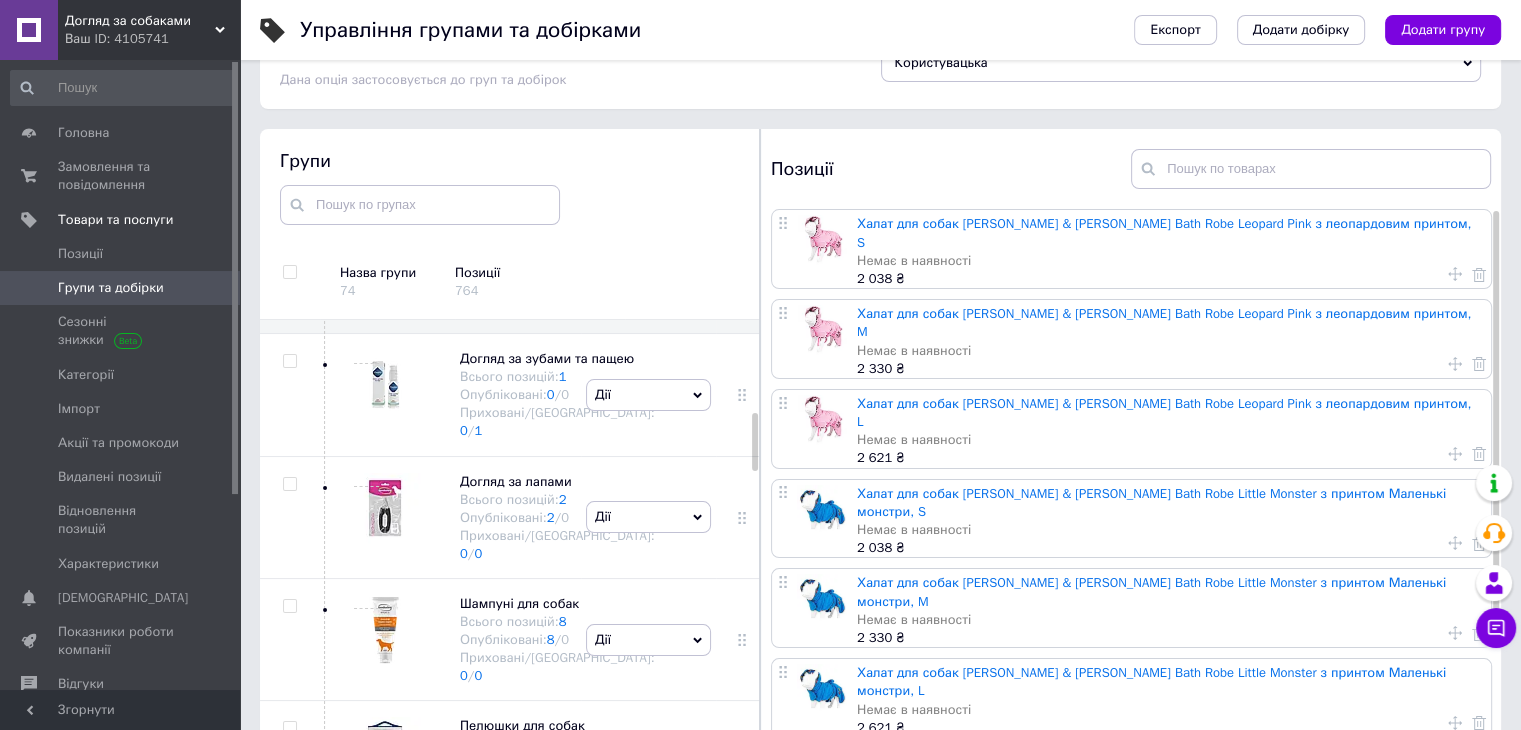 scroll, scrollTop: 0, scrollLeft: 0, axis: both 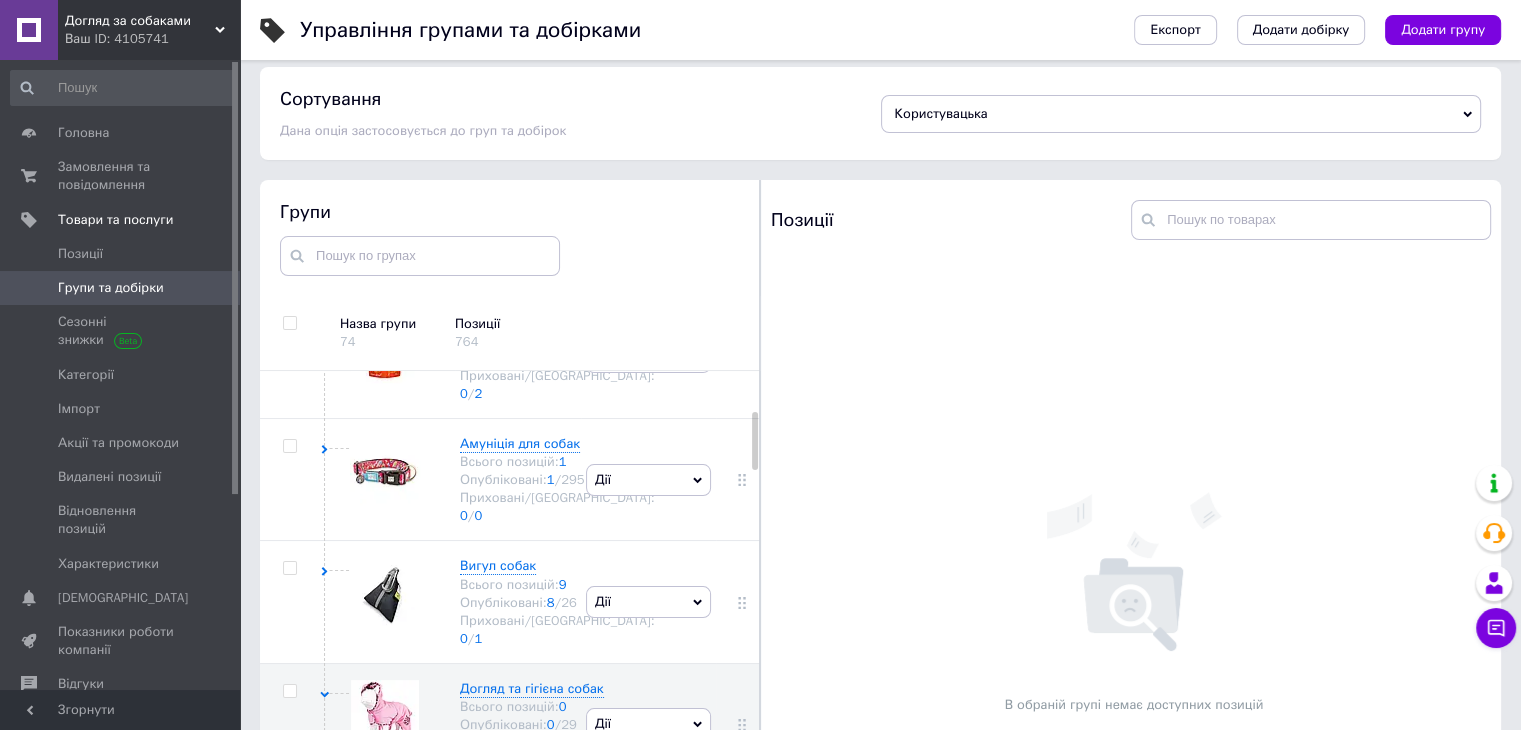 click on "Позиції" at bounding box center [540, 324] 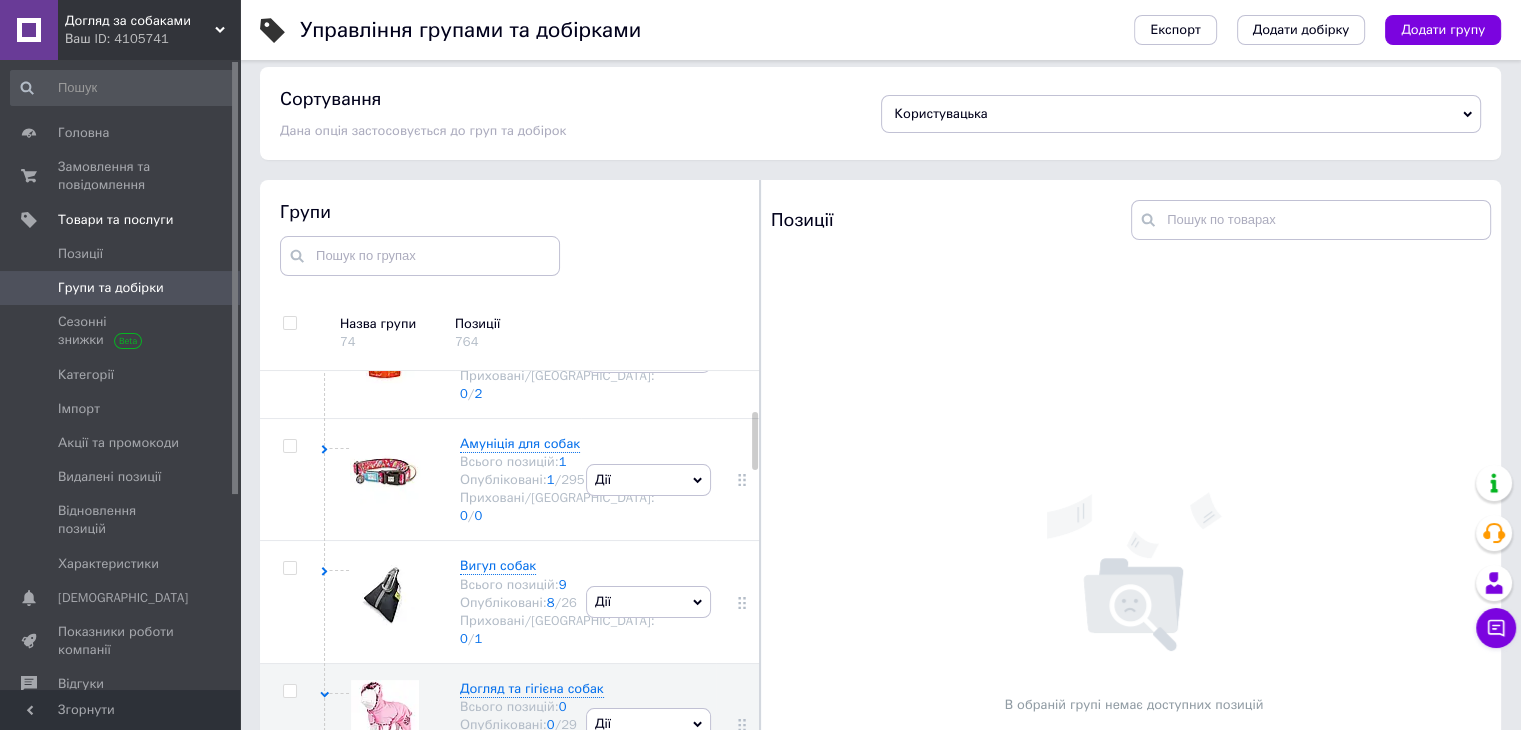click on "Користувацька" at bounding box center [1181, 114] 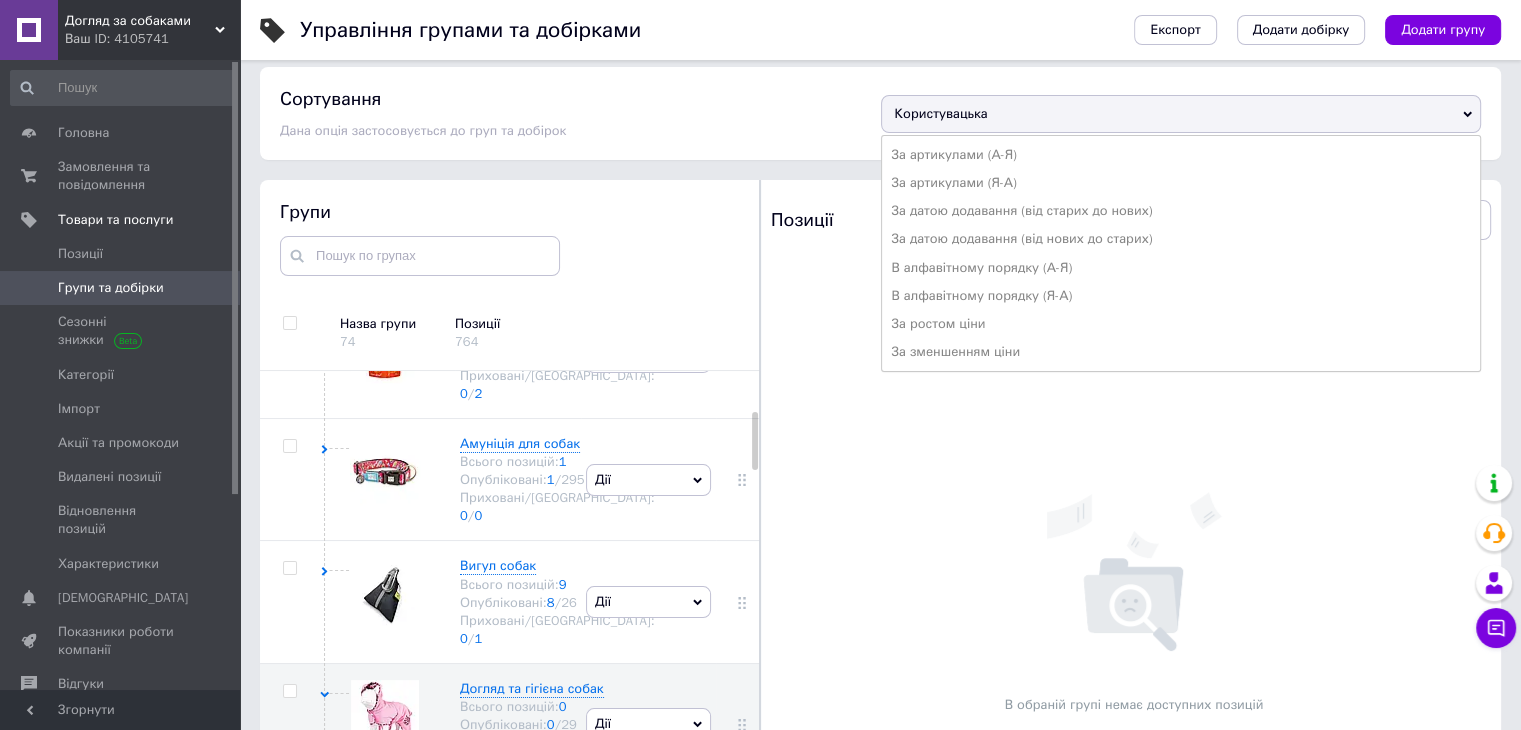 click on "Користувацька" at bounding box center [1181, 114] 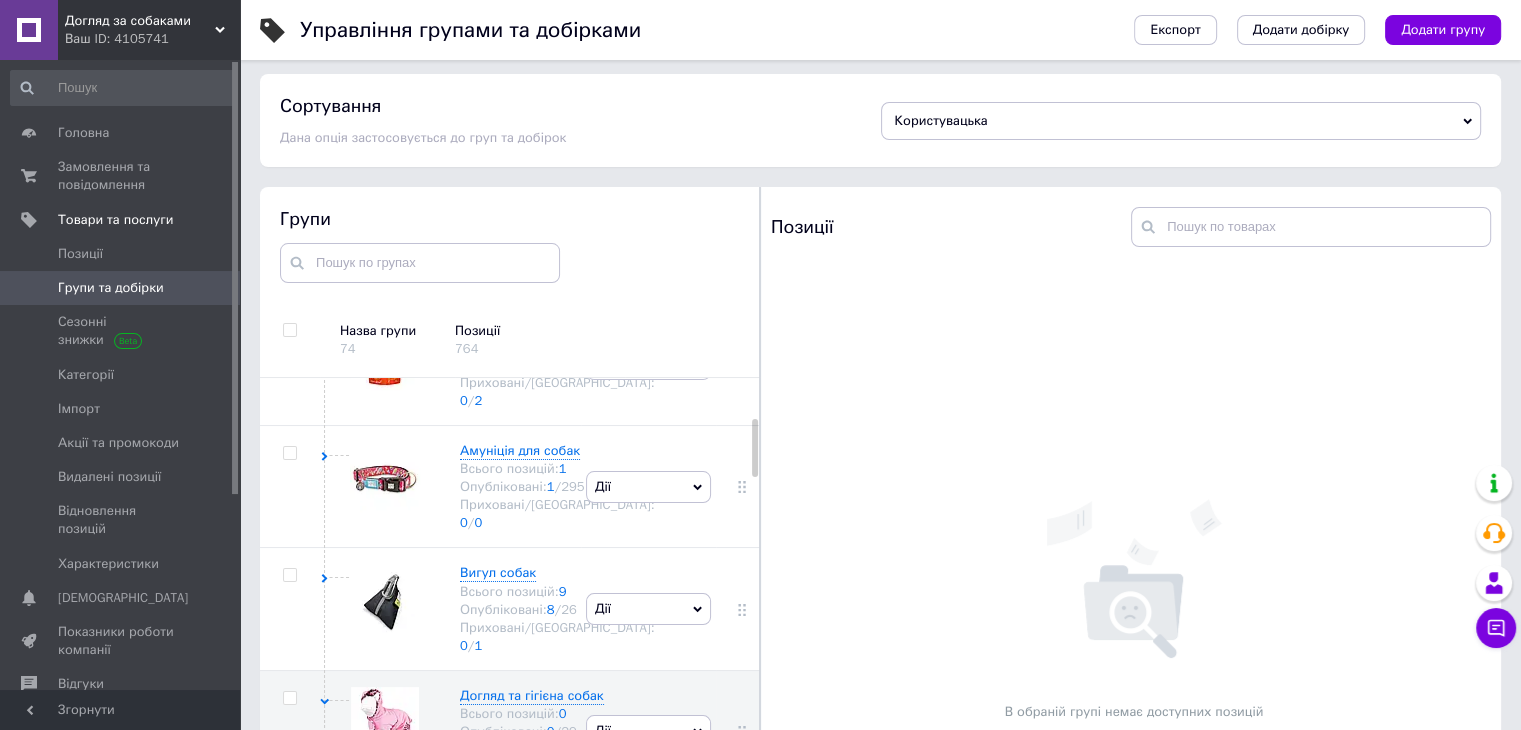 scroll, scrollTop: 0, scrollLeft: 0, axis: both 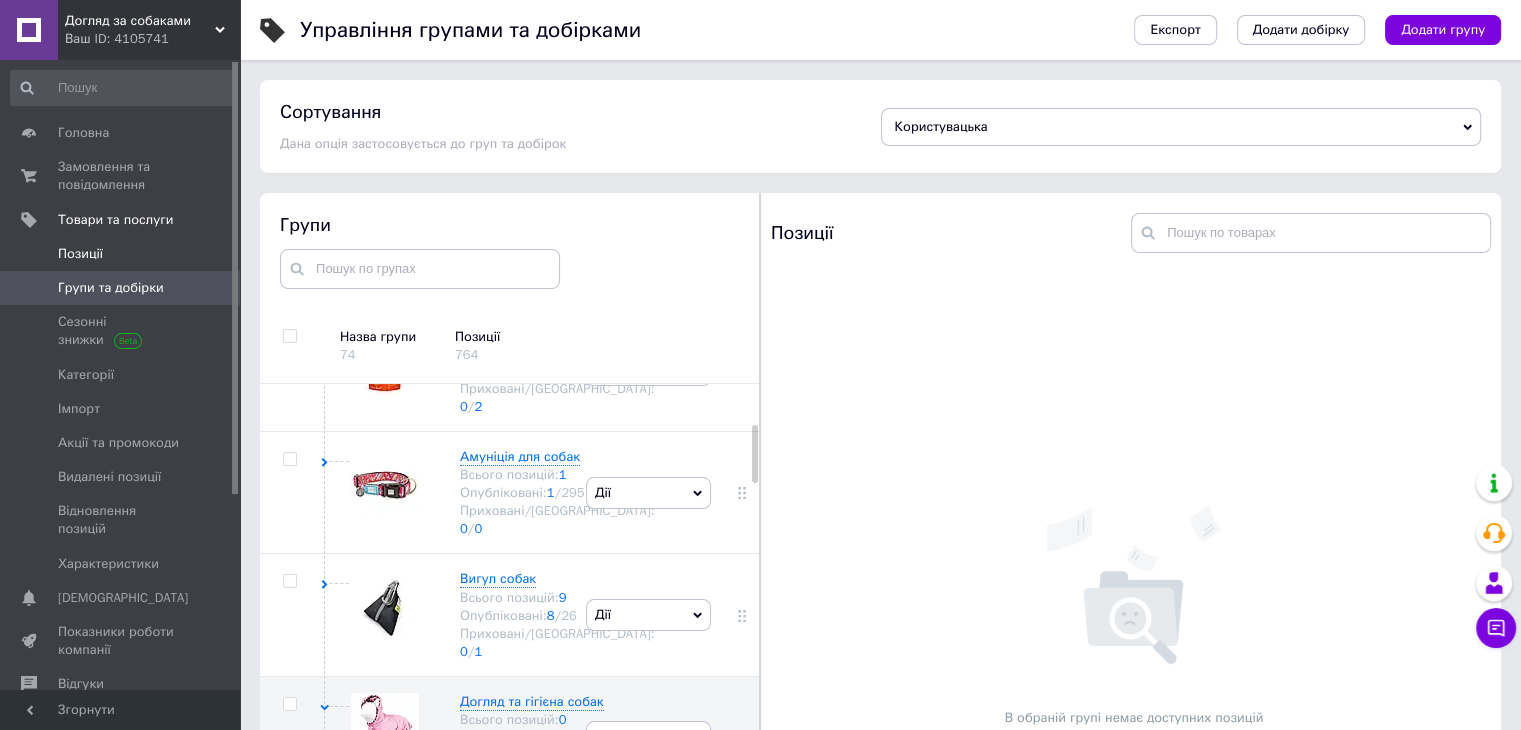 click on "Позиції" at bounding box center (121, 254) 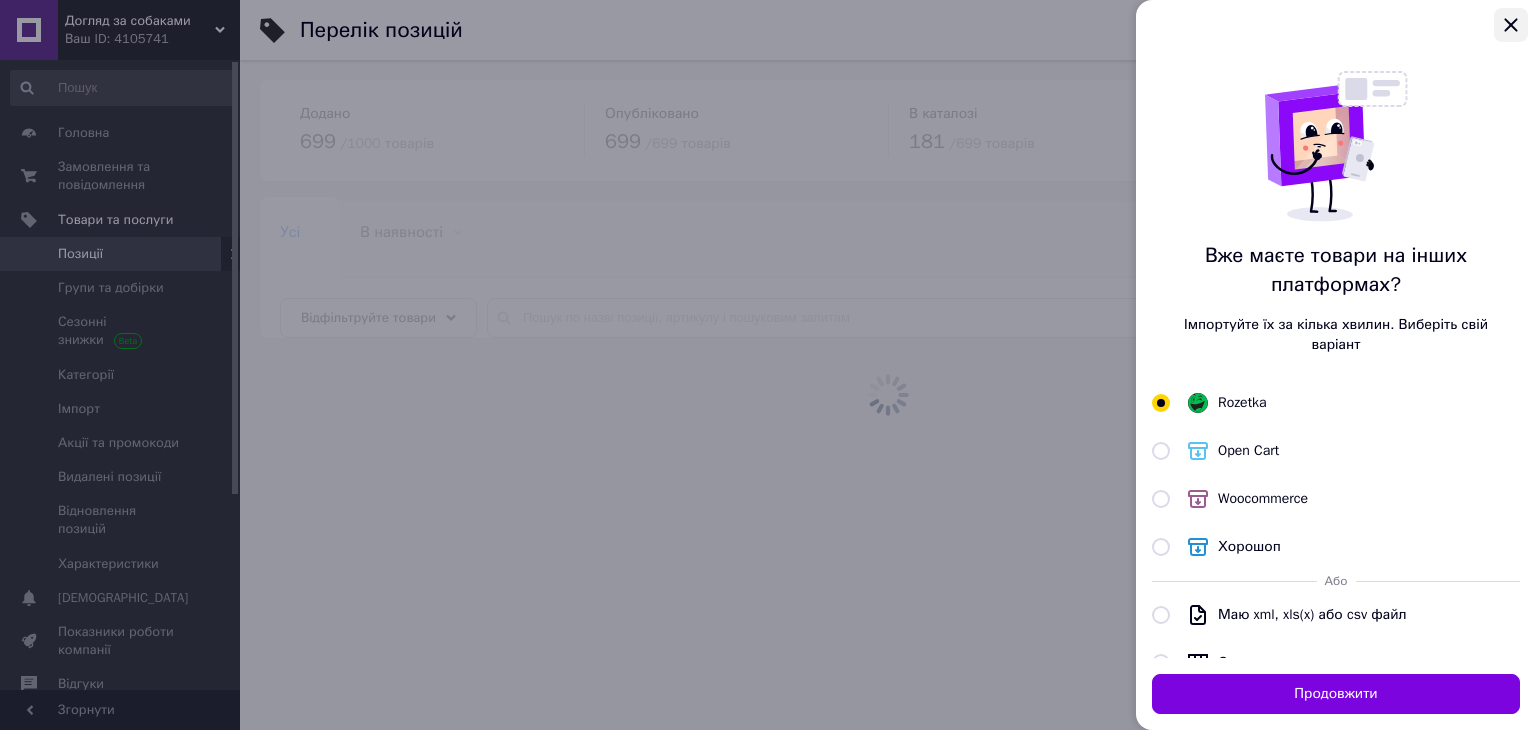 click 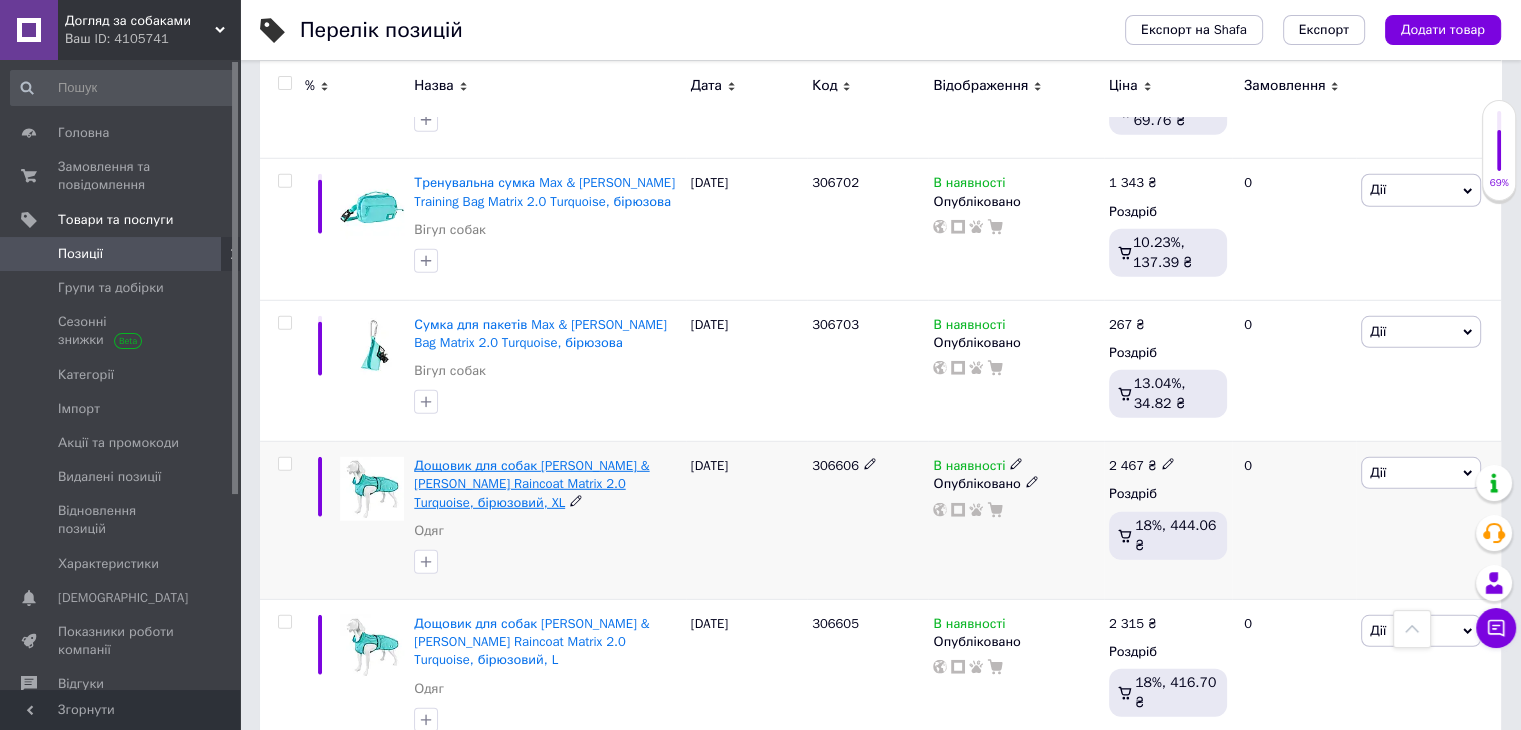 scroll, scrollTop: 13300, scrollLeft: 0, axis: vertical 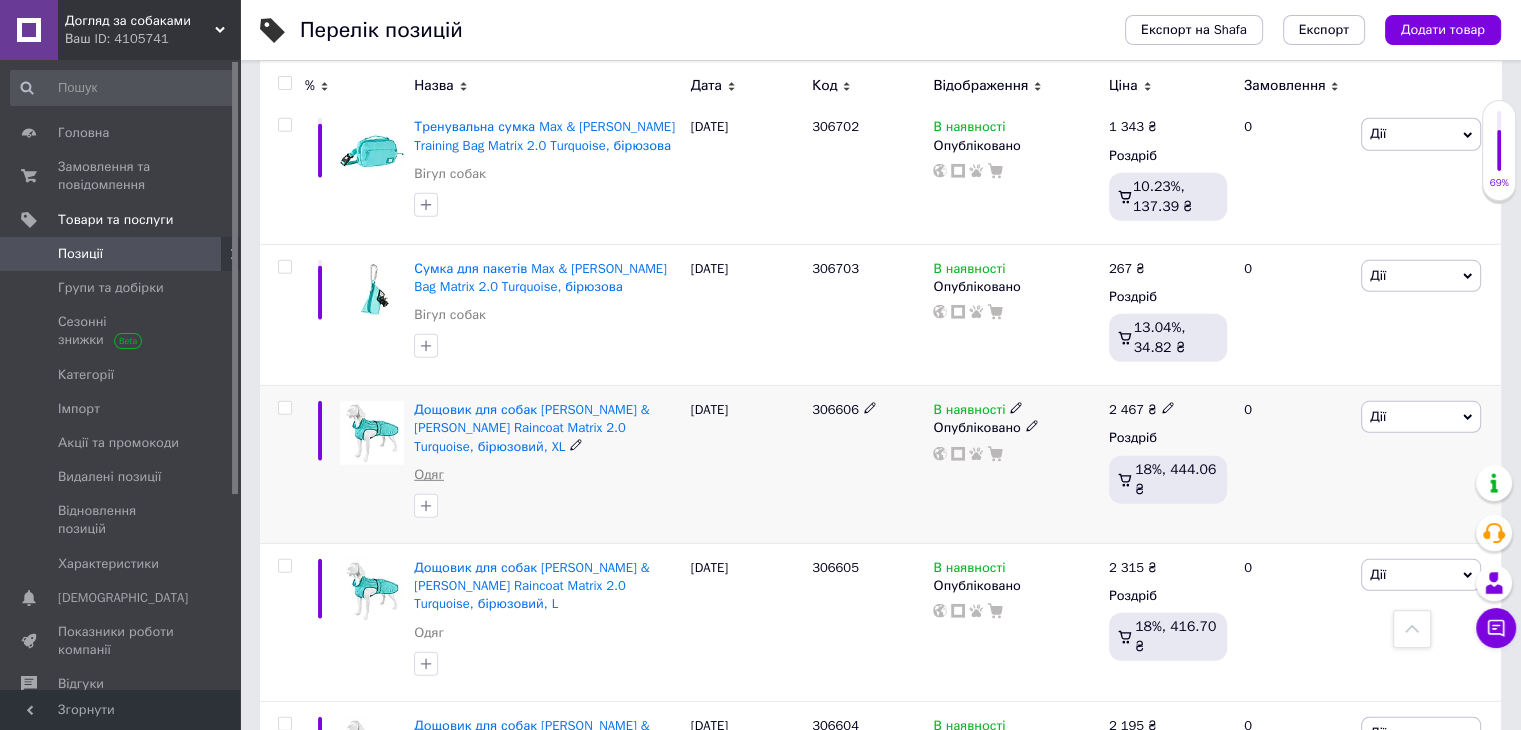 click on "Одяг" at bounding box center [429, 475] 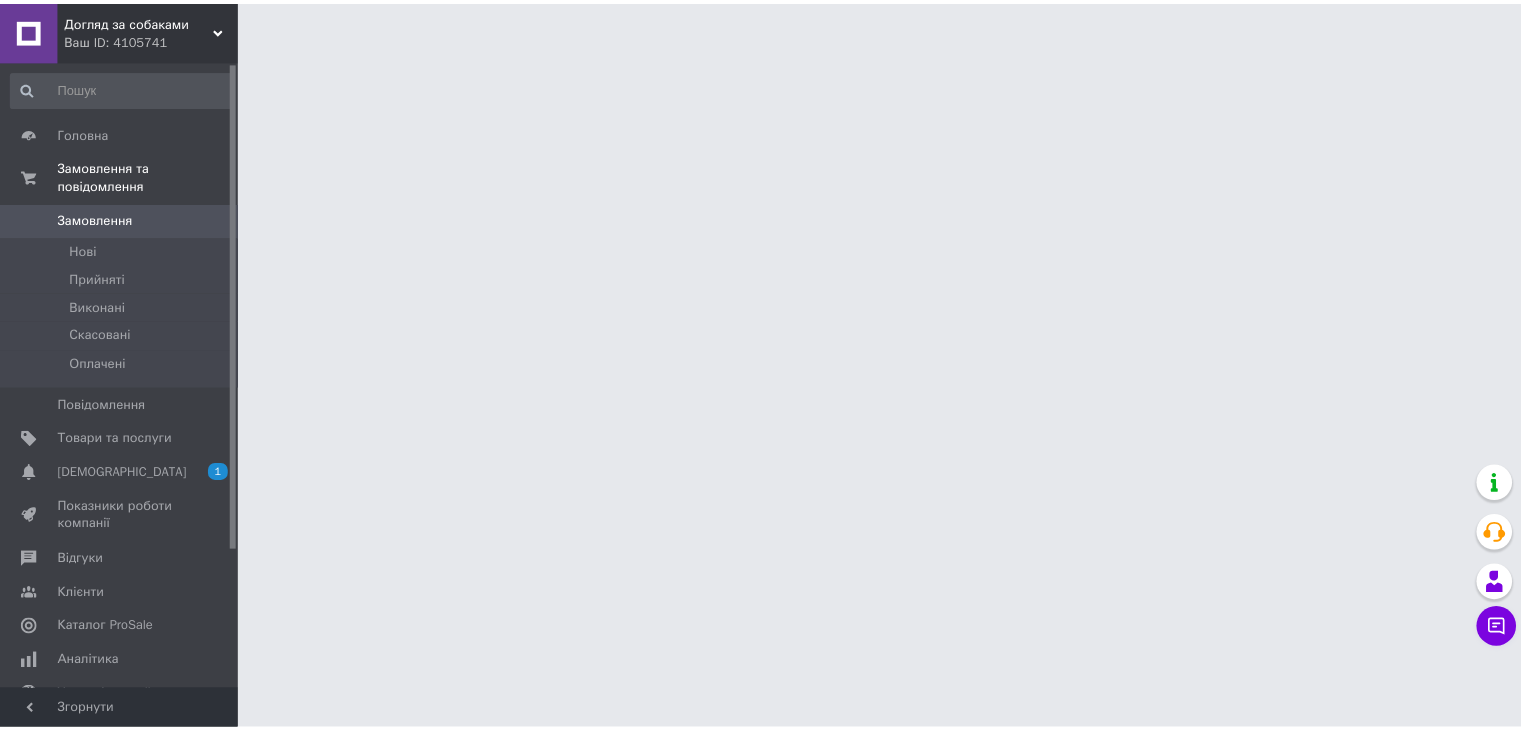 scroll, scrollTop: 0, scrollLeft: 0, axis: both 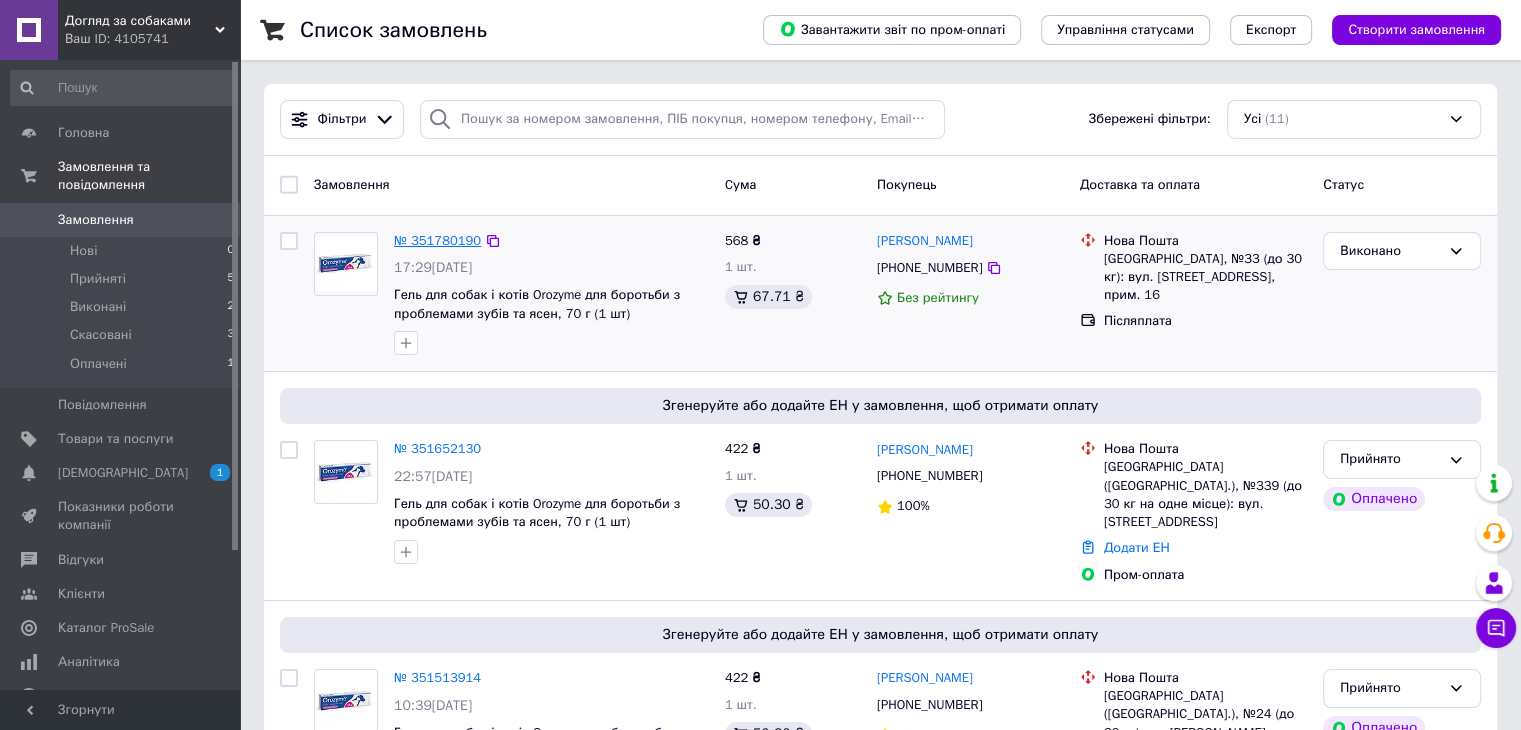 click on "№ 351780190" at bounding box center [437, 240] 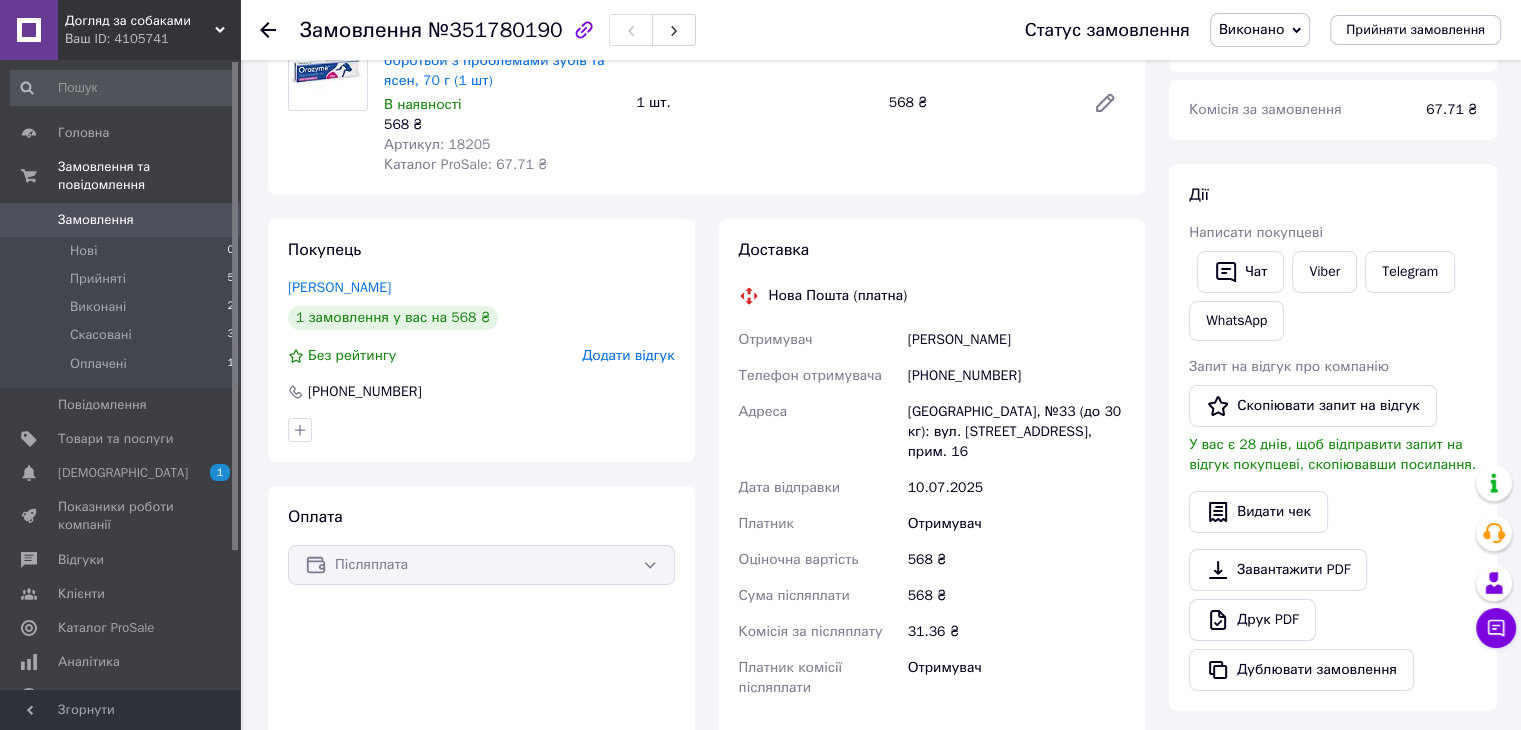 scroll, scrollTop: 300, scrollLeft: 0, axis: vertical 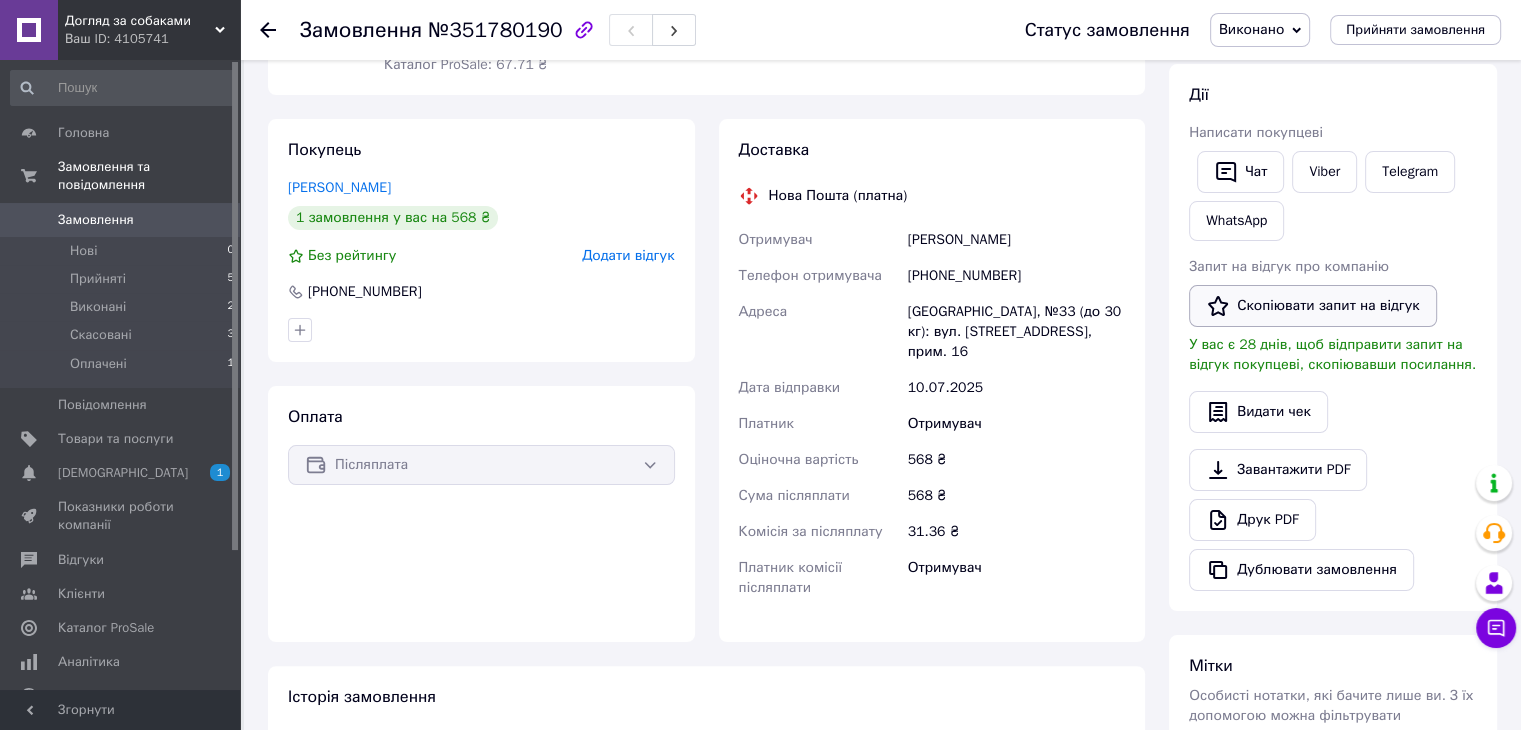 click on "Скопіювати запит на відгук" at bounding box center [1313, 306] 